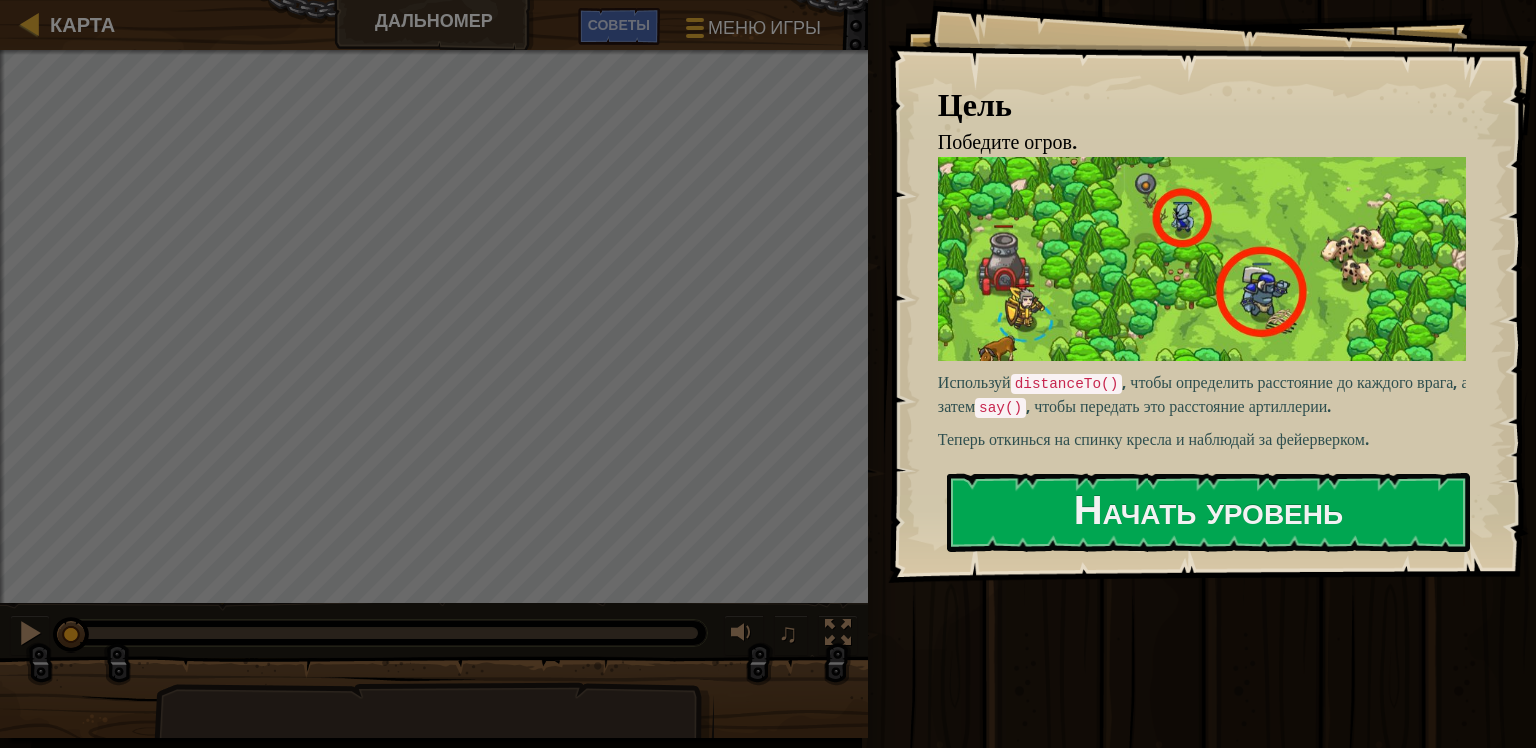 scroll, scrollTop: 0, scrollLeft: 0, axis: both 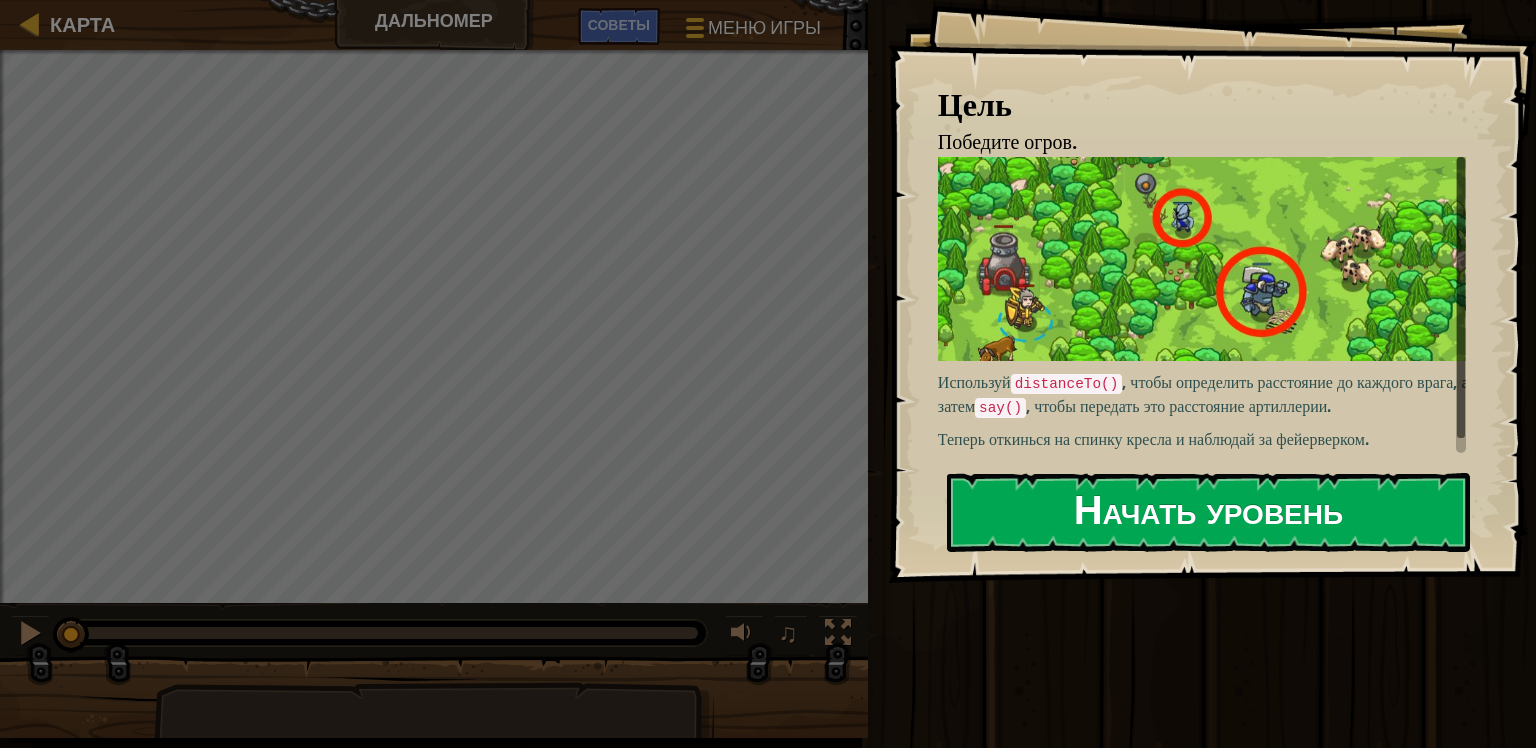 click on "Начать уровень" at bounding box center [1208, 512] 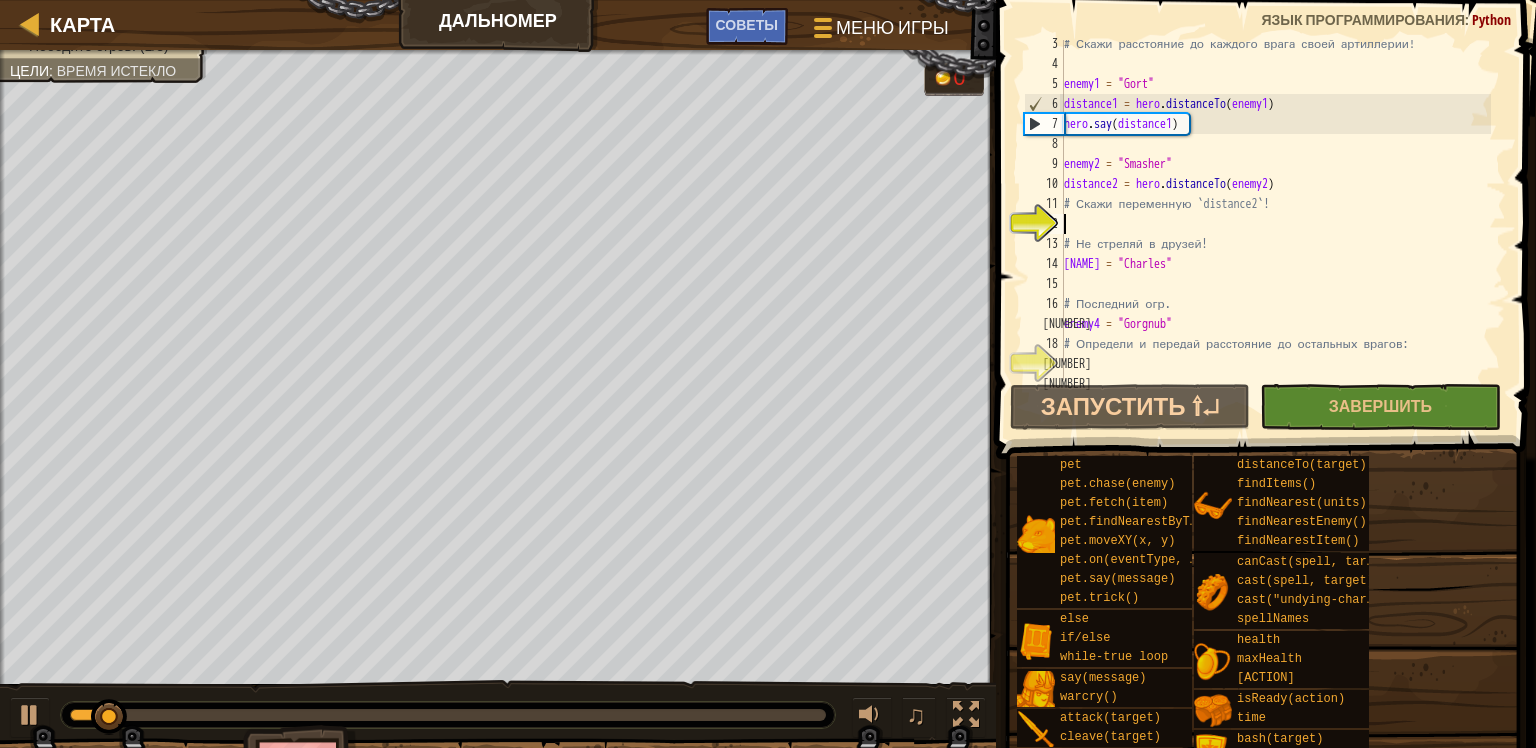 scroll, scrollTop: 70, scrollLeft: 0, axis: vertical 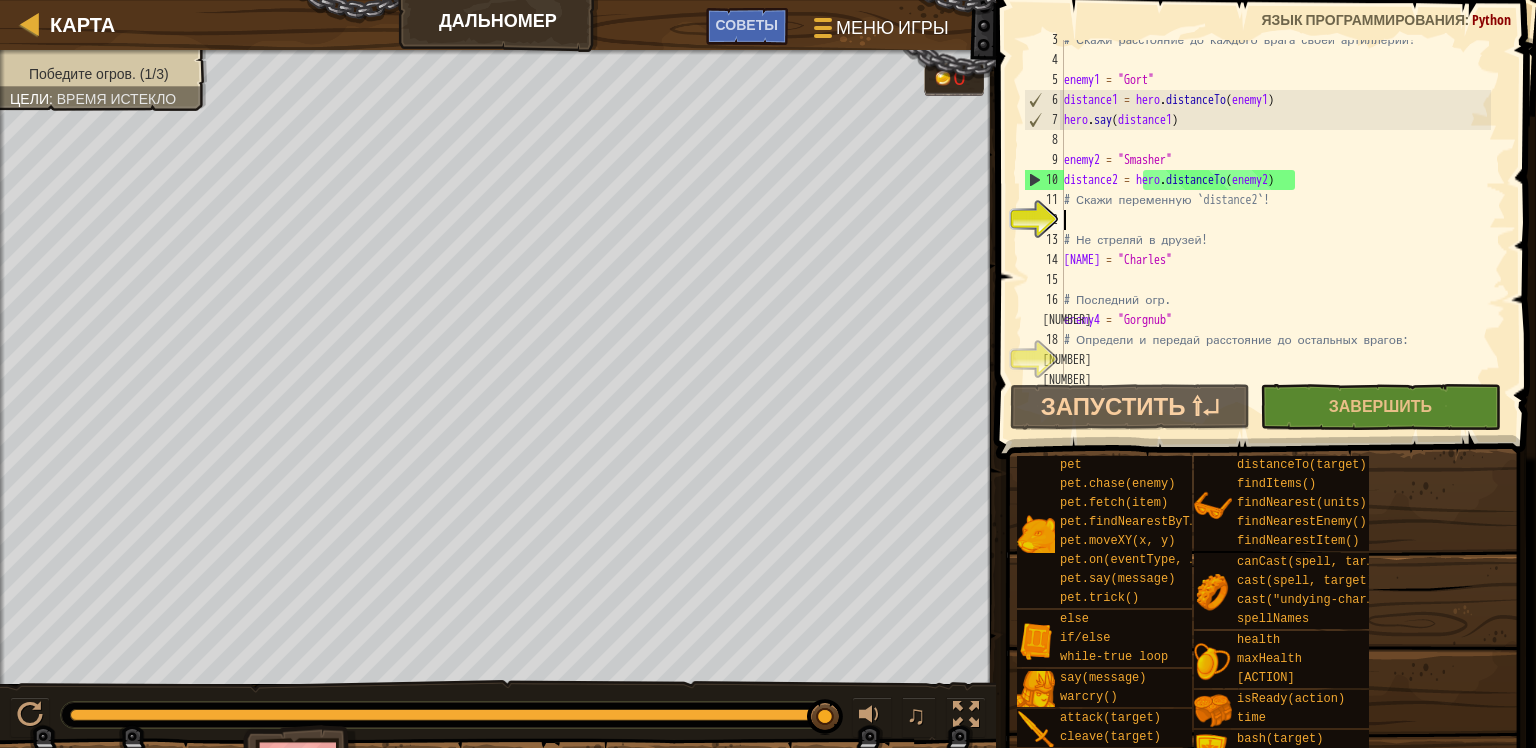 click on "# Скажи расстояние до каждого врага своей артиллерии! enemy1   =   "Gort" distance1   =   hero . distanceTo ( enemy1 ) hero . say ( distance1 ) enemy2   =   "Smasher" distance2   =   hero . distanceTo ( enemy2 ) # Скажи переменную `distance2`! # Не стреляй в друзей! friend3   =   "Charles" # Последний огр. enemy4   =   "Gorgnub" # Определи и передай расстояние до остальных врагов:" at bounding box center [1275, 220] 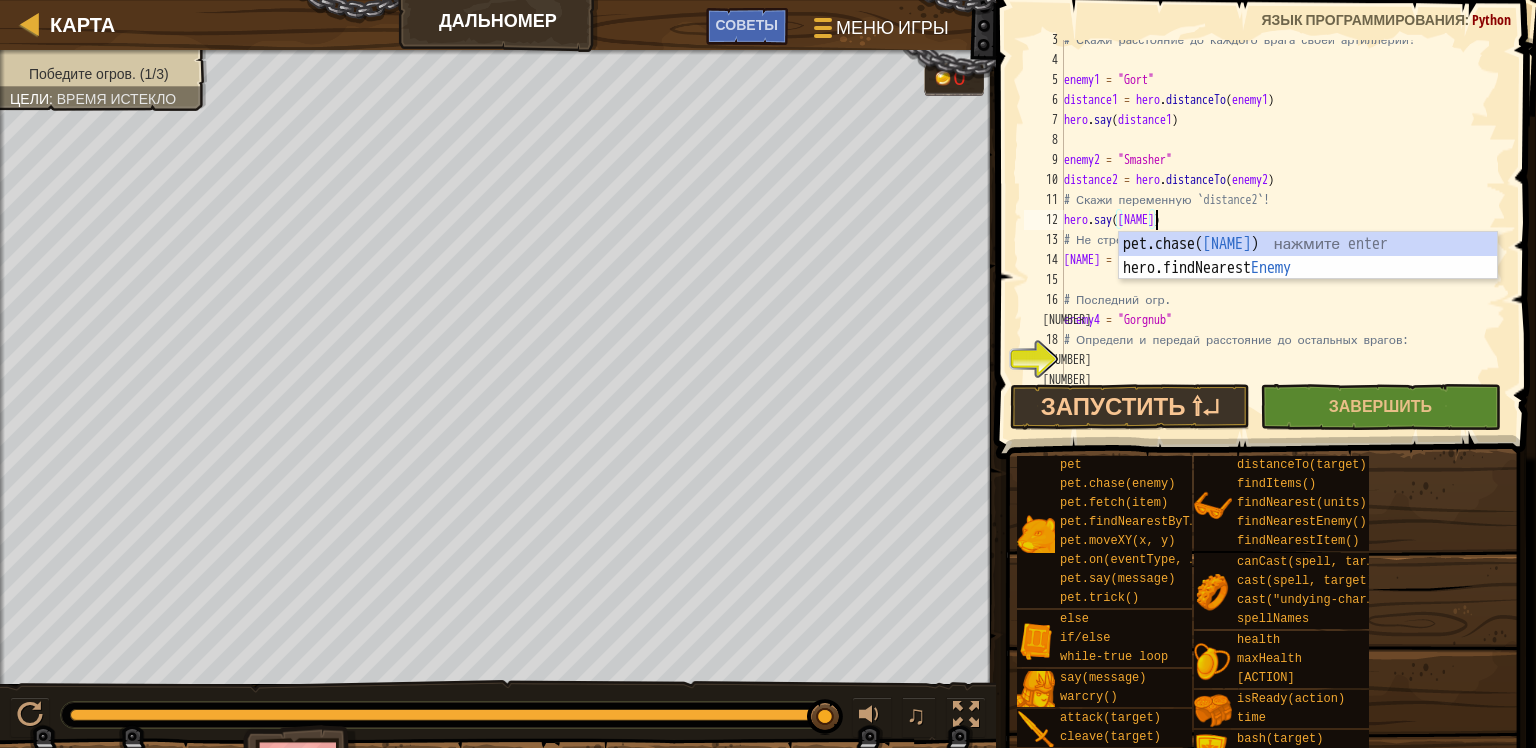 scroll, scrollTop: 9, scrollLeft: 7, axis: both 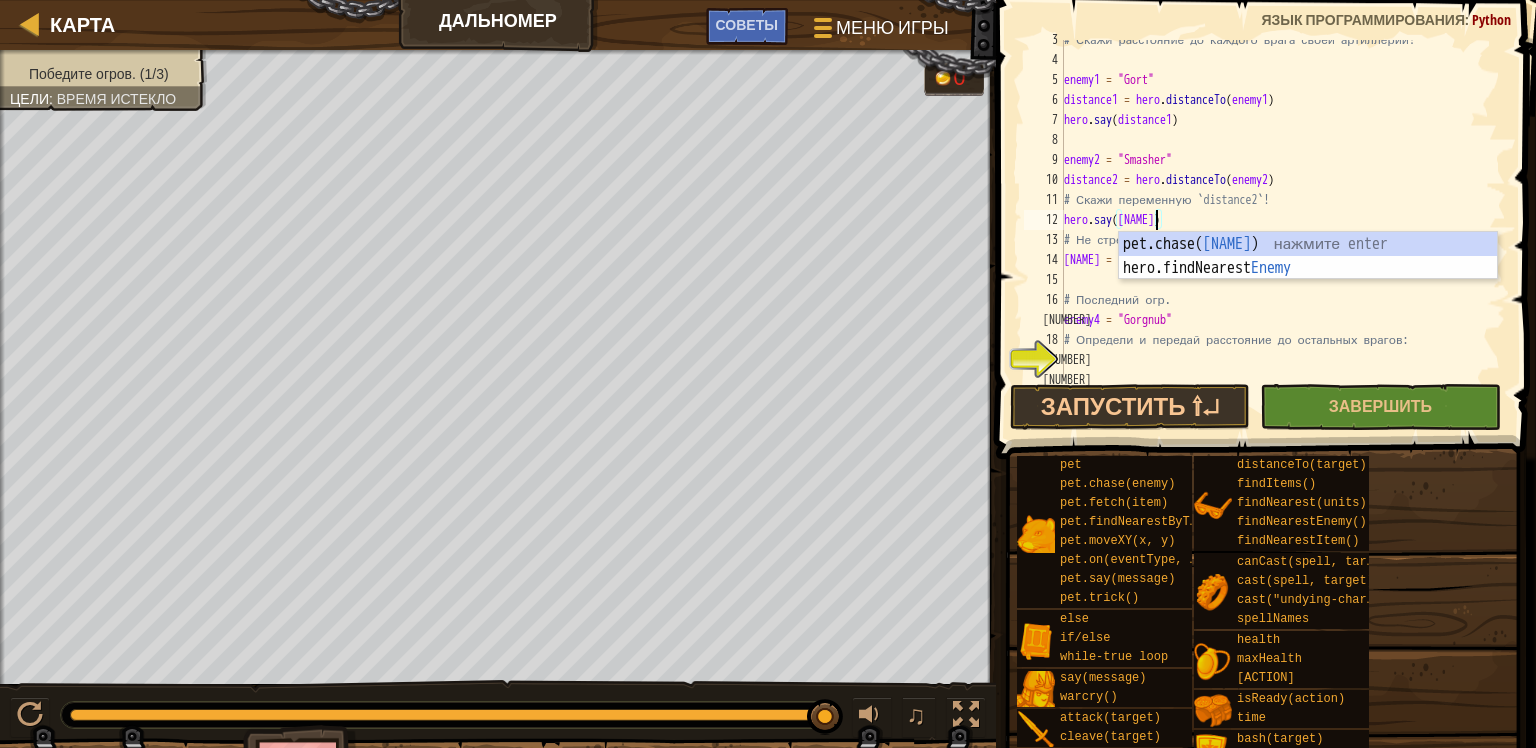 type on "hero.say(enemy2)" 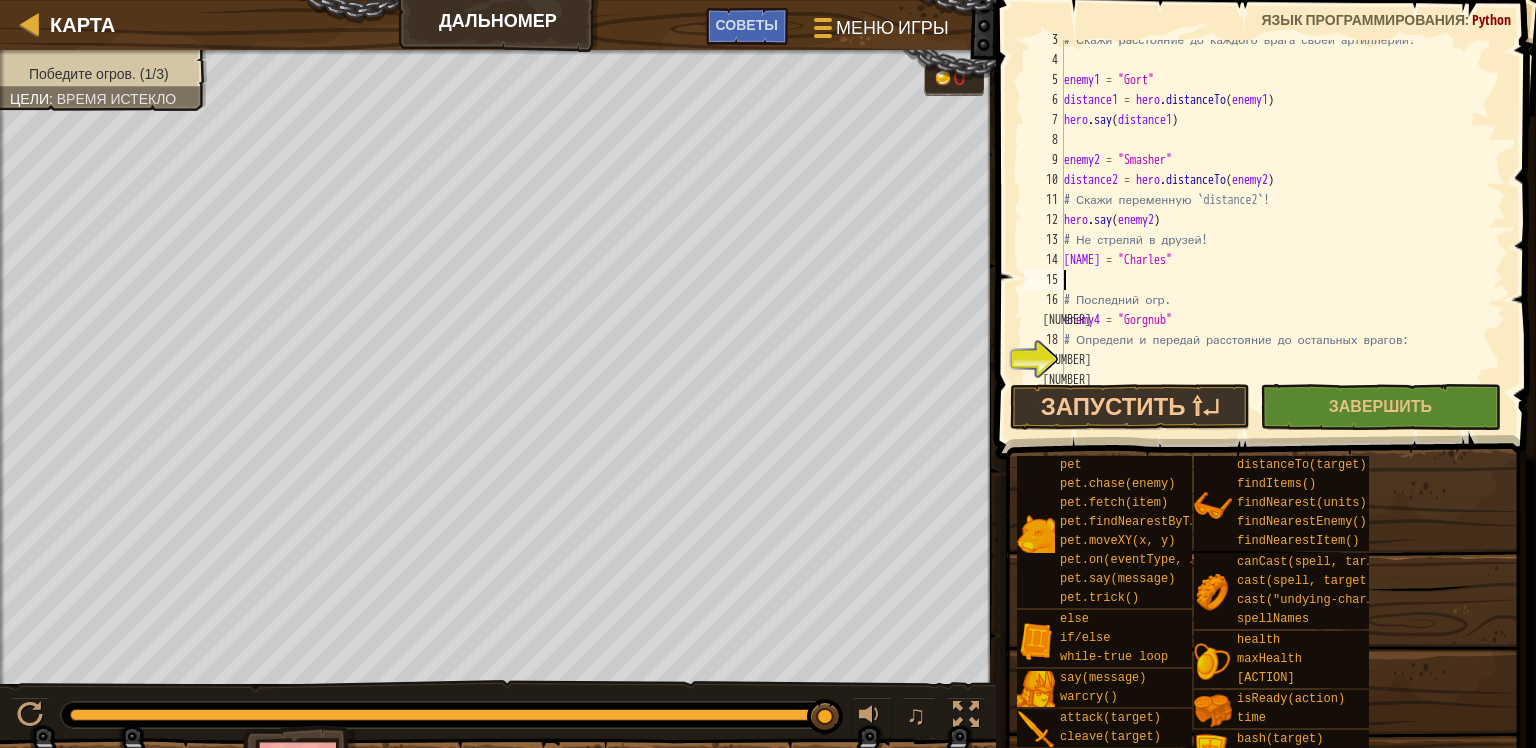 click on "# Скажи расстояние до каждого врага своей артиллерии! enemy1 = "[NAME]" distance1 = hero . distanceTo ( enemy1 ) hero . say ( distance1 ) enemy2 = "[NAME]" distance2 = hero . distanceTo ( enemy2 ) # Скажи переменную `distance2`! hero . say ( enemy2 ) # Не стреляй в друзей! friend3 = "[NAME]" # Последний огр. enemy4 = "[NAME]" # Определи и передай расстояние до остальных врагов:" at bounding box center [1275, 220] 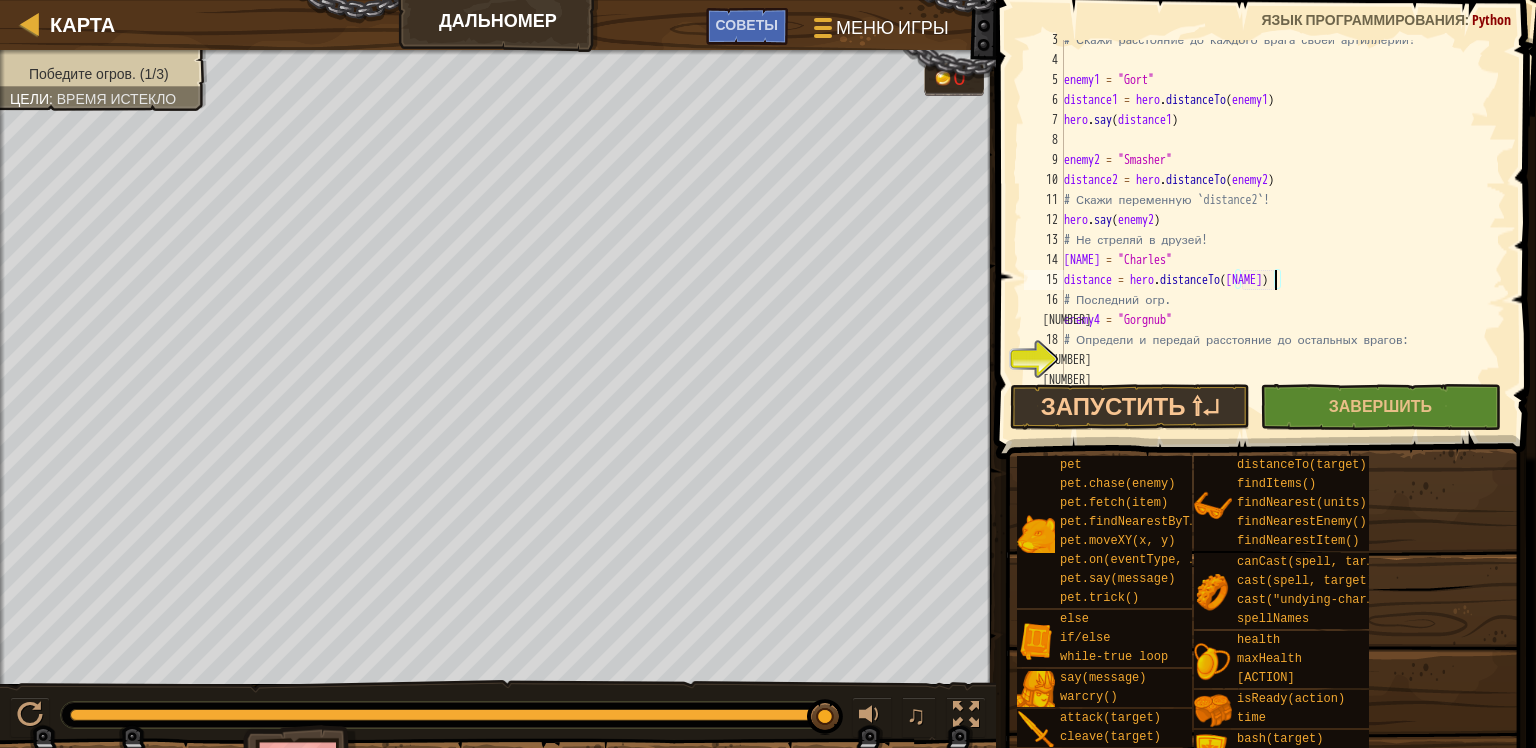 scroll, scrollTop: 9, scrollLeft: 17, axis: both 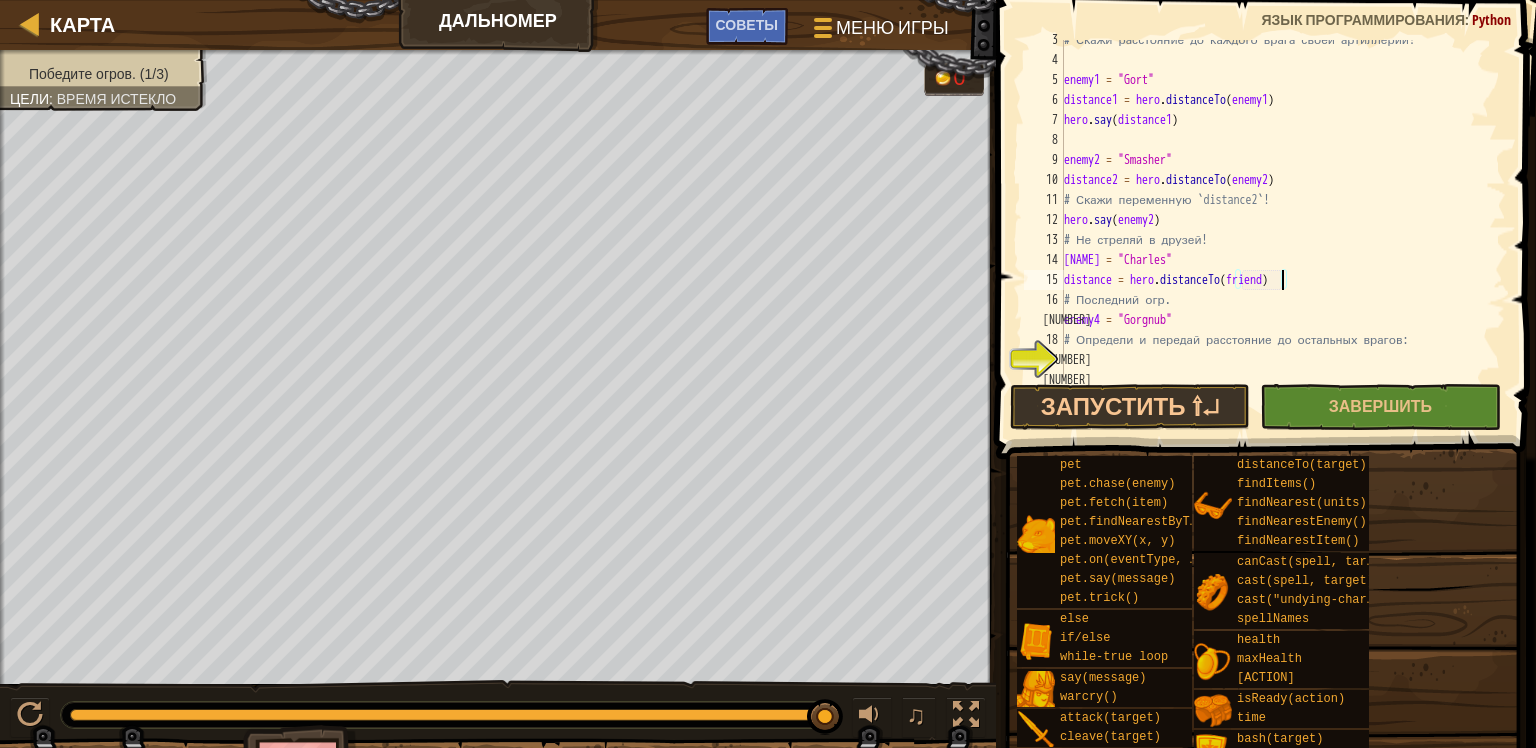 type on "distance = hero.distanceTo([REDACTED])" 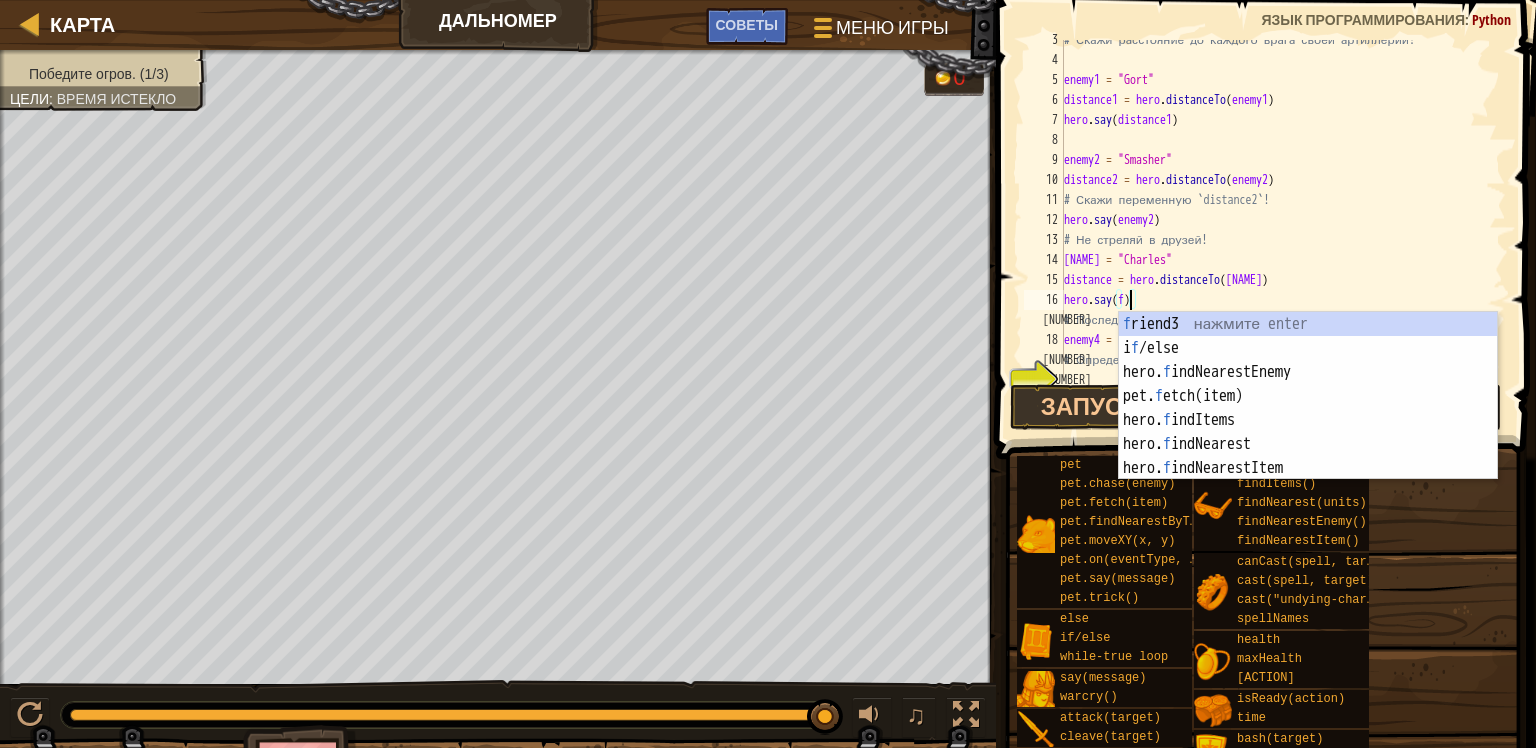 scroll, scrollTop: 9, scrollLeft: 5, axis: both 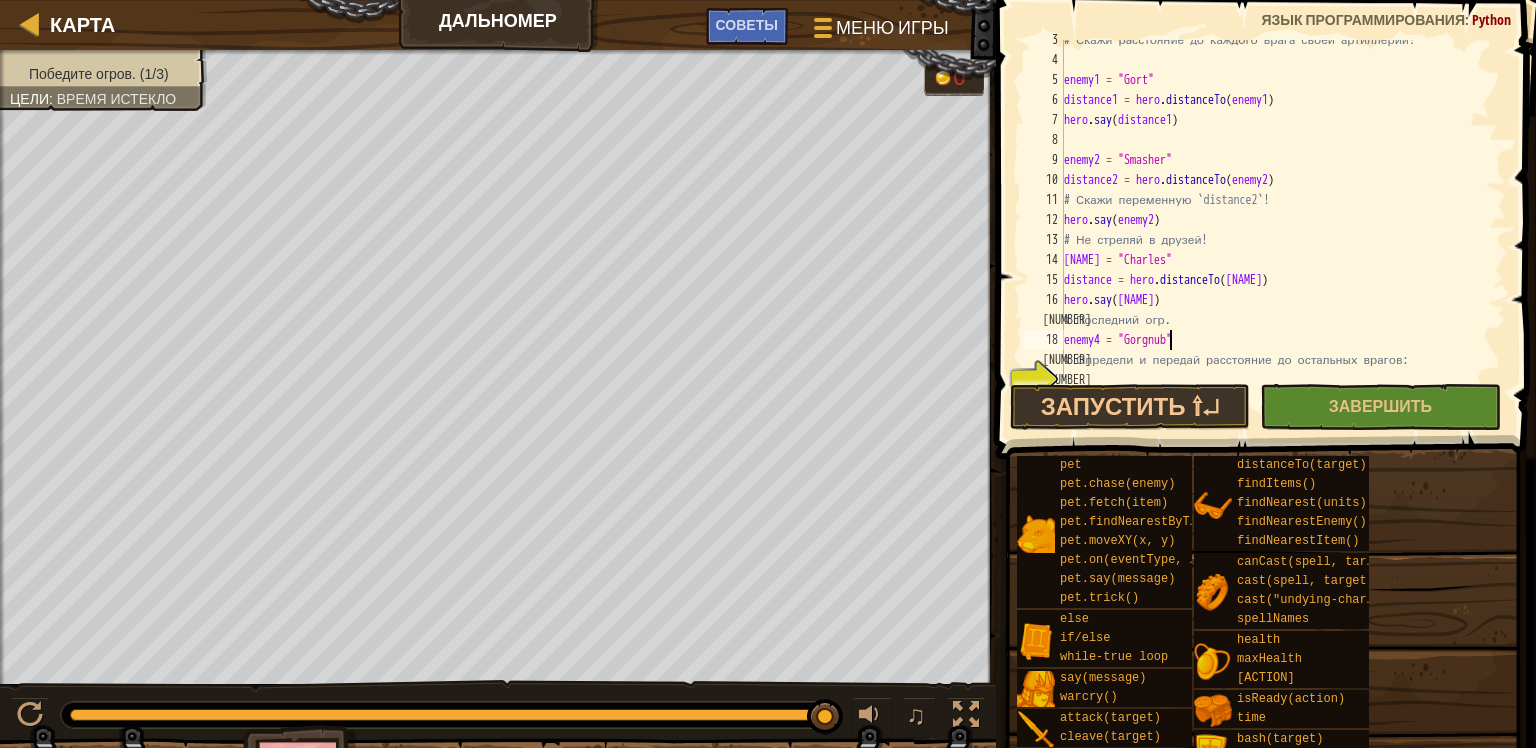 type on "# Определи и передай расстояние до остальных врагов:" 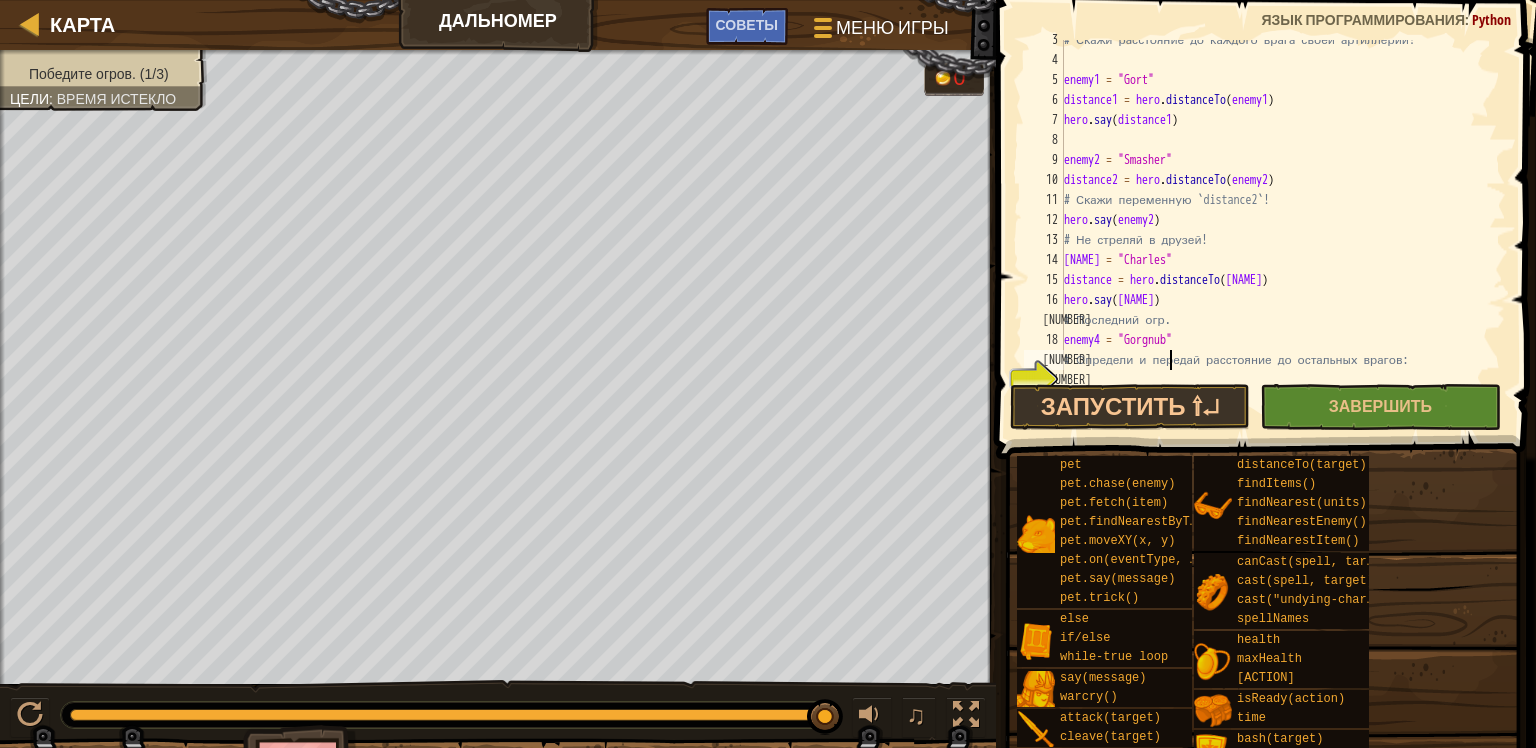scroll, scrollTop: 9, scrollLeft: 0, axis: vertical 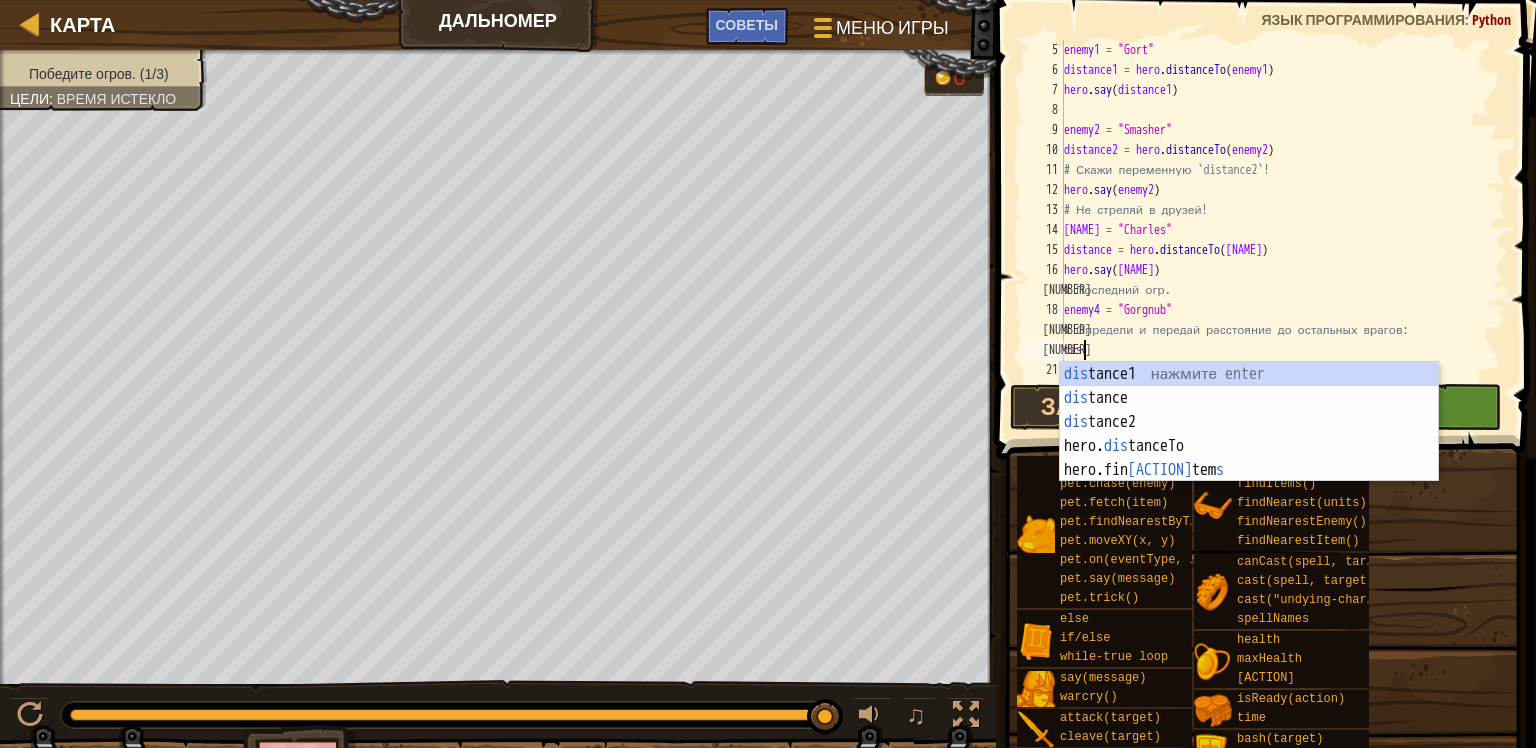 type on "d" 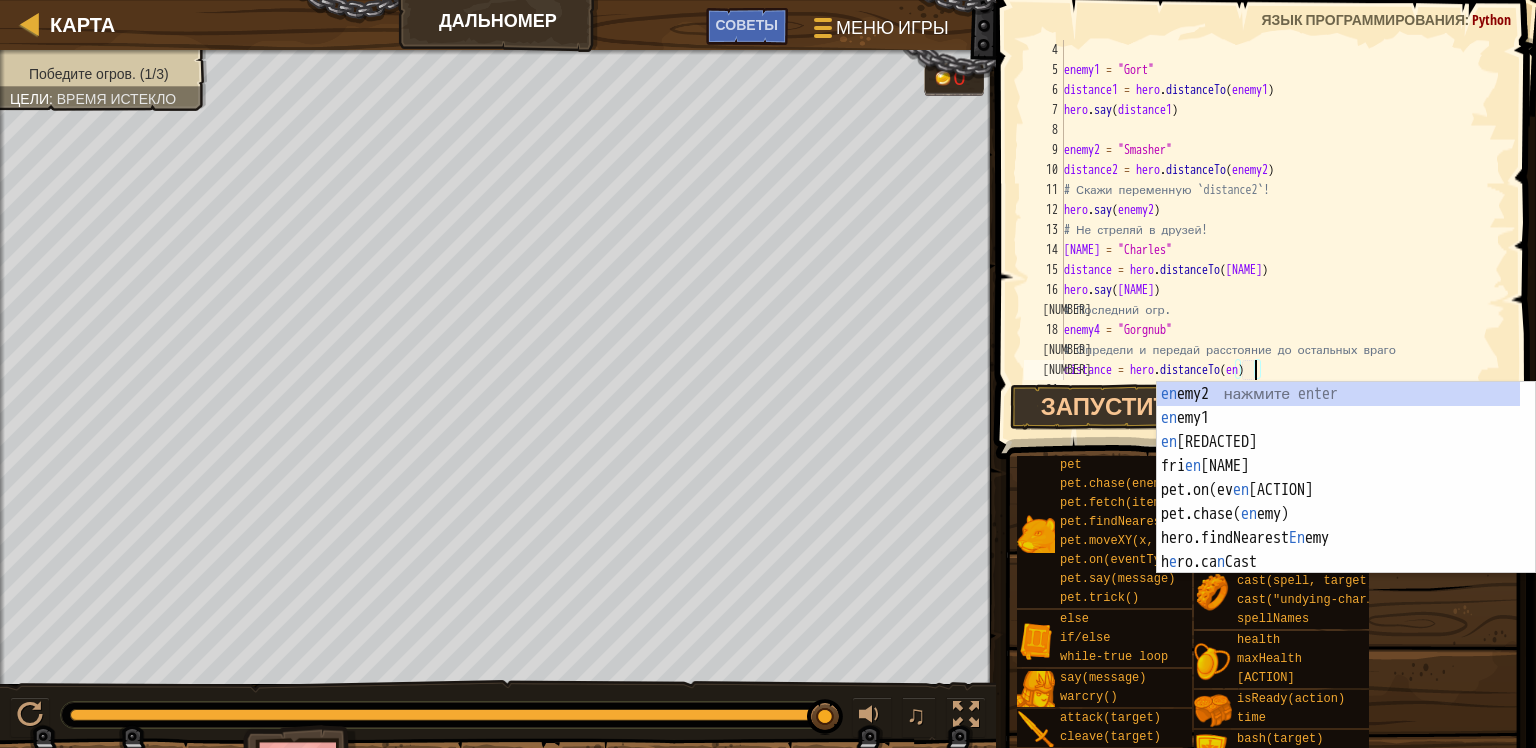 scroll, scrollTop: 9, scrollLeft: 16, axis: both 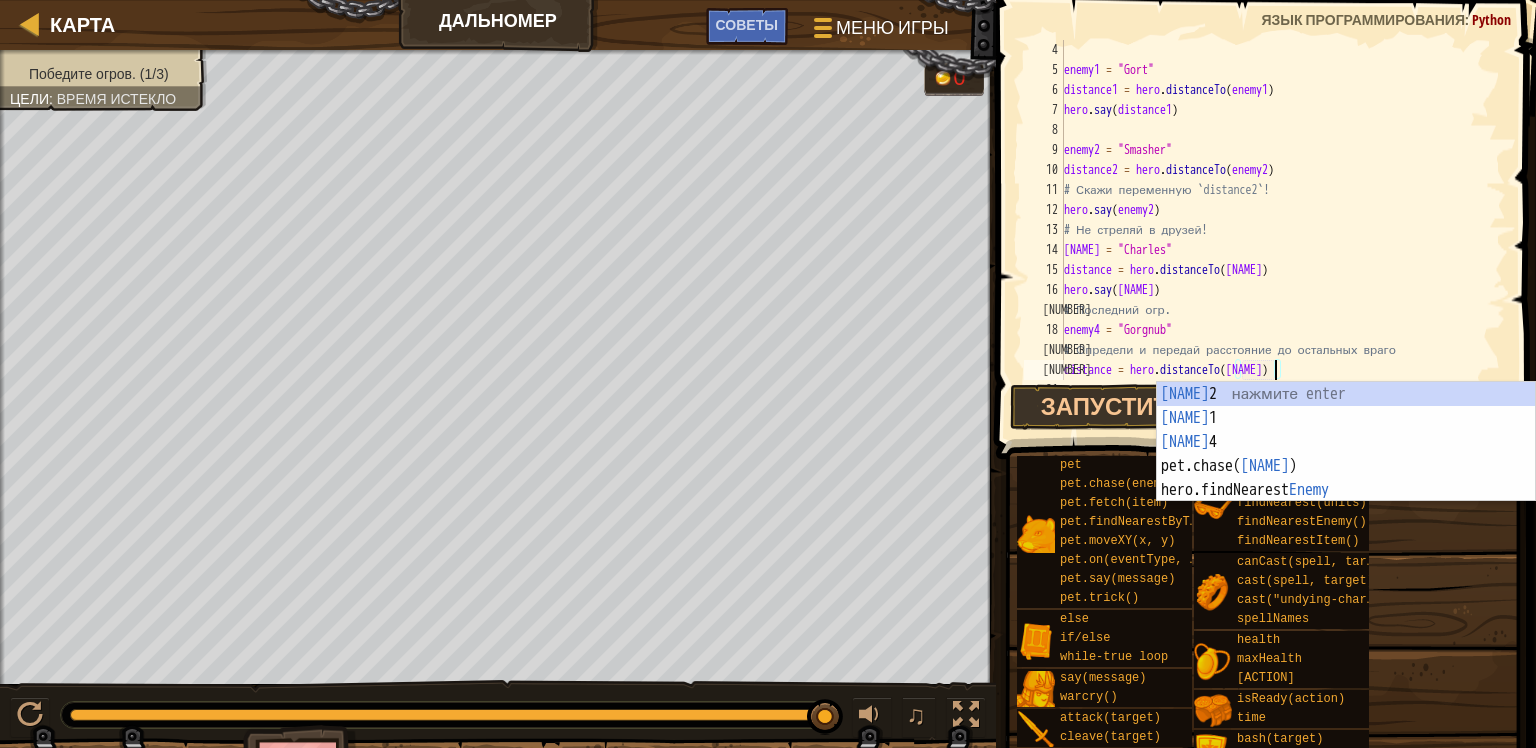 type on "distance = hero.distanceTo(enemy4)" 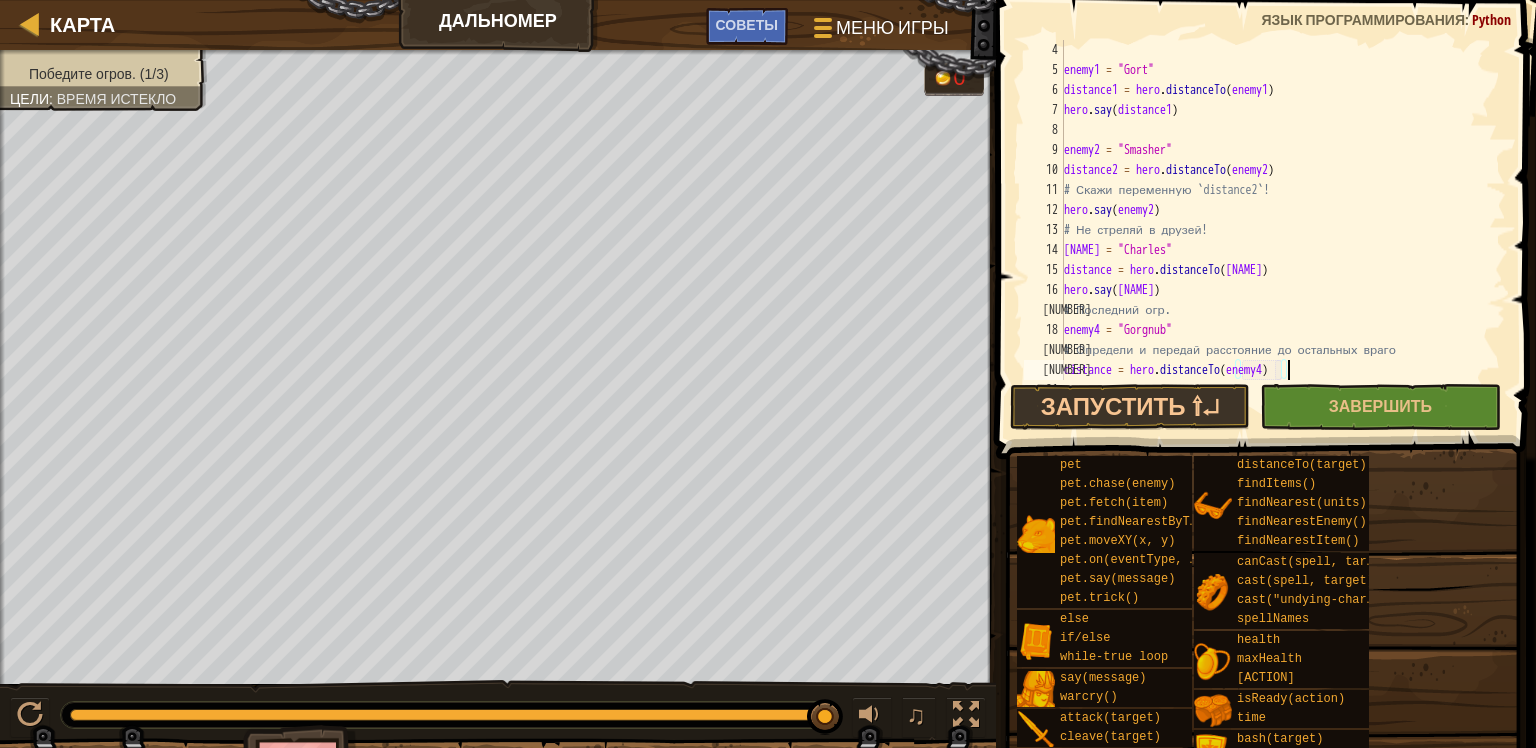 scroll, scrollTop: 9, scrollLeft: 0, axis: vertical 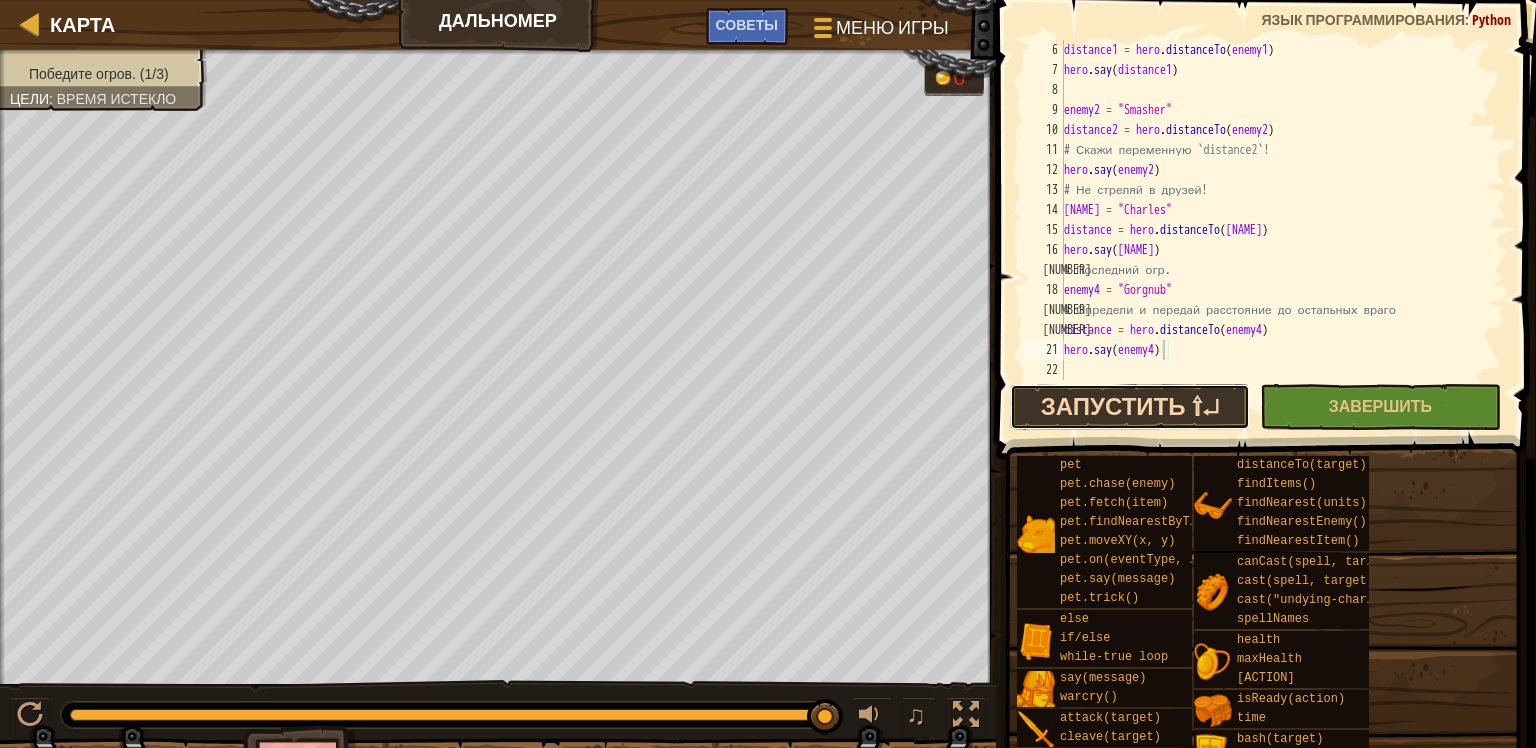 click on "Запустить ⇧↵" at bounding box center (1130, 407) 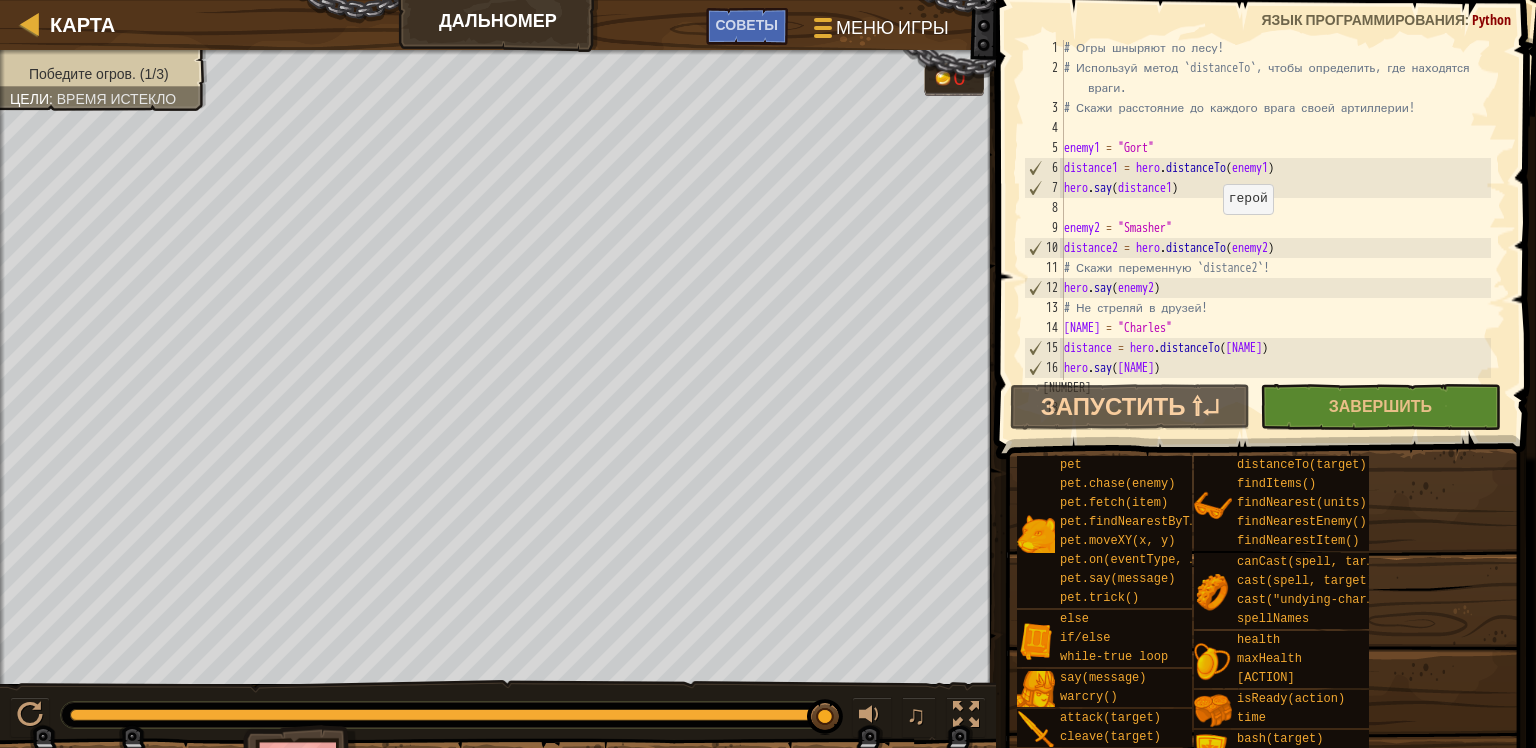 scroll, scrollTop: 0, scrollLeft: 0, axis: both 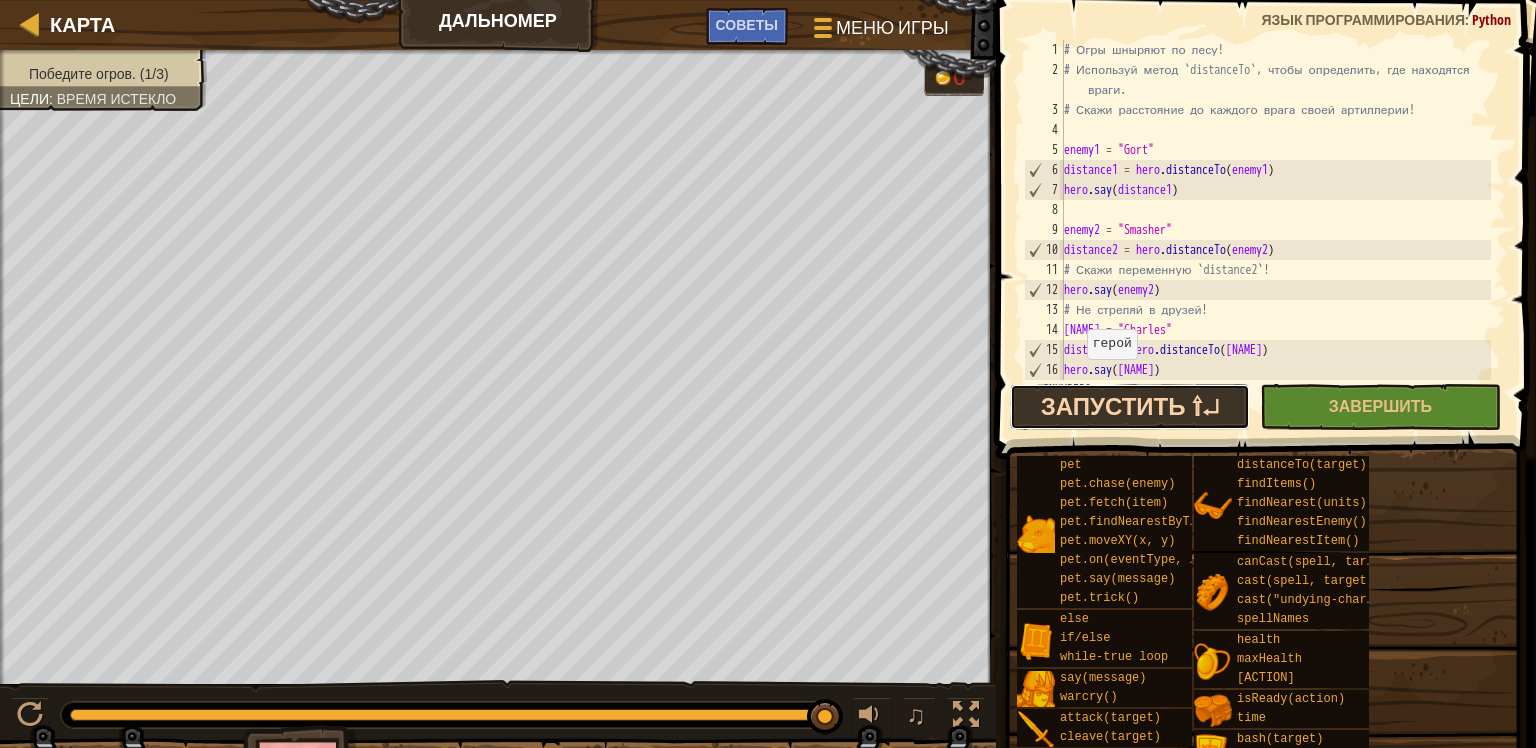 click on "Запустить ⇧↵" at bounding box center (1130, 407) 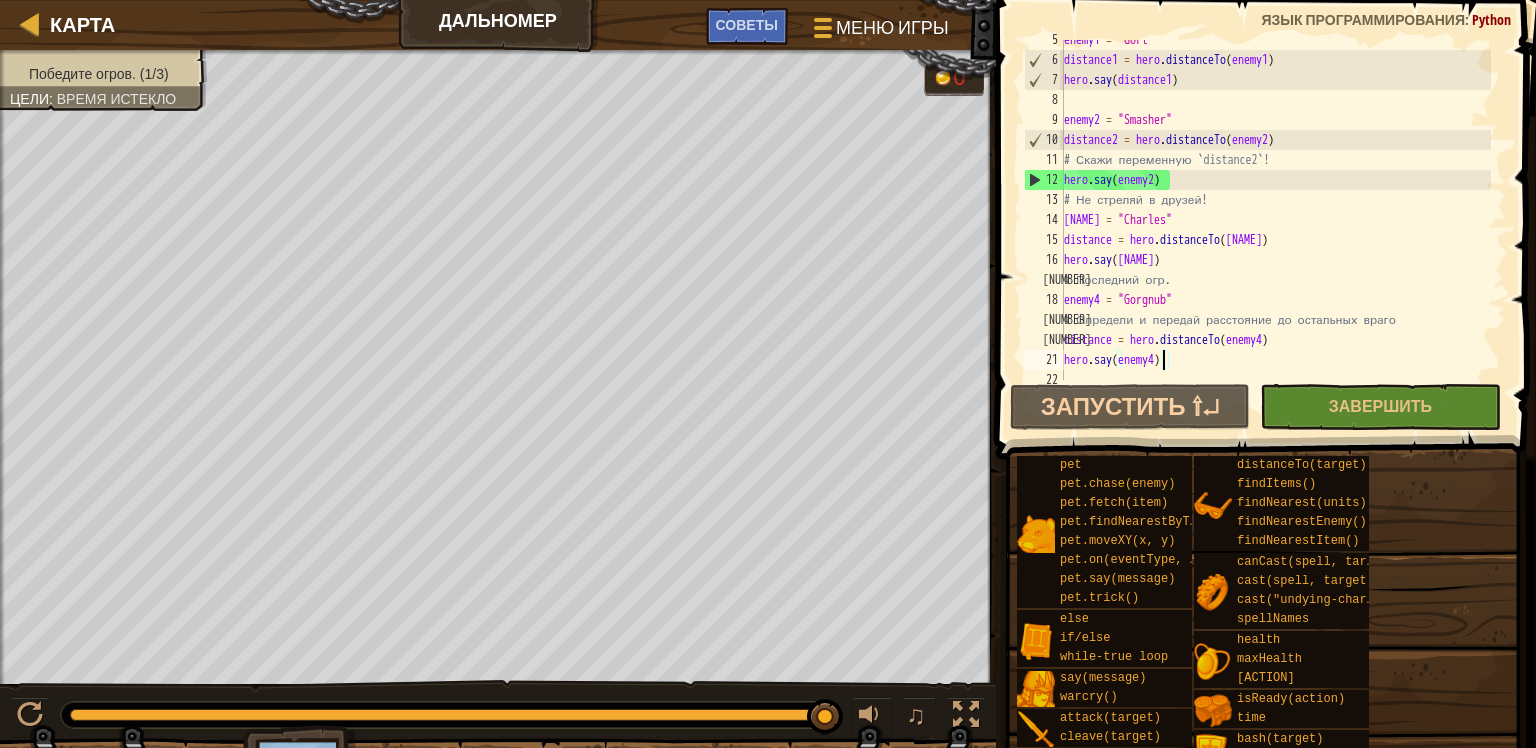 scroll, scrollTop: 120, scrollLeft: 0, axis: vertical 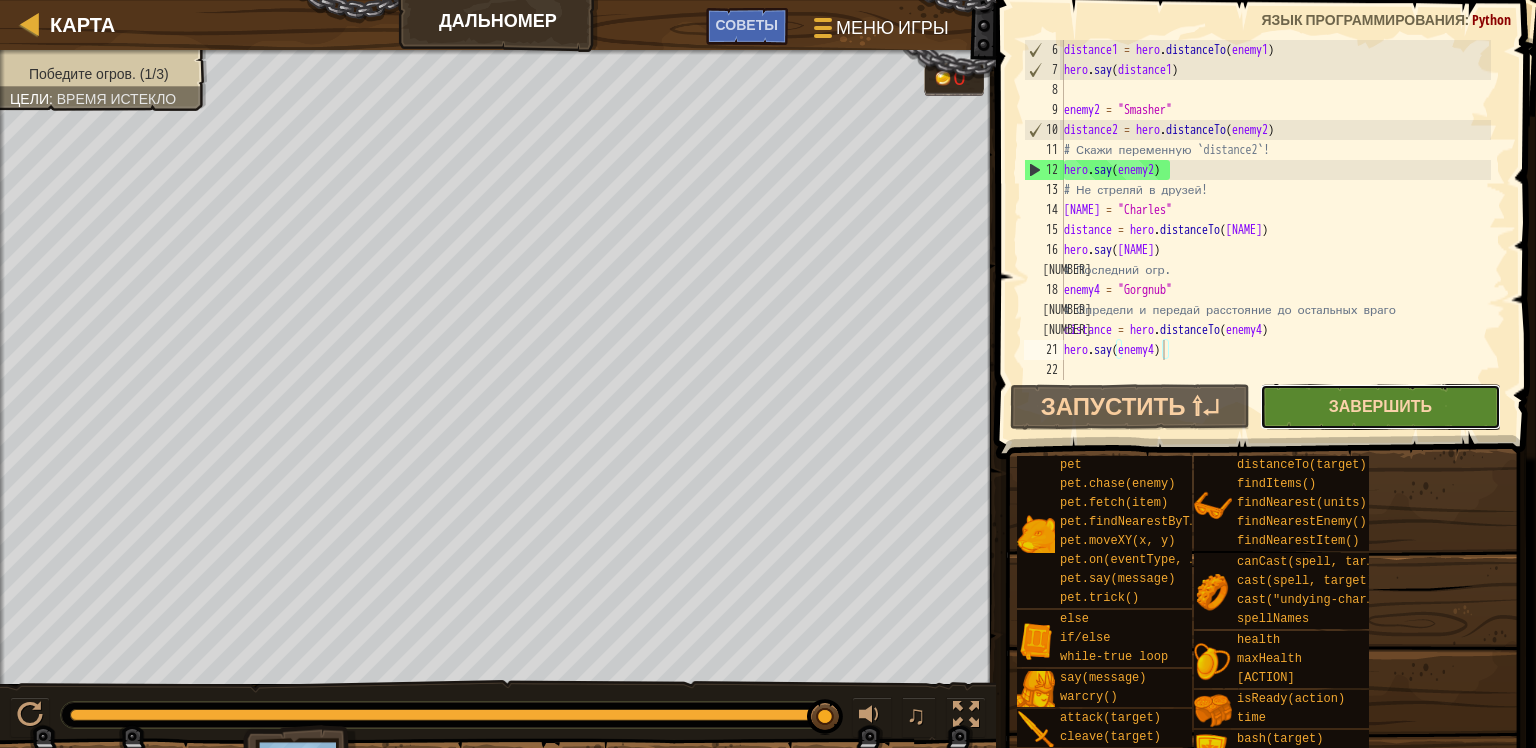 click on "Завершить" at bounding box center [1380, 406] 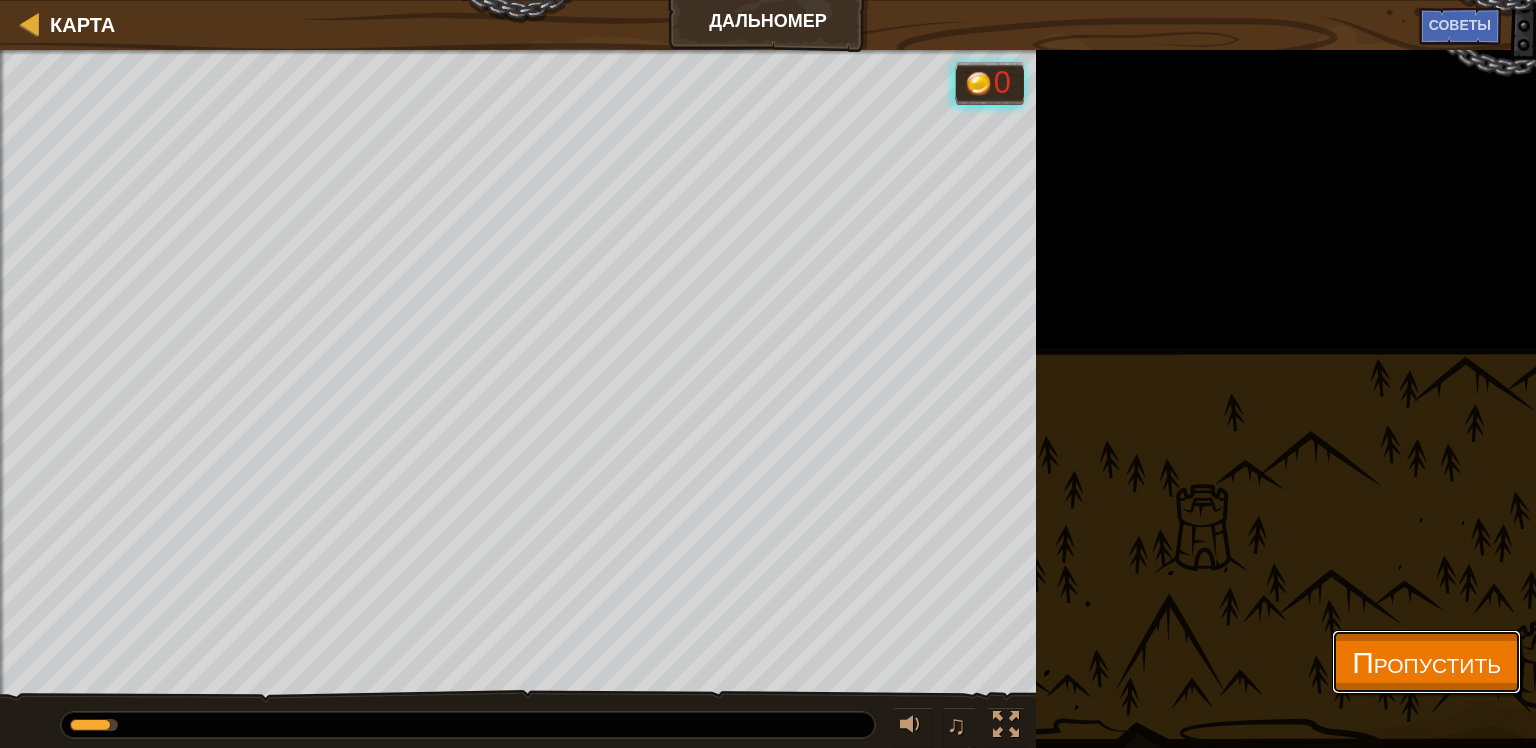click on "Пропустить" at bounding box center (1426, 661) 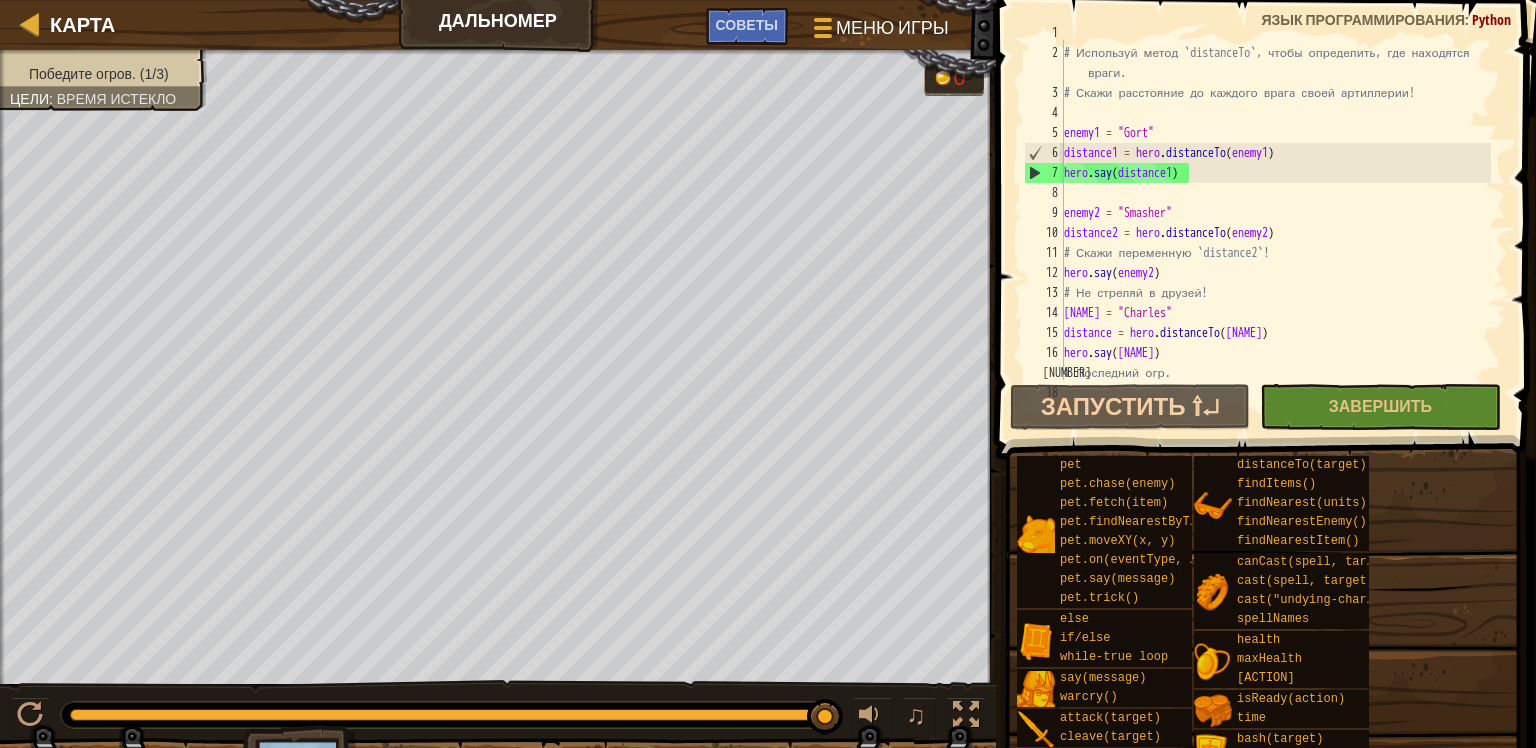 scroll, scrollTop: 0, scrollLeft: 0, axis: both 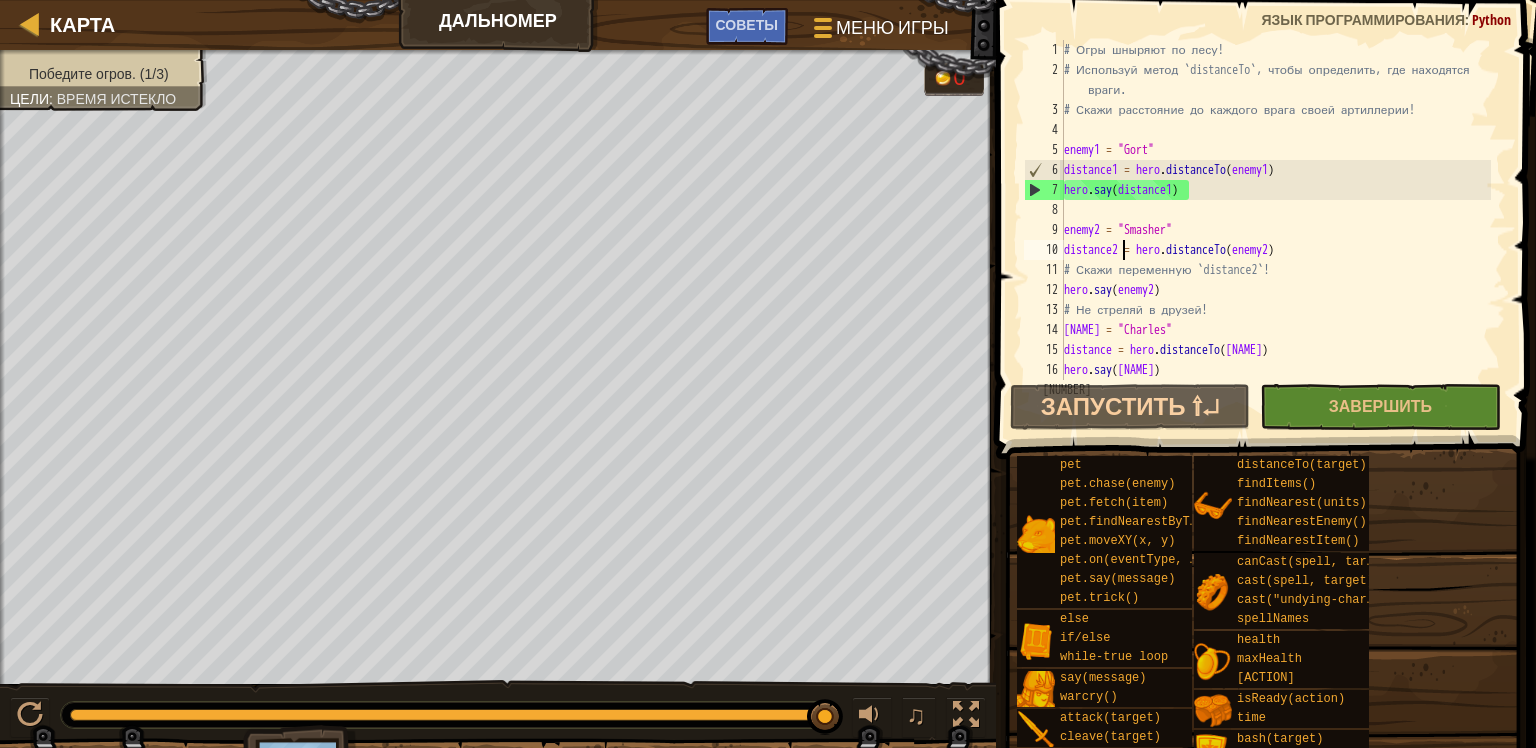 click on "# Огры шныряют по лесу! # Используй метод `distanceTo`, чтобы определить, где находятся       враги. # Скажи расстояние до каждого врага своей артиллерии! enemy1   =   "Gort" distance1   =   hero . distanceTo ( enemy1 ) hero . say ( distance1 ) enemy2   =   "Smasher" distance2   =   hero . distanceTo ( enemy2 ) # Скажи переменную `distance2`! hero . say ( enemy2 ) # Не стреляй в друзей! friend3   =   "Charles" distance   =   hero . distanceTo ( friend3 ) hero . say ( friend3 ) # Последний огр." at bounding box center (1275, 230) 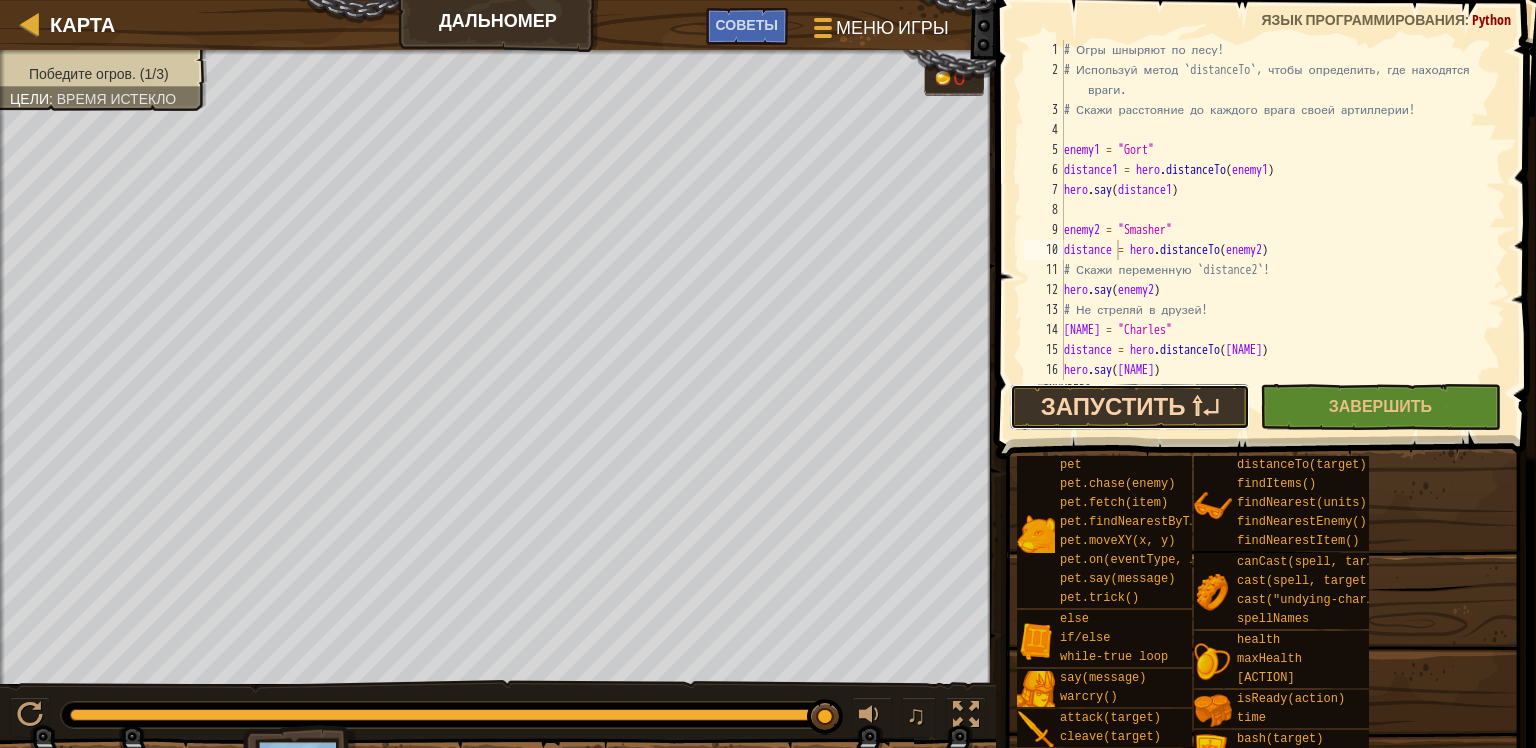 click on "Запустить ⇧↵" at bounding box center (1130, 407) 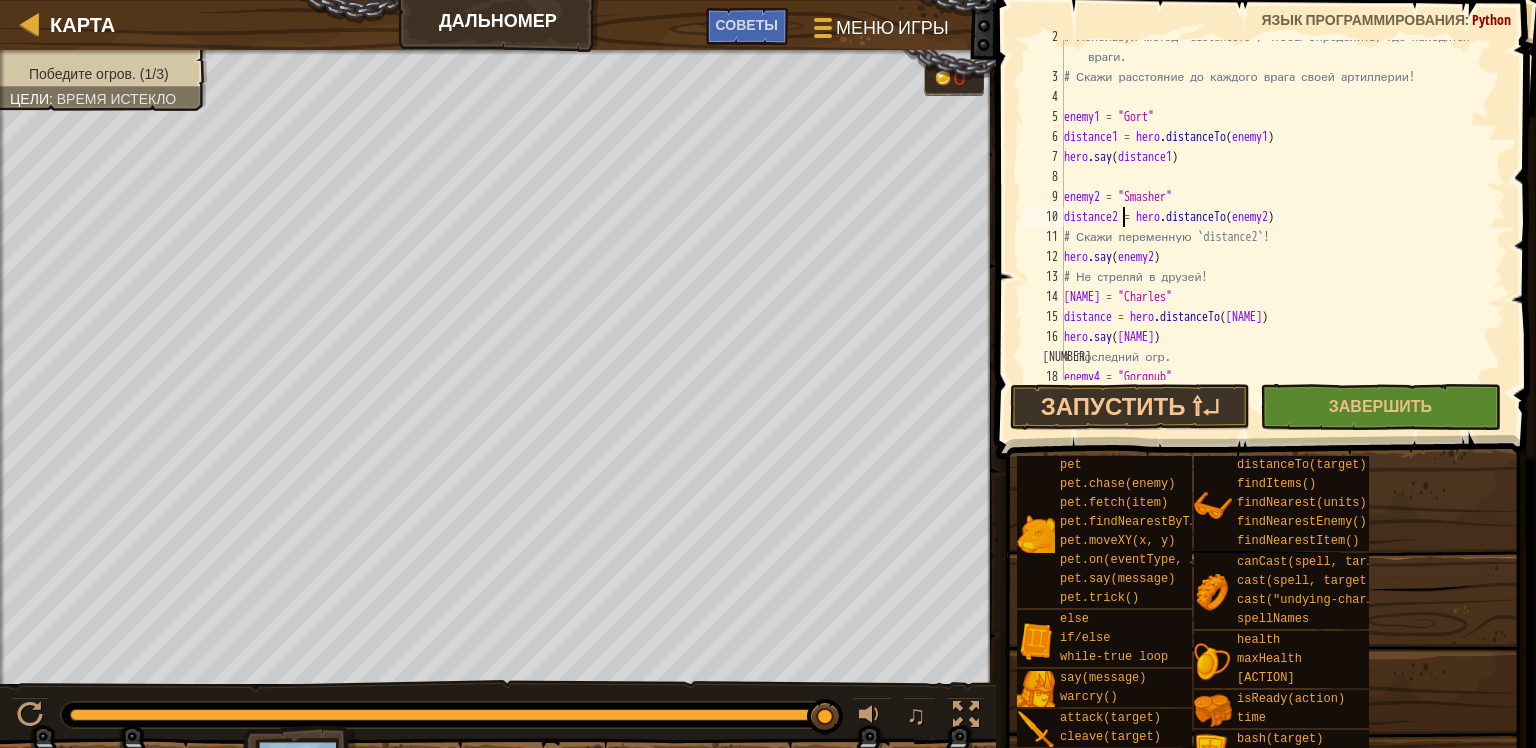scroll, scrollTop: 42, scrollLeft: 0, axis: vertical 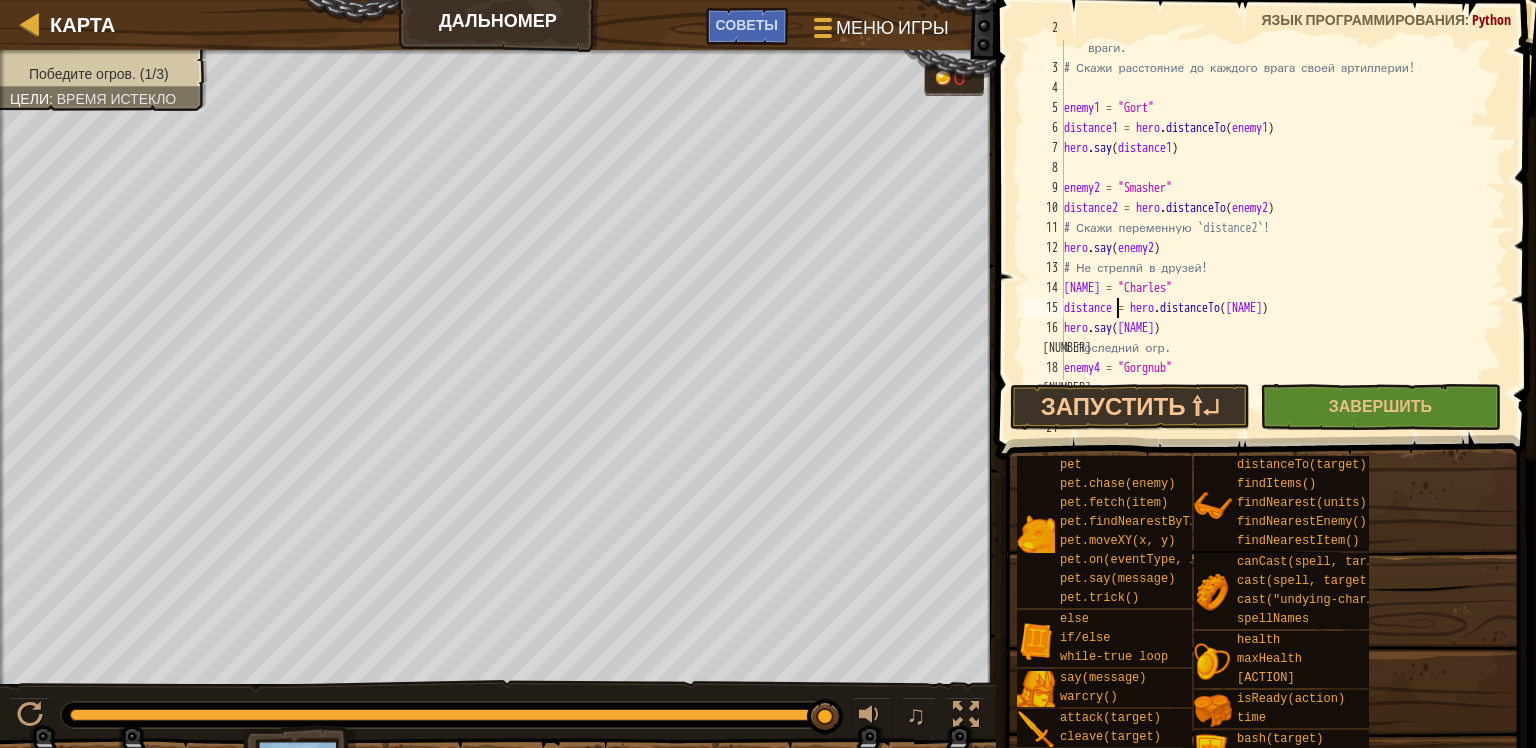 click on "# Используй метод `distanceTo`, чтобы определить, где находятся       враги. # Скажи расстояние до каждого врага своей артиллерии! enemy1   =   "Gort" distance1   =   hero . distanceTo ( enemy1 ) hero . say ( distance1 ) enemy2   =   "Smasher" distance2   =   hero . distanceTo ( enemy2 ) # Скажи переменную `distance2`! hero . say ( enemy2 ) # Не стреляй в друзей! friend3   =   "Charles" distance   =   hero . distanceTo ( friend3 ) hero . say ( friend3 ) # Последний огр. enemy4   =   "Gorgnub" # Определи и передай расстояние до остальных враго" at bounding box center [1275, 218] 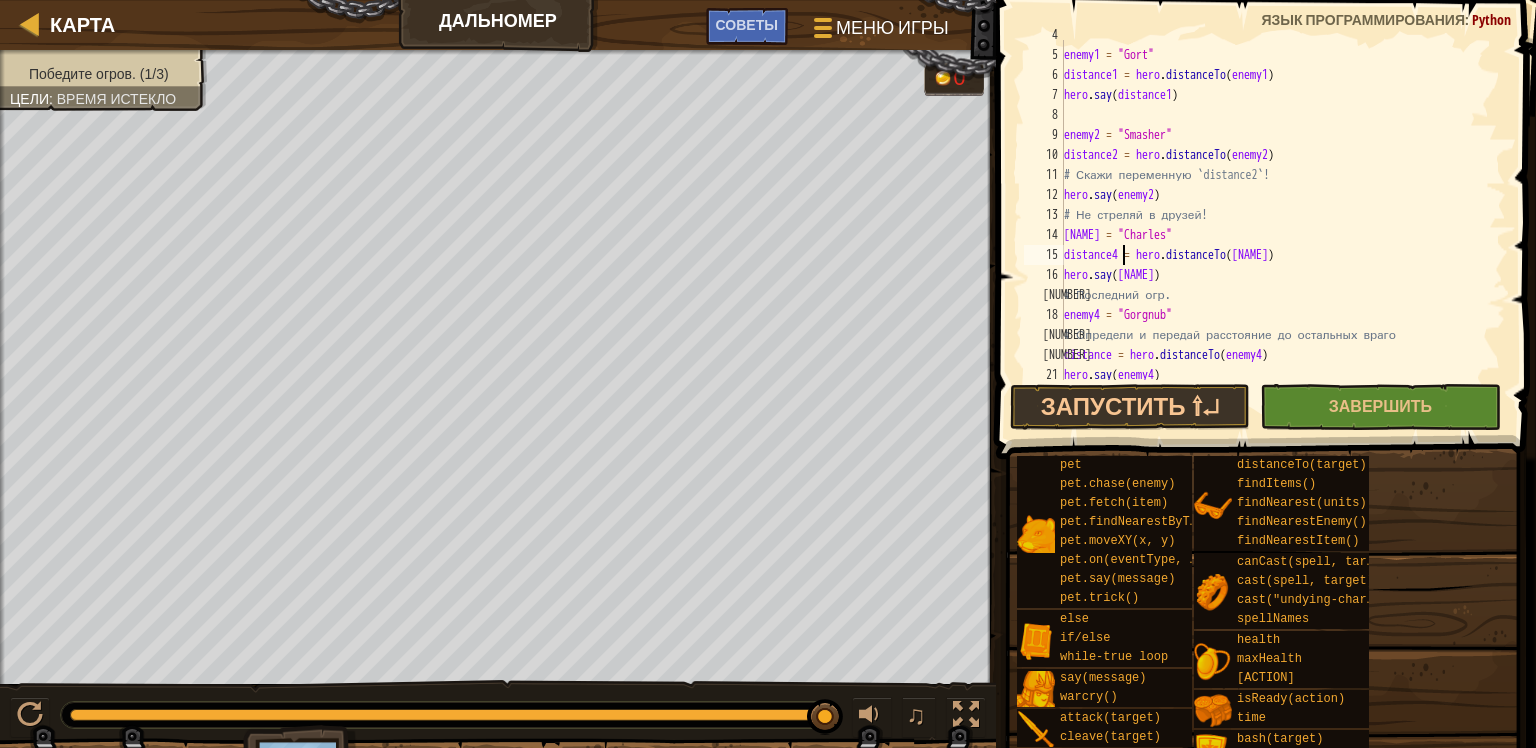 scroll, scrollTop: 120, scrollLeft: 0, axis: vertical 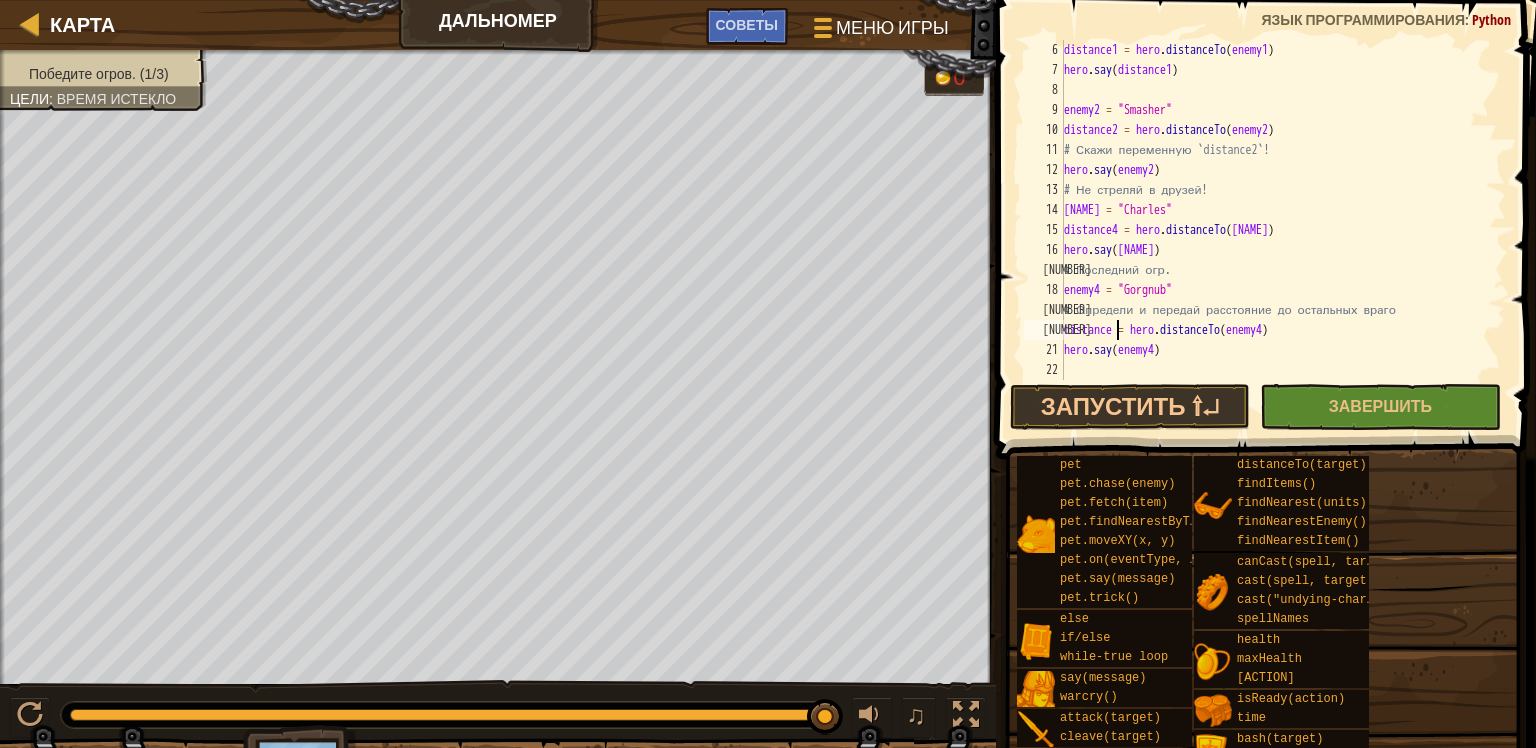 click on "distance1   =   hero . distanceTo ( enemy1 ) hero . say ( distance1 ) enemy2   =   "[NAME]" distance2   =   hero . distanceTo ( enemy2 ) # Скажи переменную `distance2`! hero . say ( distance2 ) # Не стреляй в друзей! friend3   =   "[NAME]" distance4   =   hero . distanceTo ( friend3 ) hero . say ( friend3 ) # Последний огр. enemy4   =   "[NAME]" # Определи и передай расстояние до остальных враго distance   =   hero . distanceTo ( enemy4 ) hero . say ( enemy4 )" at bounding box center [1275, 230] 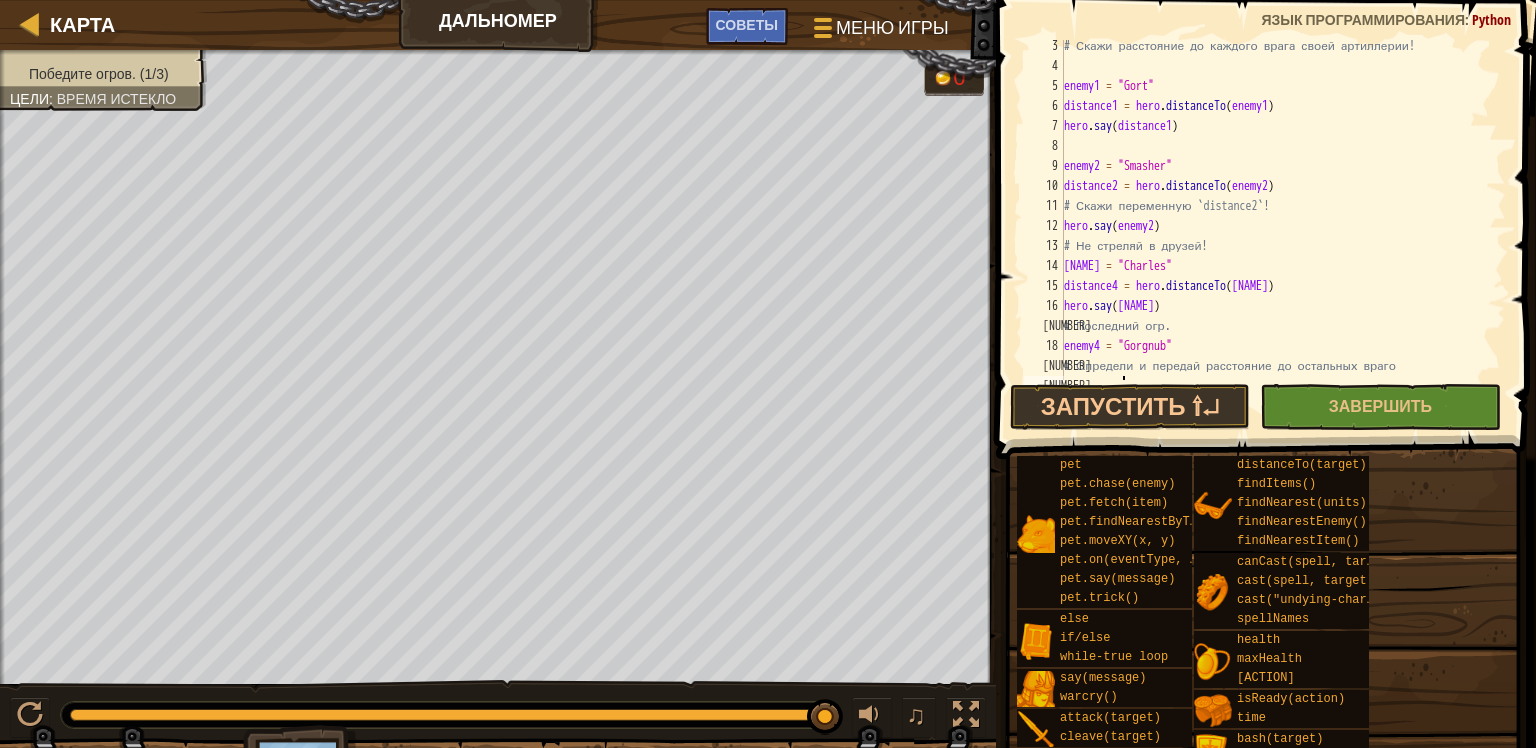 scroll, scrollTop: 60, scrollLeft: 0, axis: vertical 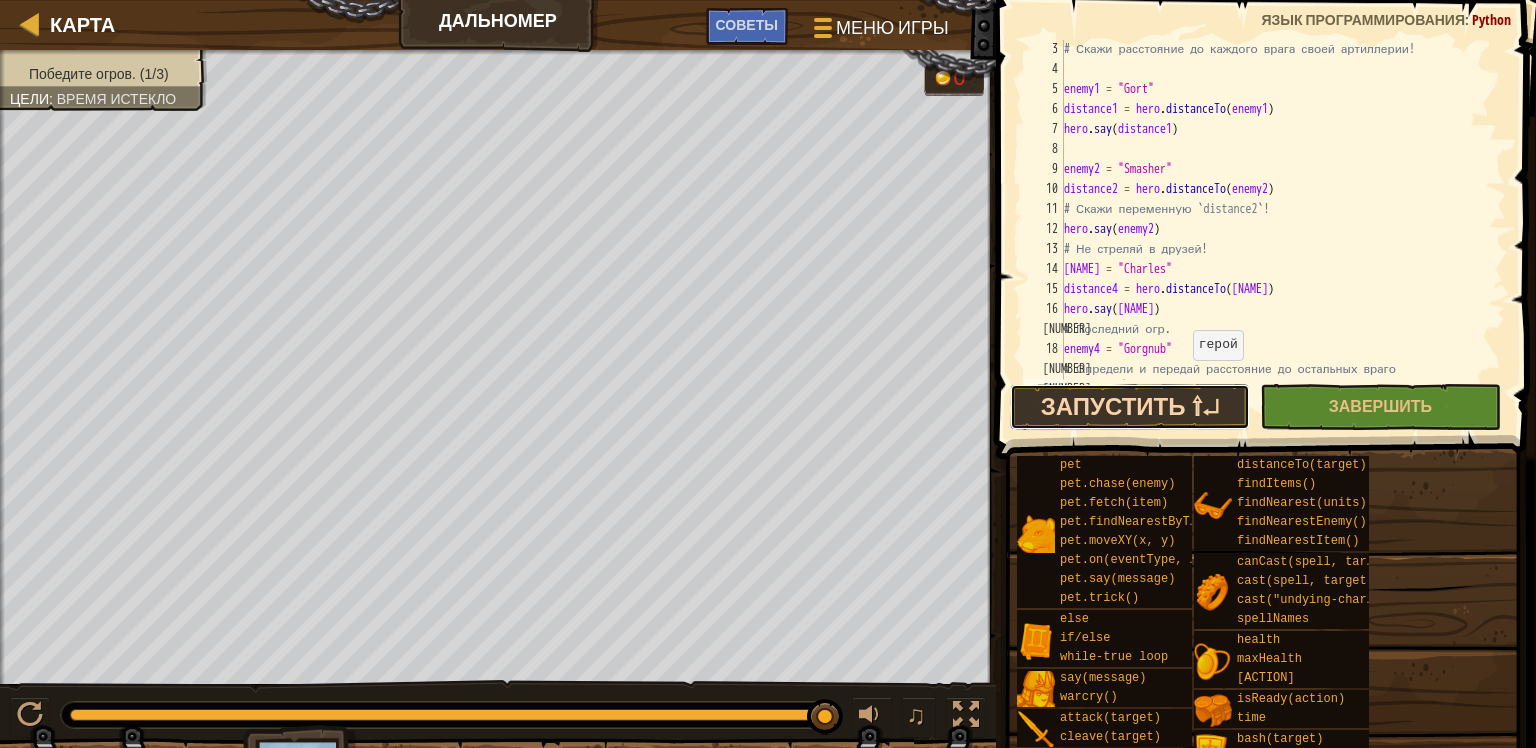 click on "Запустить ⇧↵" at bounding box center [1130, 407] 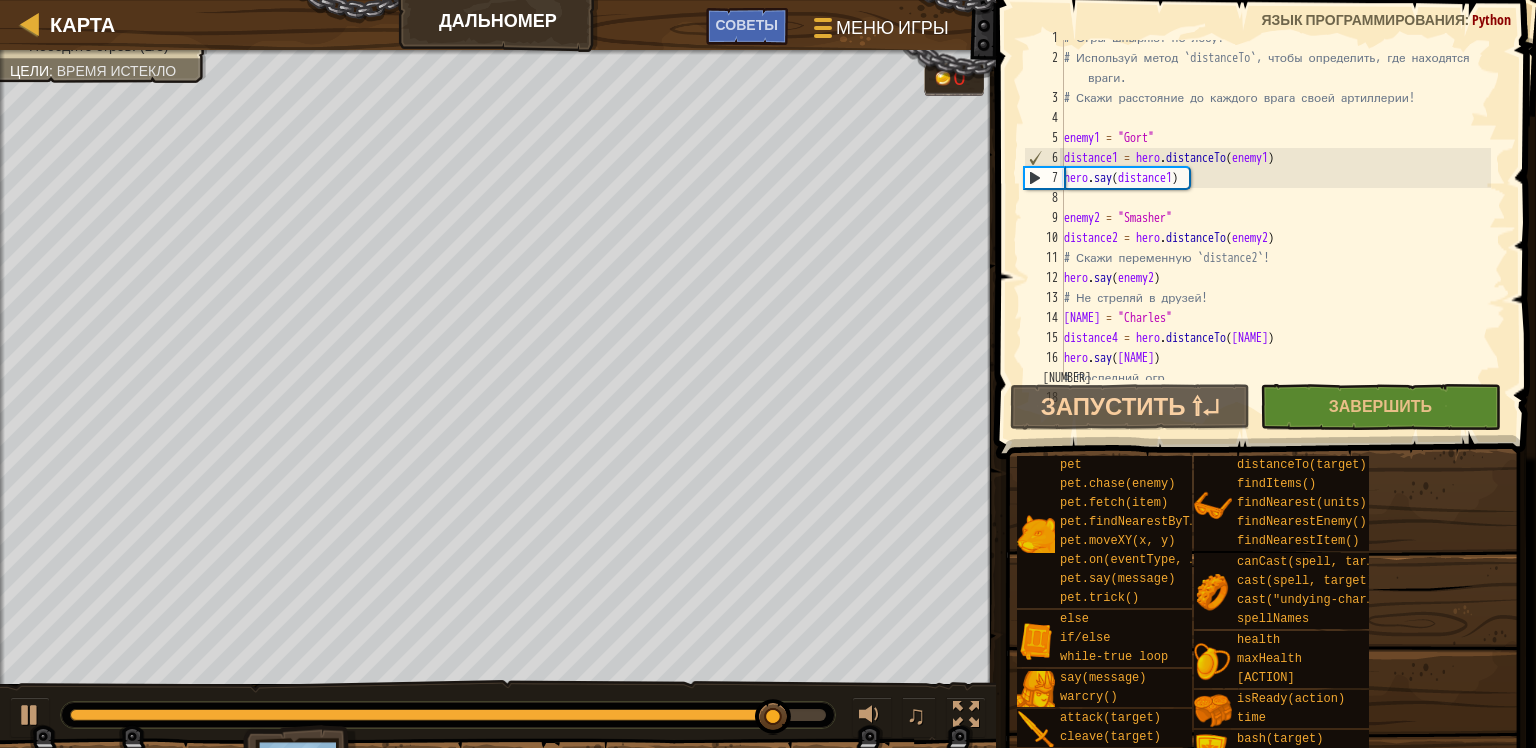scroll, scrollTop: 9, scrollLeft: 0, axis: vertical 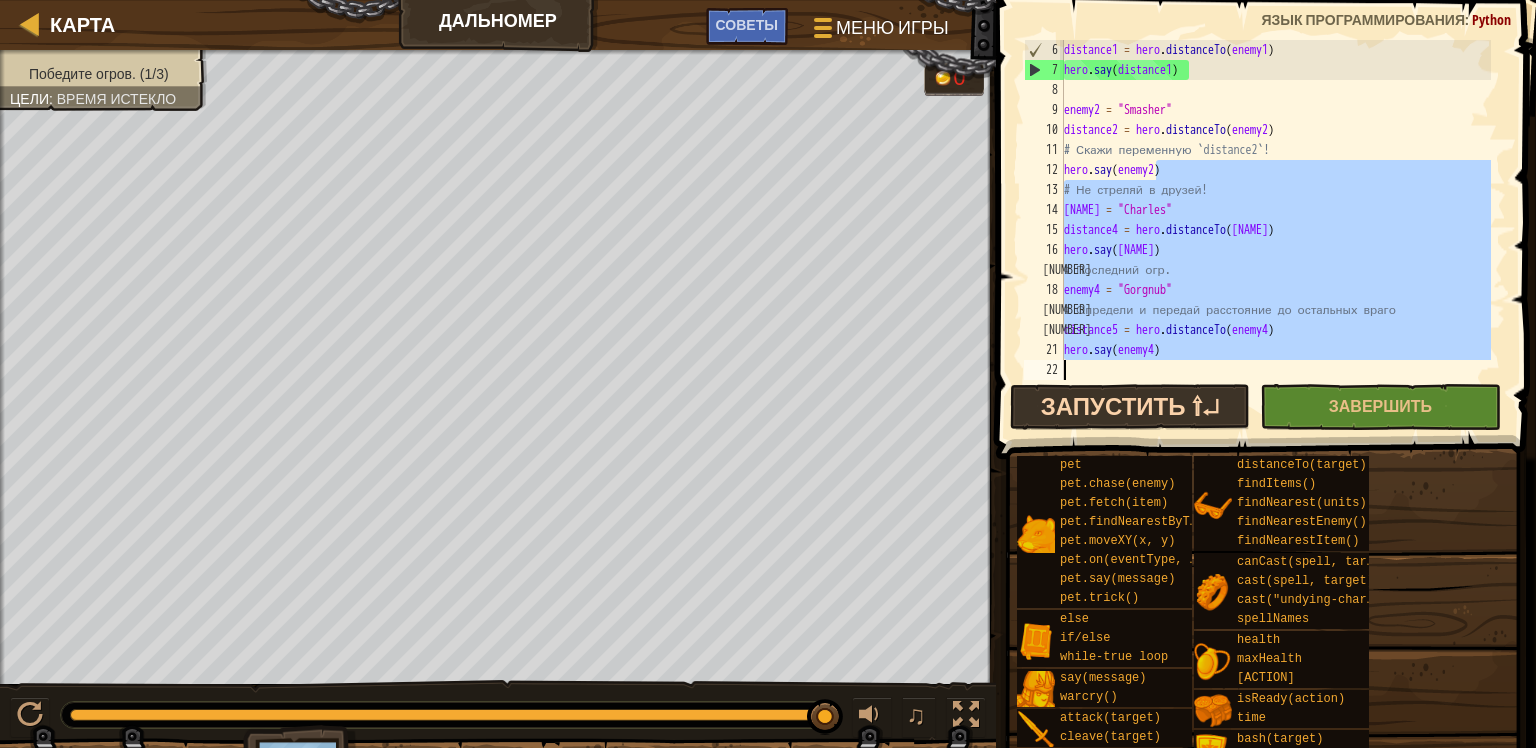 drag, startPoint x: 1159, startPoint y: 281, endPoint x: 1197, endPoint y: 407, distance: 131.60547 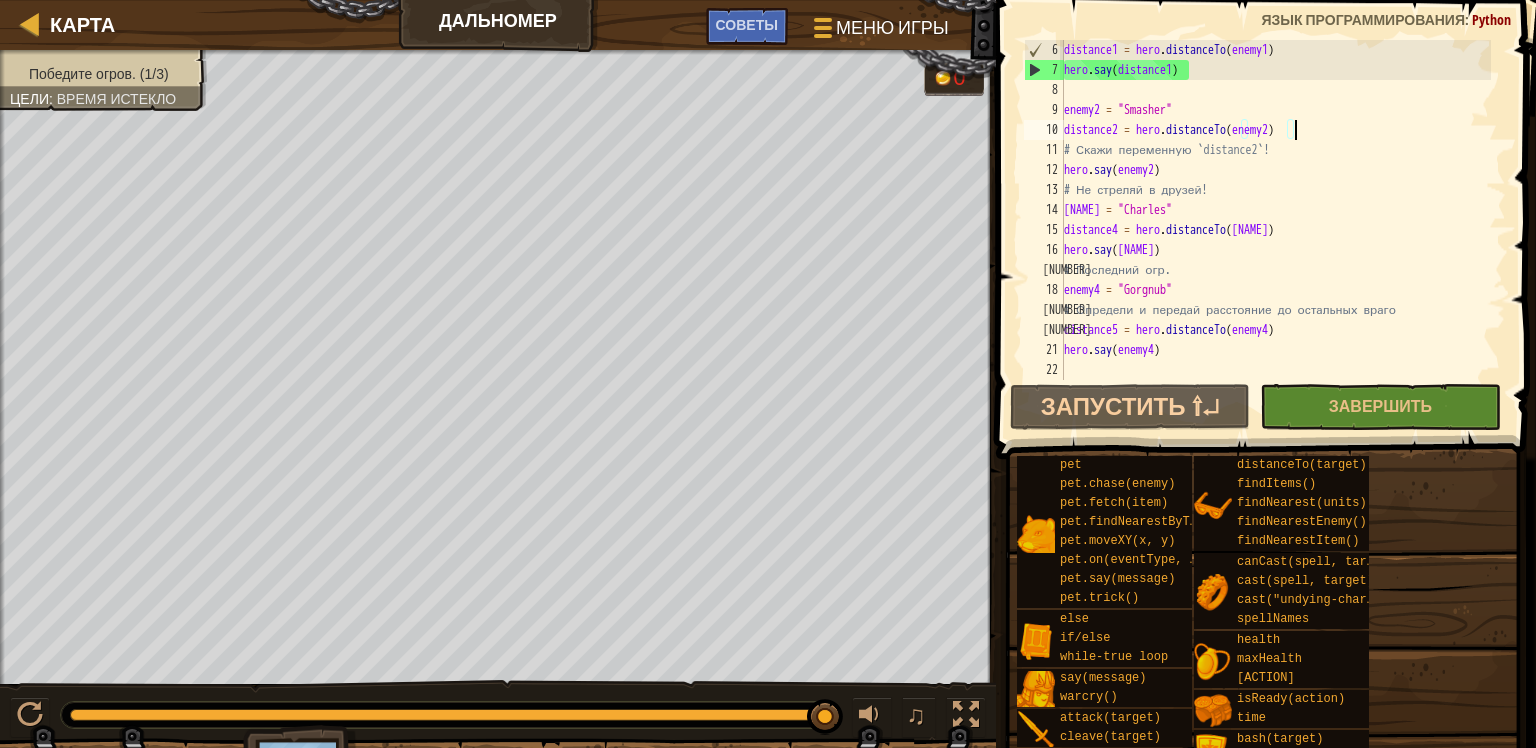 click on "distance1   =   hero . distanceTo ( enemy1 ) hero . say ( distance1 ) enemy2   =   "Smasher" distance2   =   hero . distanceTo ( enemy2 ) # Скажи переменную `distance2`! hero . say ( enemy2 ) # Не стреляй в друзей! friend3   =   "Charles" distance4   =   hero . distanceTo ( friend3 ) hero . say ( friend3 ) # Последний огр. enemy4   =   "Gorgnub" # Определи и передай расстояние до остальных враго distance5   =   hero . distanceTo ( enemy4 ) hero . say ( enemy4 )" at bounding box center (1275, 230) 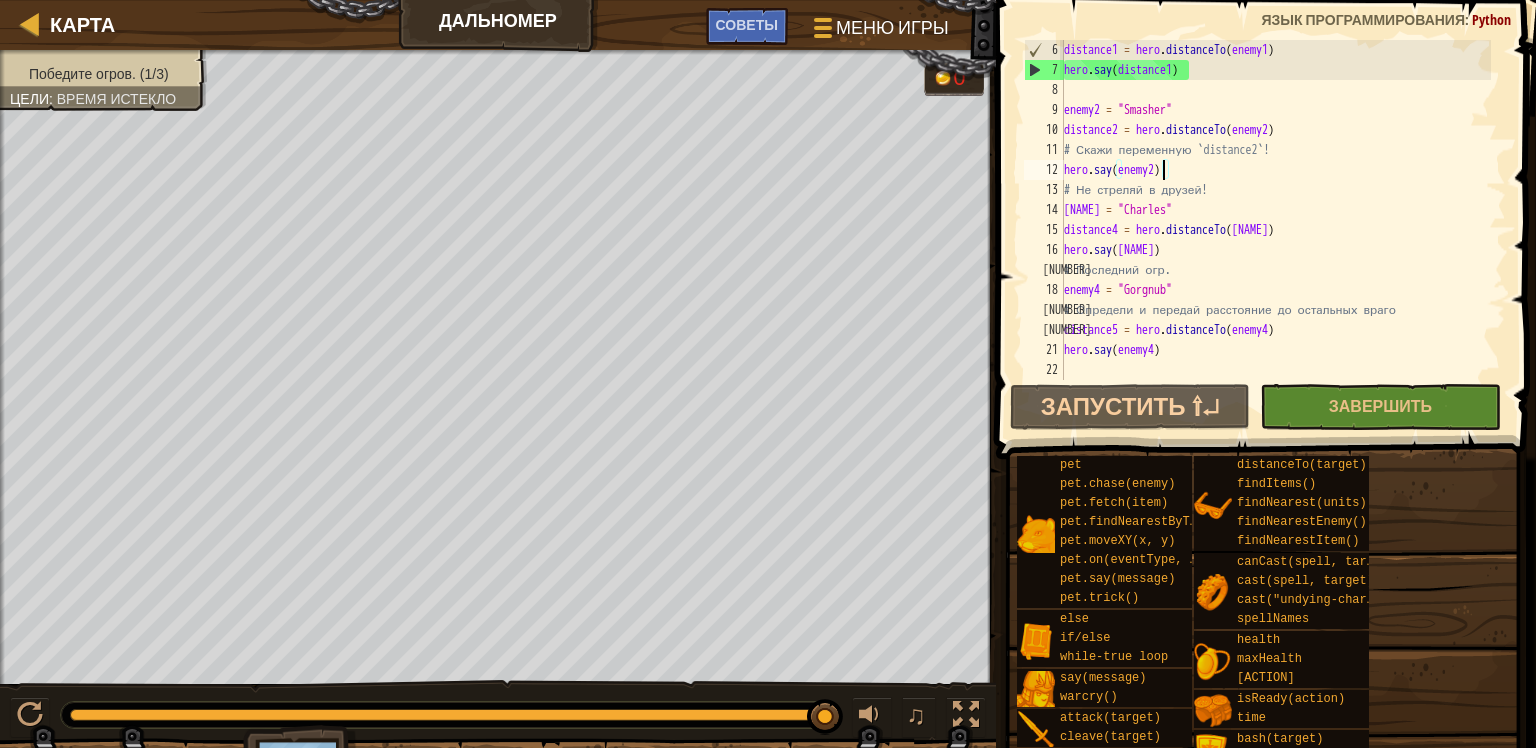 click on "distance1   =   hero . distanceTo ( enemy1 ) hero . say ( distance1 ) enemy2   =   "Smasher" distance2   =   hero . distanceTo ( enemy2 ) # Скажи переменную `distance2`! hero . say ( enemy2 ) # Не стреляй в друзей! friend3   =   "Charles" distance4   =   hero . distanceTo ( friend3 ) hero . say ( friend3 ) # Последний огр. enemy4   =   "Gorgnub" # Определи и передай расстояние до остальных враго distance5   =   hero . distanceTo ( enemy4 ) hero . say ( enemy4 )" at bounding box center [1275, 230] 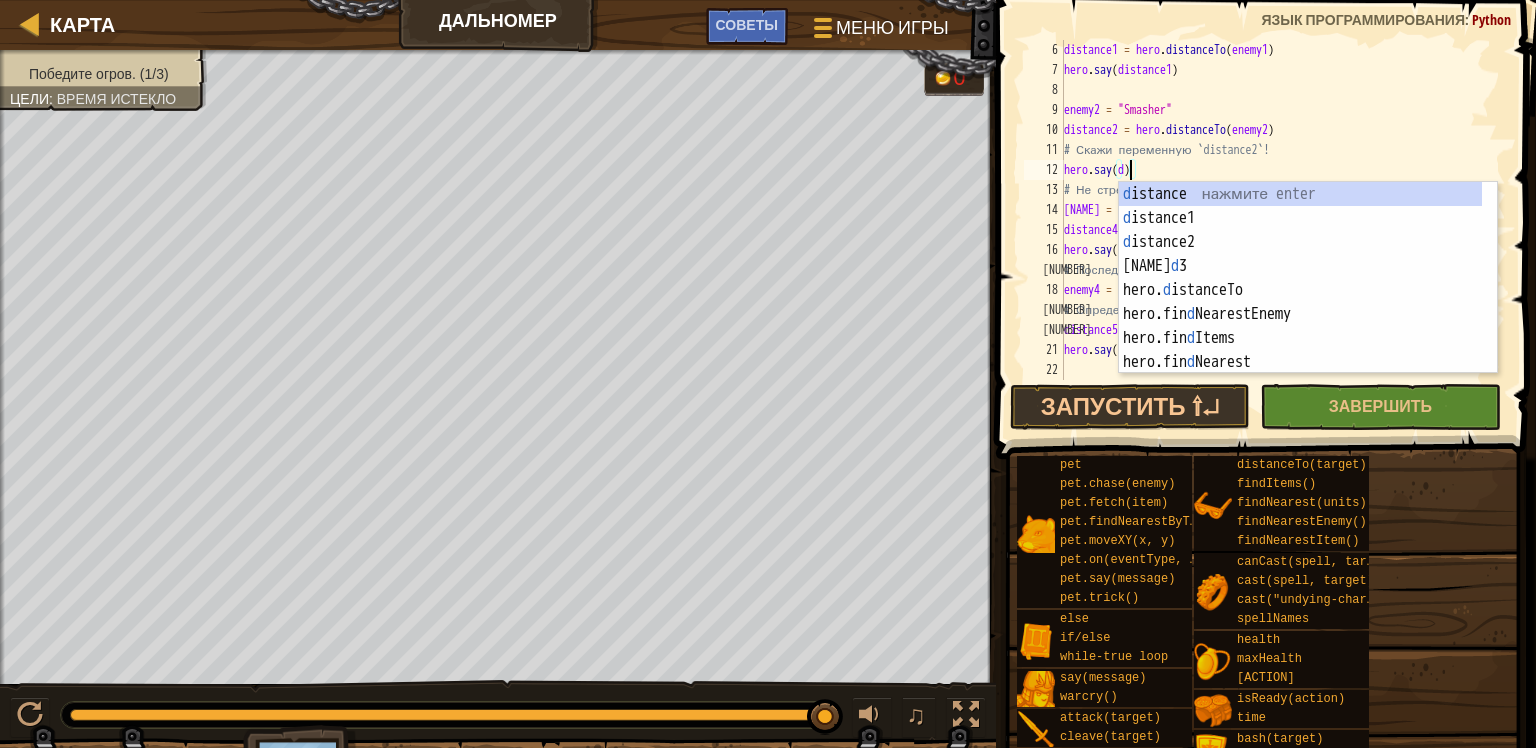 scroll, scrollTop: 9, scrollLeft: 5, axis: both 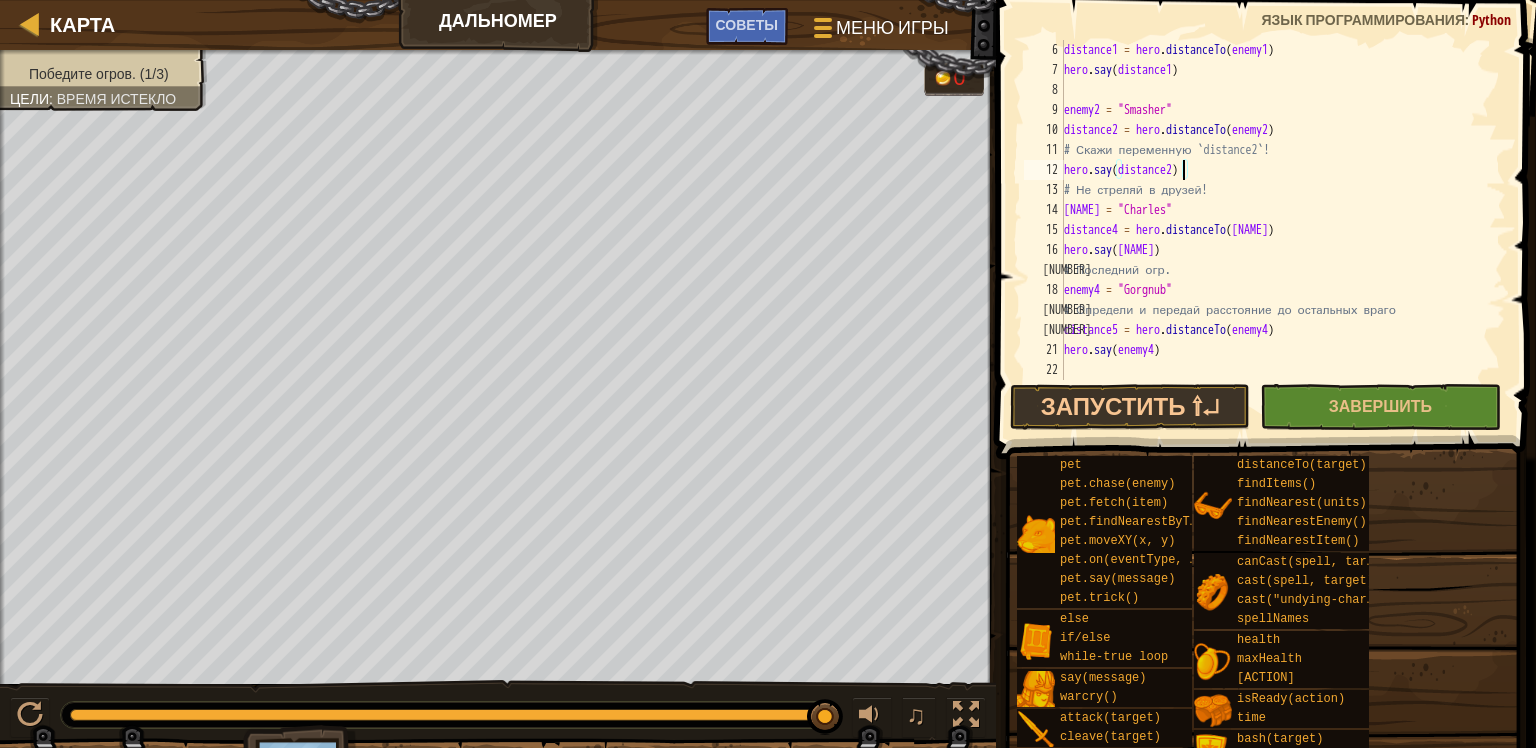 click on "distance1 = hero . distanceTo ( enemy1 ) hero . say ( distance1 ) enemy2 = "[NAME]" distance2 = hero . distanceTo ( enemy2 ) # Скажи переменную `distance2`! hero . say ( distance2 ) # Не стреляй в друзей! friend3 = "[NAME]" distance4 = hero . distanceTo ( friend3 ) hero . say ( friend3 ) # Последний огр. enemy4 = "[NAME]" # Определи и передай расстояние до остальных враго distance5 = hero . distanceTo ( enemy4 ) hero . say ( enemy4 )" at bounding box center [1275, 230] 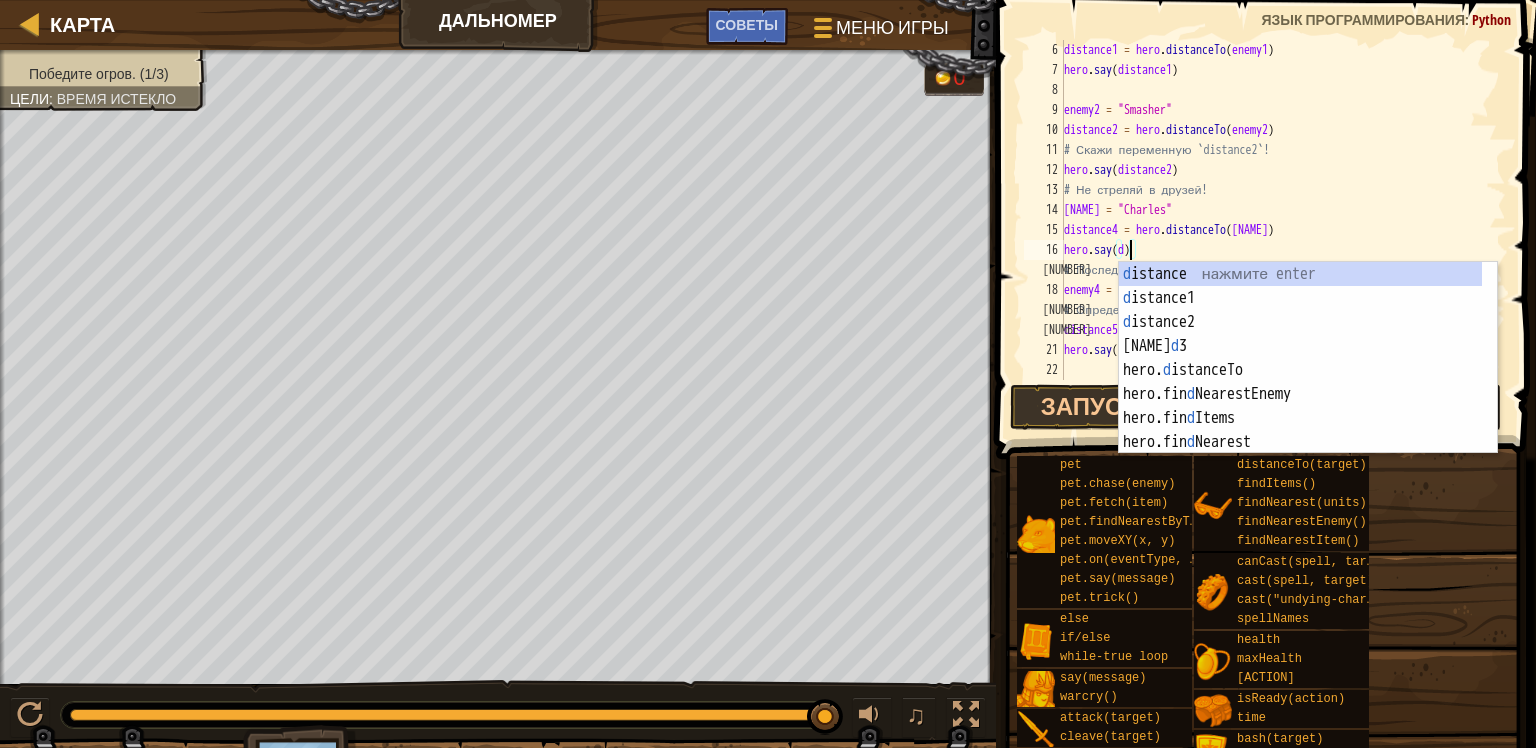 scroll, scrollTop: 9, scrollLeft: 5, axis: both 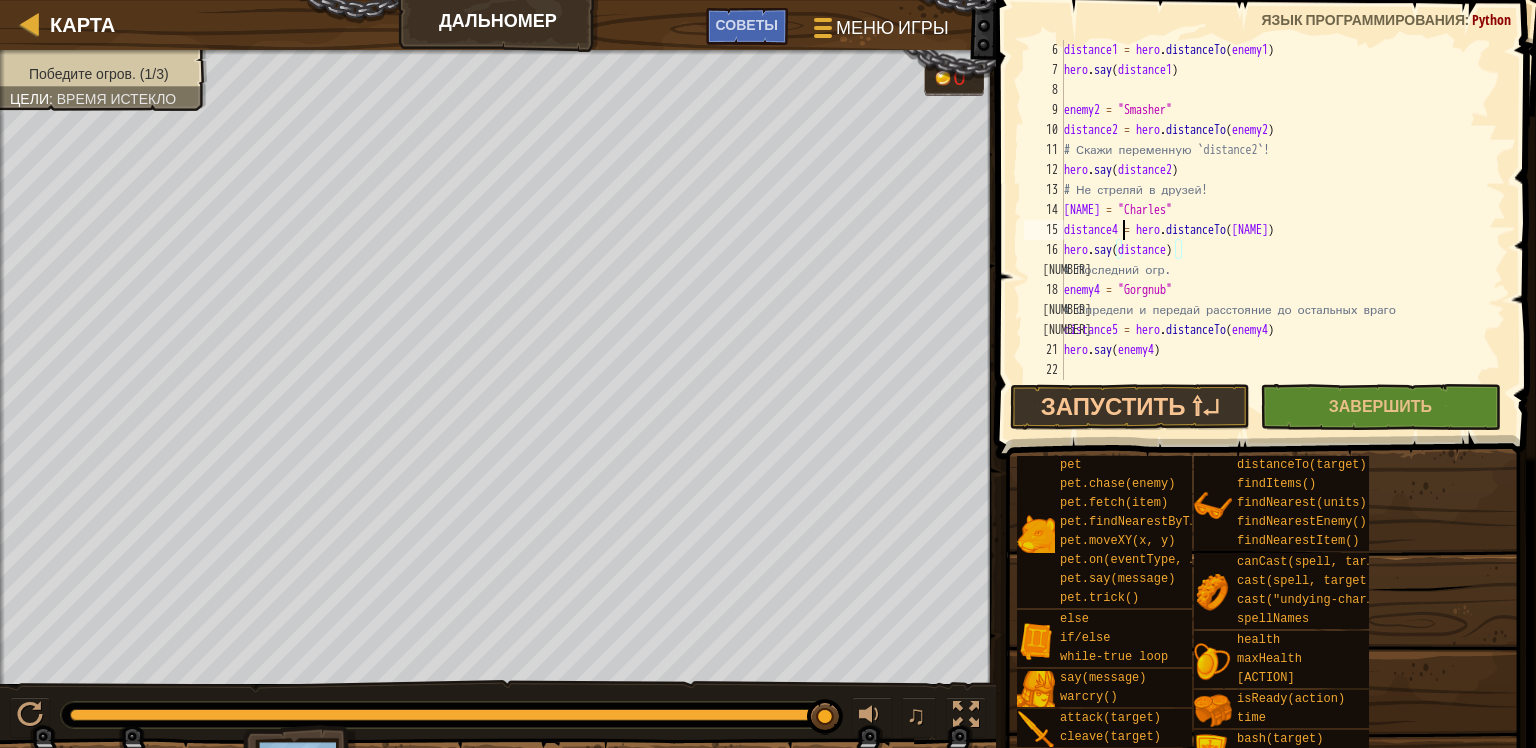 click on "distance1 = hero . distanceTo ( enemy1 ) hero . say ( distance1 ) enemy2 = "[NAME]" distance2 = hero . distanceTo ( enemy2 ) # Скажи переменную `distance2`! hero . say ( distance2 ) # Не стреляй в друзей! friend3 = "[NAME]" distance4 = hero . distanceTo ( friend3 ) hero . say ( distance ) # Последний огр. enemy4 = "[NAME]" # Определи и передай расстояние до остальных враго distance5 = hero . distanceTo ( enemy4 ) hero . say ( enemy4 )" at bounding box center (1275, 230) 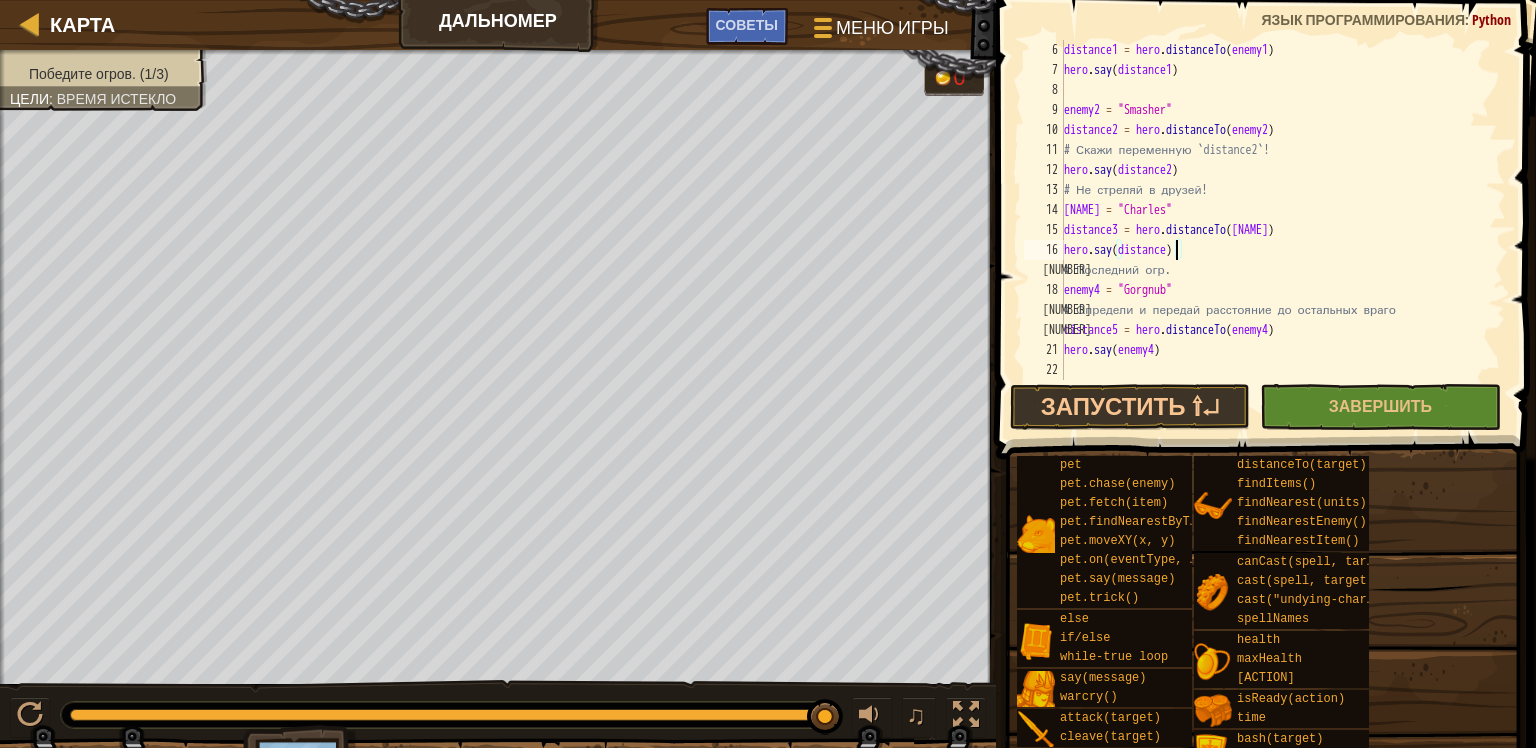click on "distance1   =   hero . distanceTo ( enemy1 ) hero . say ( distance1 ) enemy2   =   "Smasher" distance2   =   hero . distanceTo ( enemy2 ) # Скажи переменную `distance2`! hero . say ( distance2 ) # Не стреляй в друзей! friend3   =   "Charles" distance3   =   hero . distanceTo ( friend3 ) hero . say ( distance ) # Последний огр. enemy4   =   "Gorgnub" # Определи и передай расстояние до остальных враго distance5   =   hero . distanceTo ( enemy4 ) hero . say ( enemy4 )" at bounding box center [1275, 230] 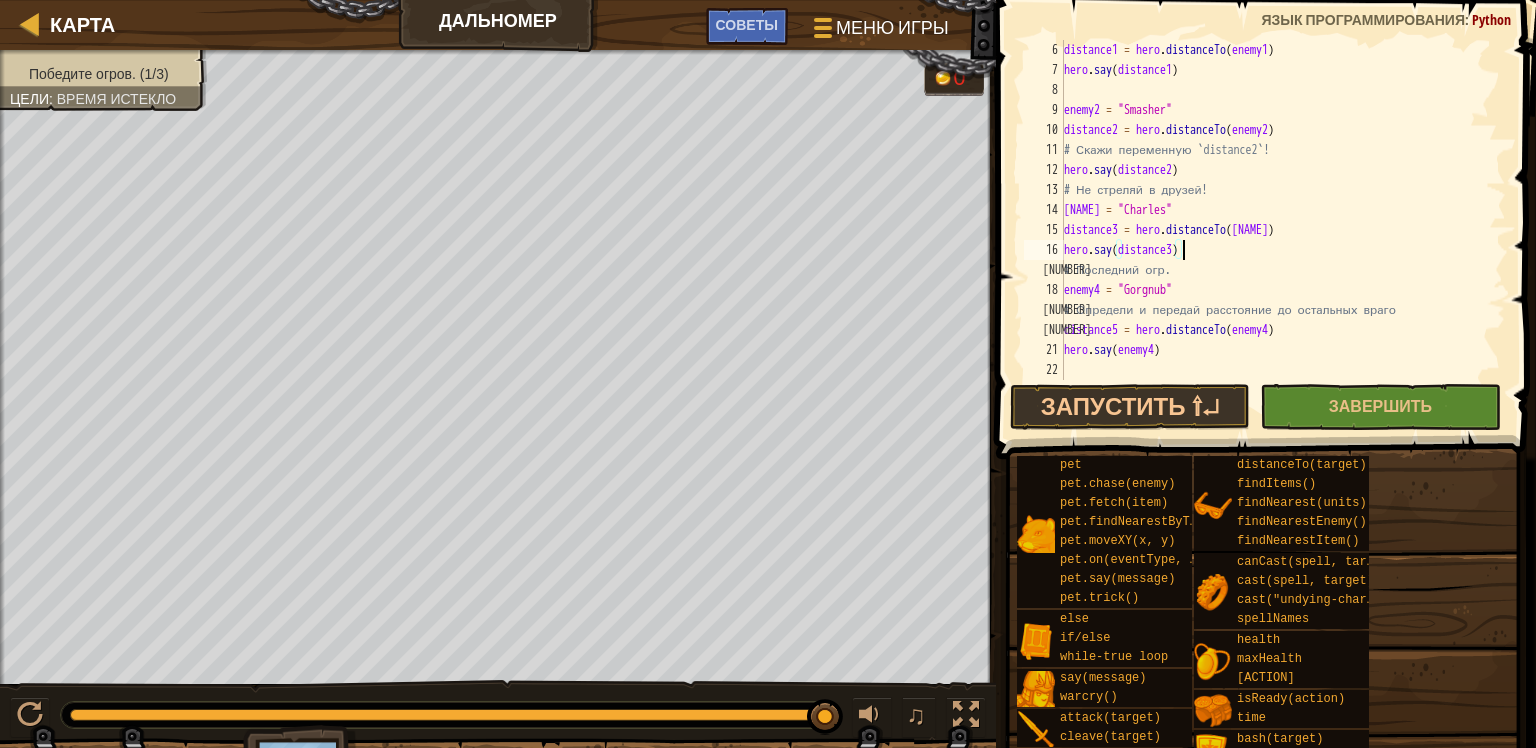 scroll, scrollTop: 9, scrollLeft: 8, axis: both 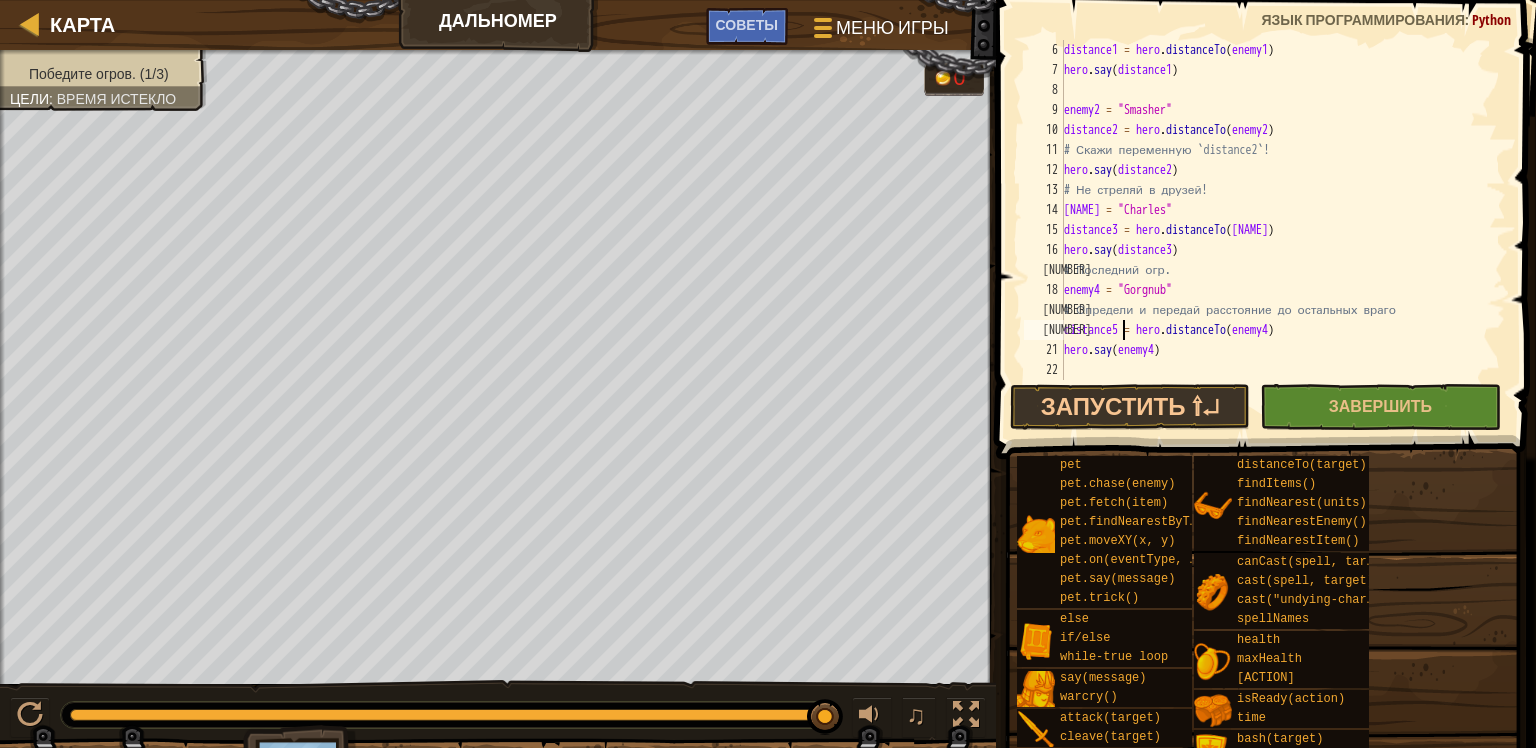 click on "distance1   =   hero . distanceTo ( enemy1 ) hero . say ( distance1 ) enemy2   =   "Smasher" distance2   =   hero . distanceTo ( enemy2 ) # Скажи переменную `distance2`! hero . say ( distance2 ) # Не стреляй в друзей! friend3   =   "Charles" distance3   =   hero . distanceTo ( friend3 ) hero . say ( distance3 ) # Последний огр. enemy4   =   "Gorgnub" # Определи и передай расстояние до остальных враго distance5   =   hero . distanceTo ( enemy4 ) hero . say ( enemy4 )" at bounding box center (1275, 230) 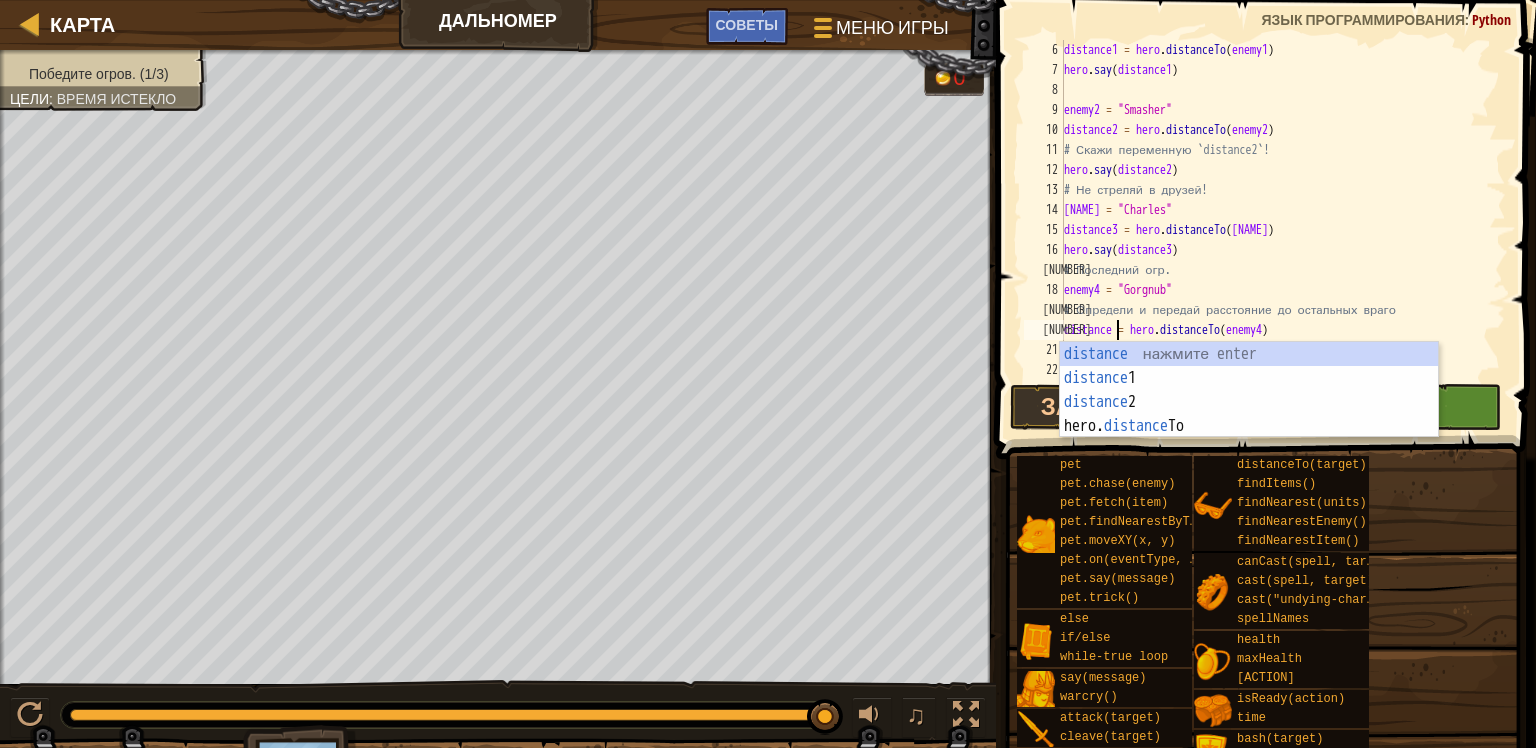 scroll, scrollTop: 9, scrollLeft: 5, axis: both 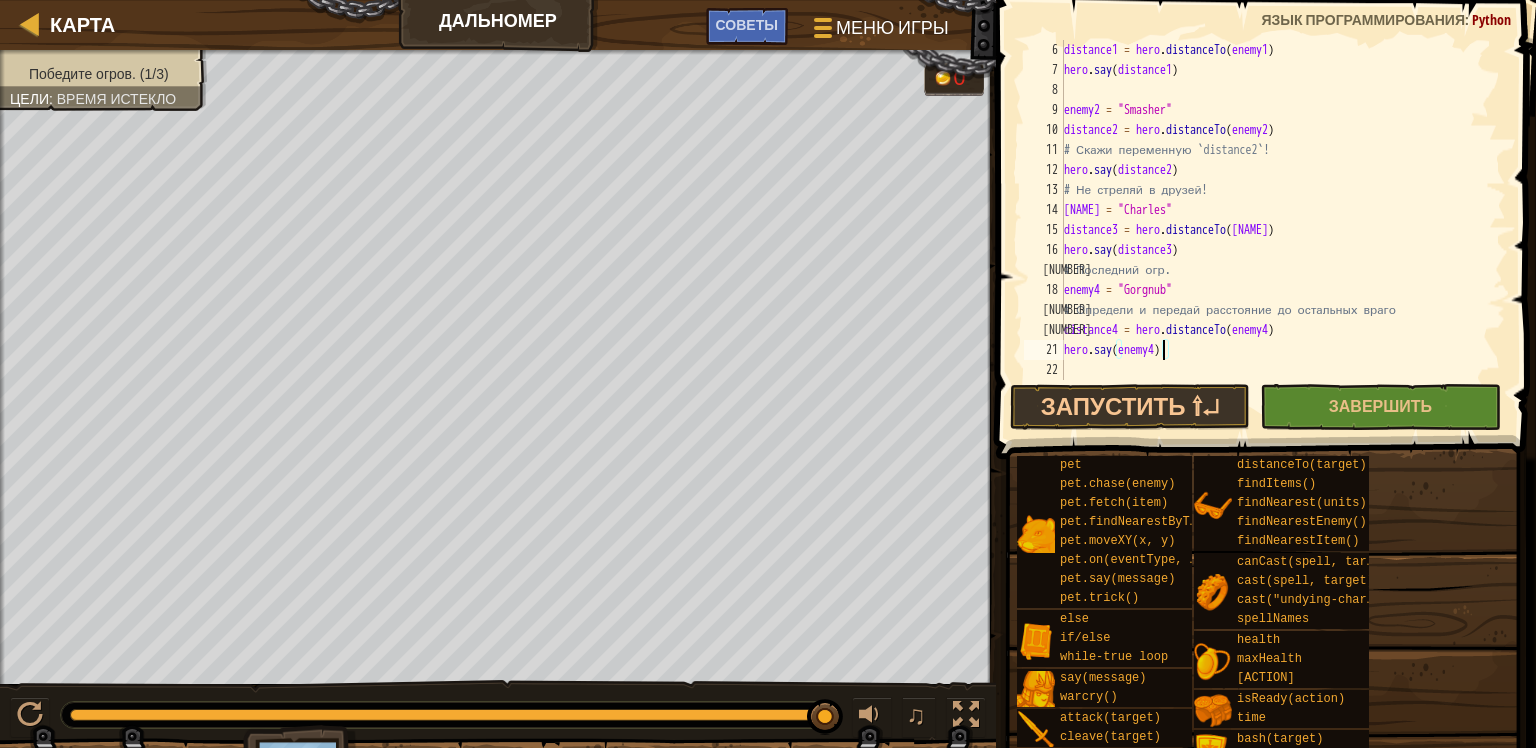 click on "distance1   =   hero . distanceTo ( enemy1 ) hero . say ( distance1 ) enemy2   =   "[NAME]" distance2   =   hero . distanceTo ( enemy2 ) # Скажи переменную `distance2`! hero . say ( distance2 ) # Не стреляй в друзей! friend3   =   "[NAME]" distance3   =   hero . distanceTo ( friend3 ) hero . say ( distance3 ) # Последний огр. enemy4   =   "[NAME]" # Определи и передай расстояние до остальных враго distance4   =   hero . distanceTo ( enemy4 ) hero . say ( enemy4 )" at bounding box center (1275, 230) 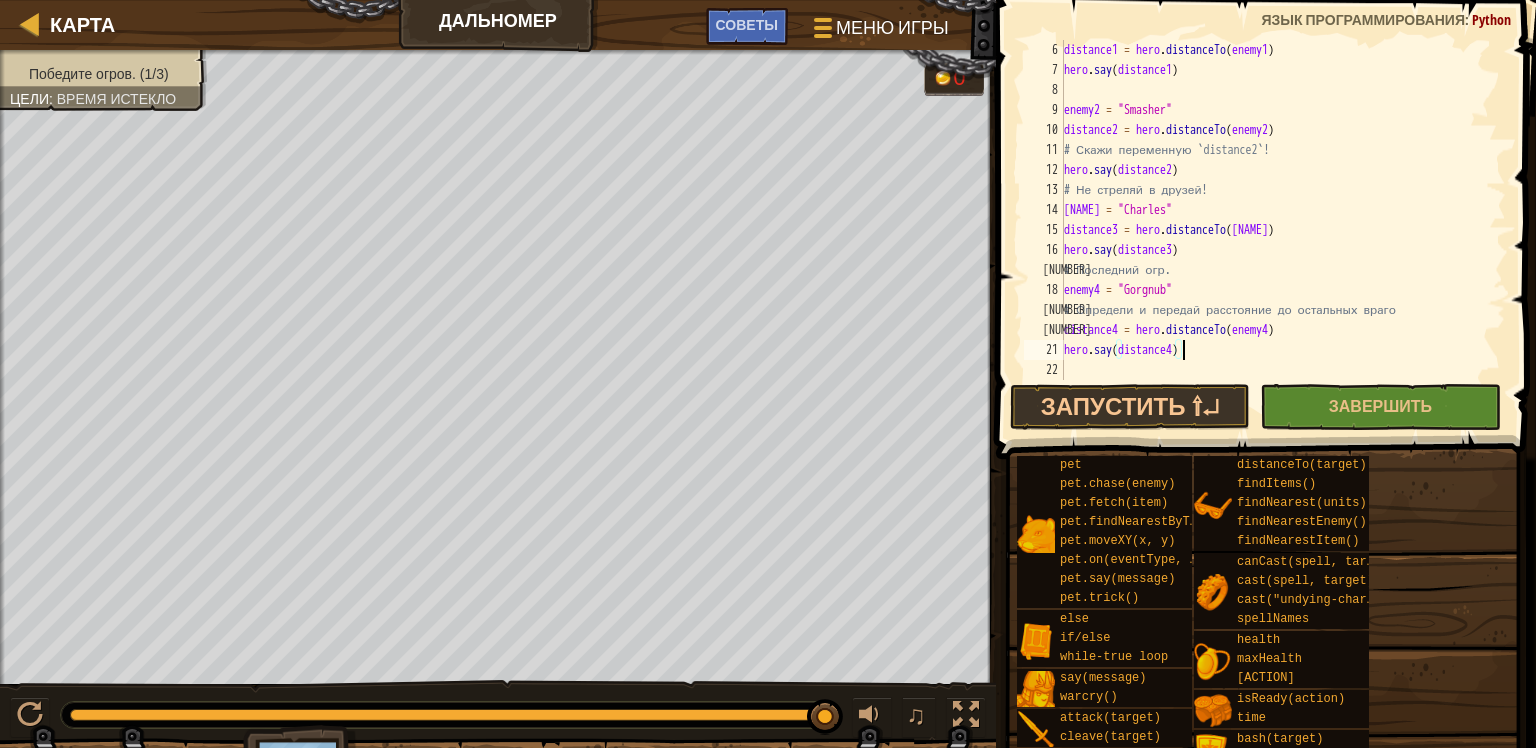 scroll, scrollTop: 9, scrollLeft: 8, axis: both 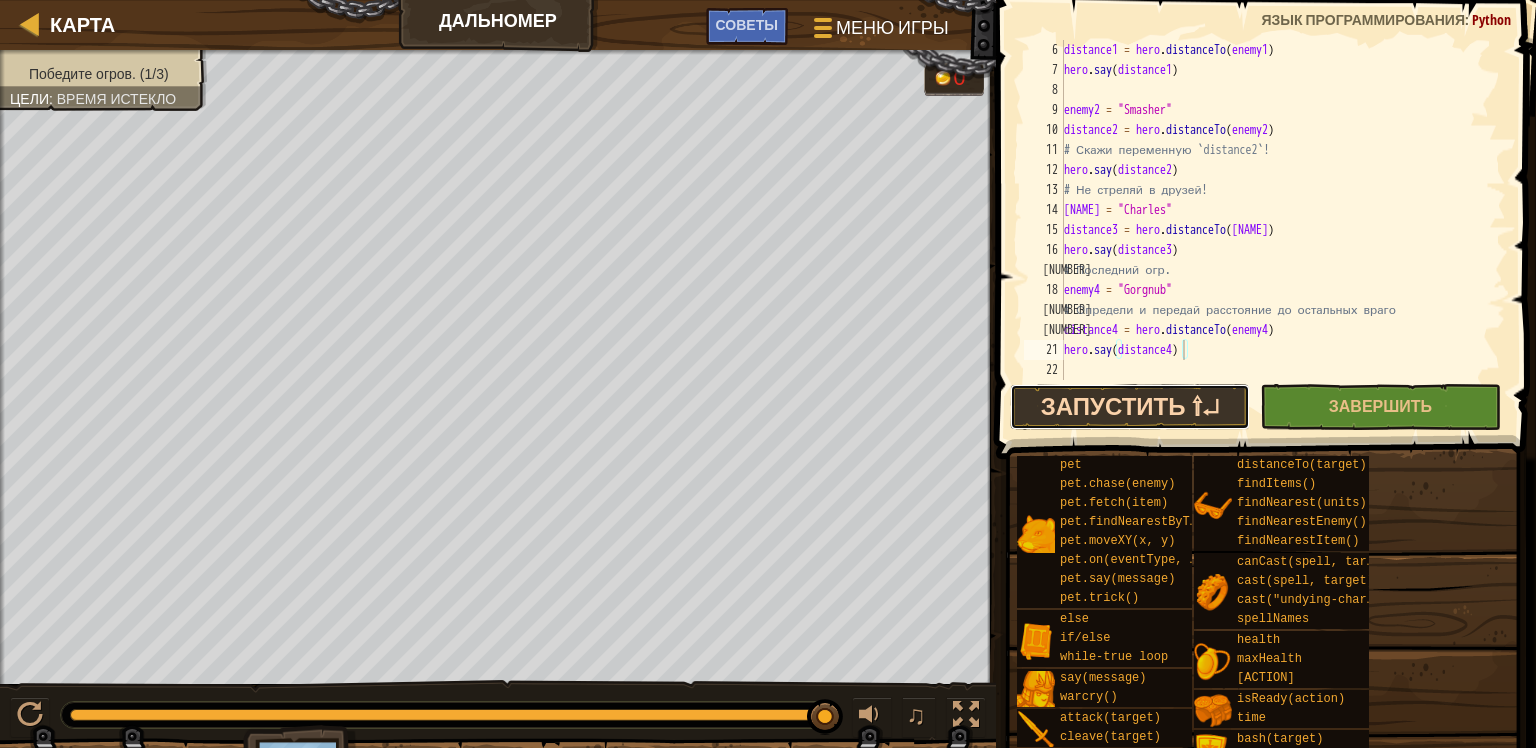click on "Запустить ⇧↵" at bounding box center (1130, 407) 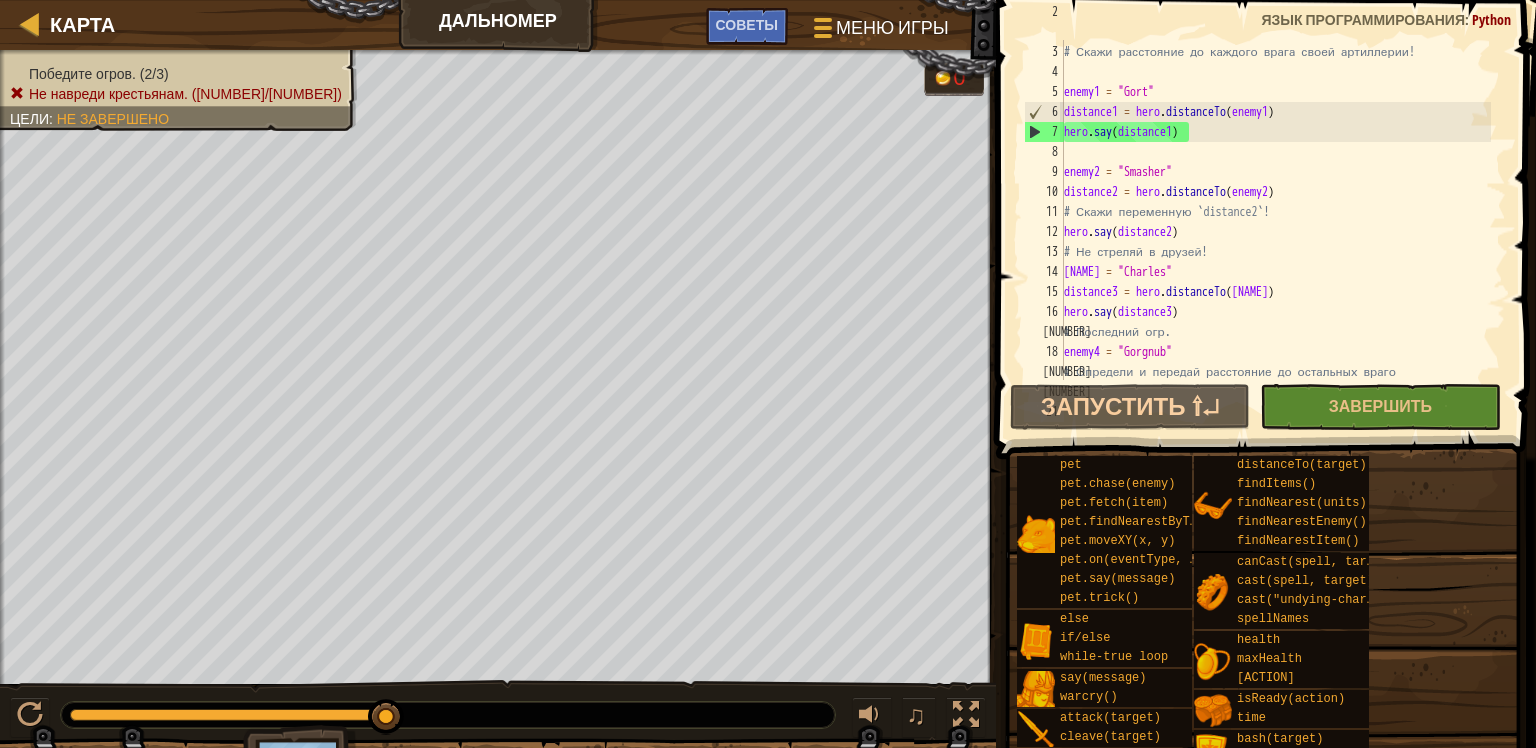 scroll, scrollTop: 63, scrollLeft: 0, axis: vertical 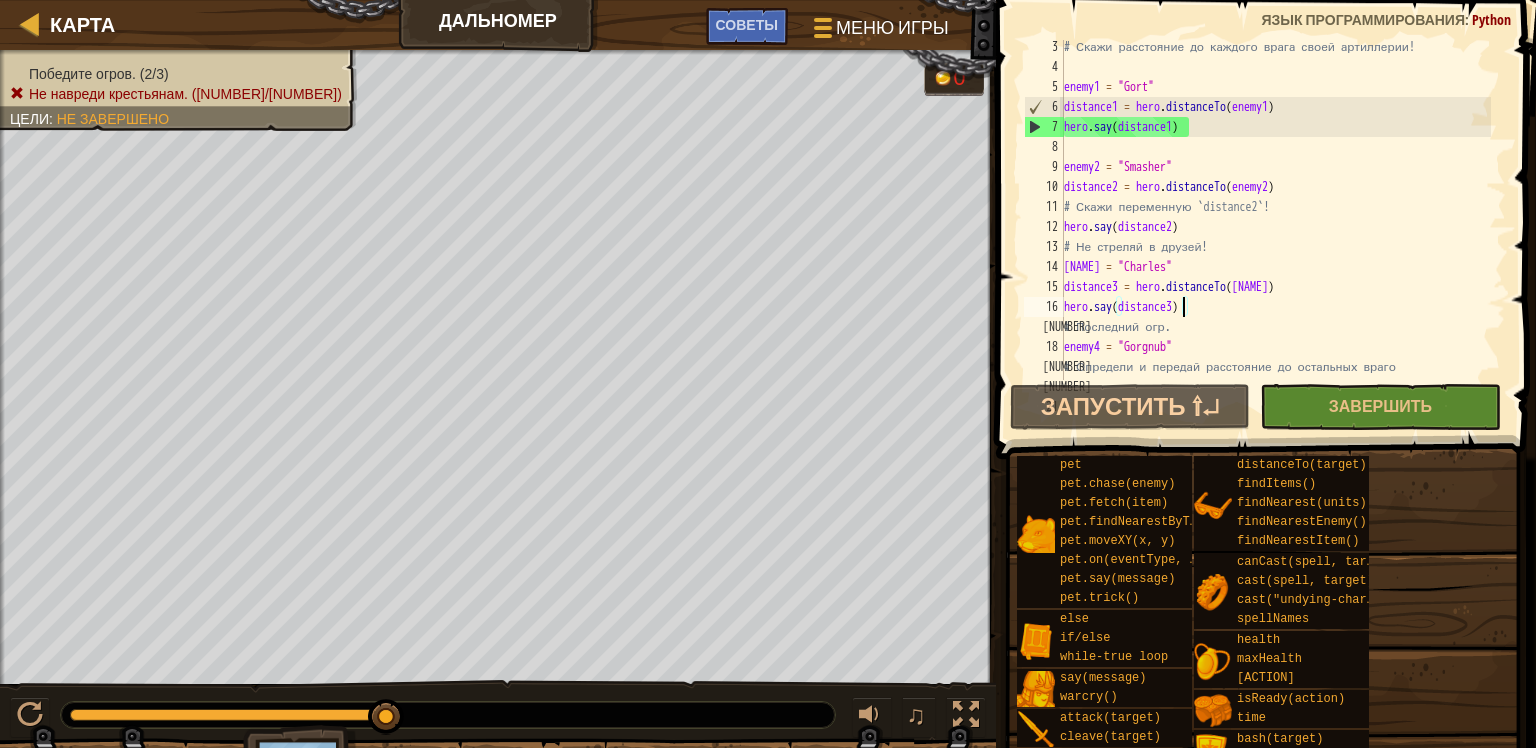 click on "# Скажи расстояние до каждого врага своей артиллерии! enemy1   =   "Gort" distance1   =   hero . distanceTo ( enemy1 ) hero . say ( distance1 ) enemy2   =   "Smasher" distance2   =   hero . distanceTo ( enemy2 ) # Скажи переменную `distance2`! hero . say ( distance2 ) # Не стреляй в друзей! friend3   =   "Charles" distance3   =   hero . distanceTo ( friend3 ) hero . say ( distance3 ) # Последний огр. enemy4   =   "Gorgnub" # Определи и передай расстояние до остальных враго distance4   =   hero . distanceTo ( enemy4 )" at bounding box center [1275, 227] 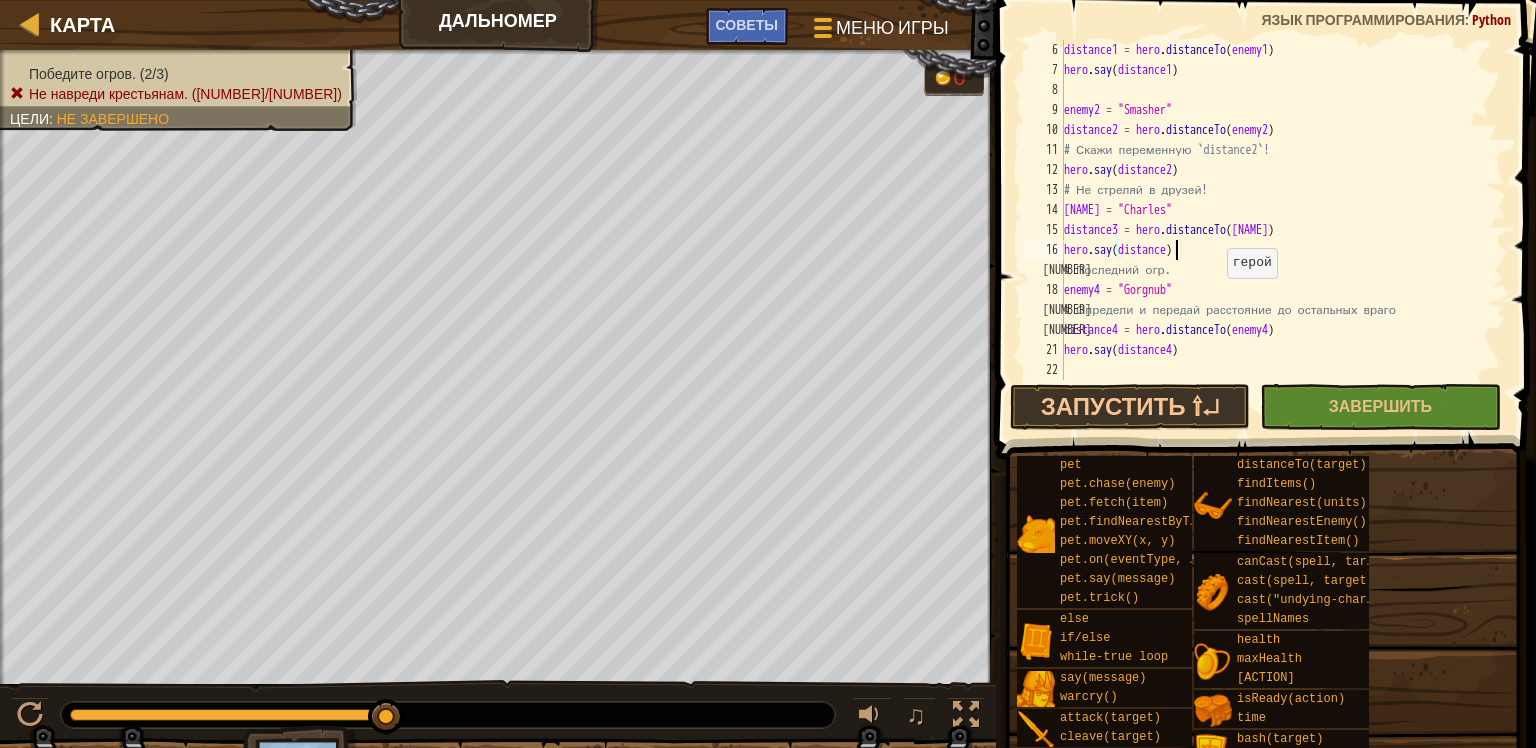 scroll, scrollTop: 119, scrollLeft: 0, axis: vertical 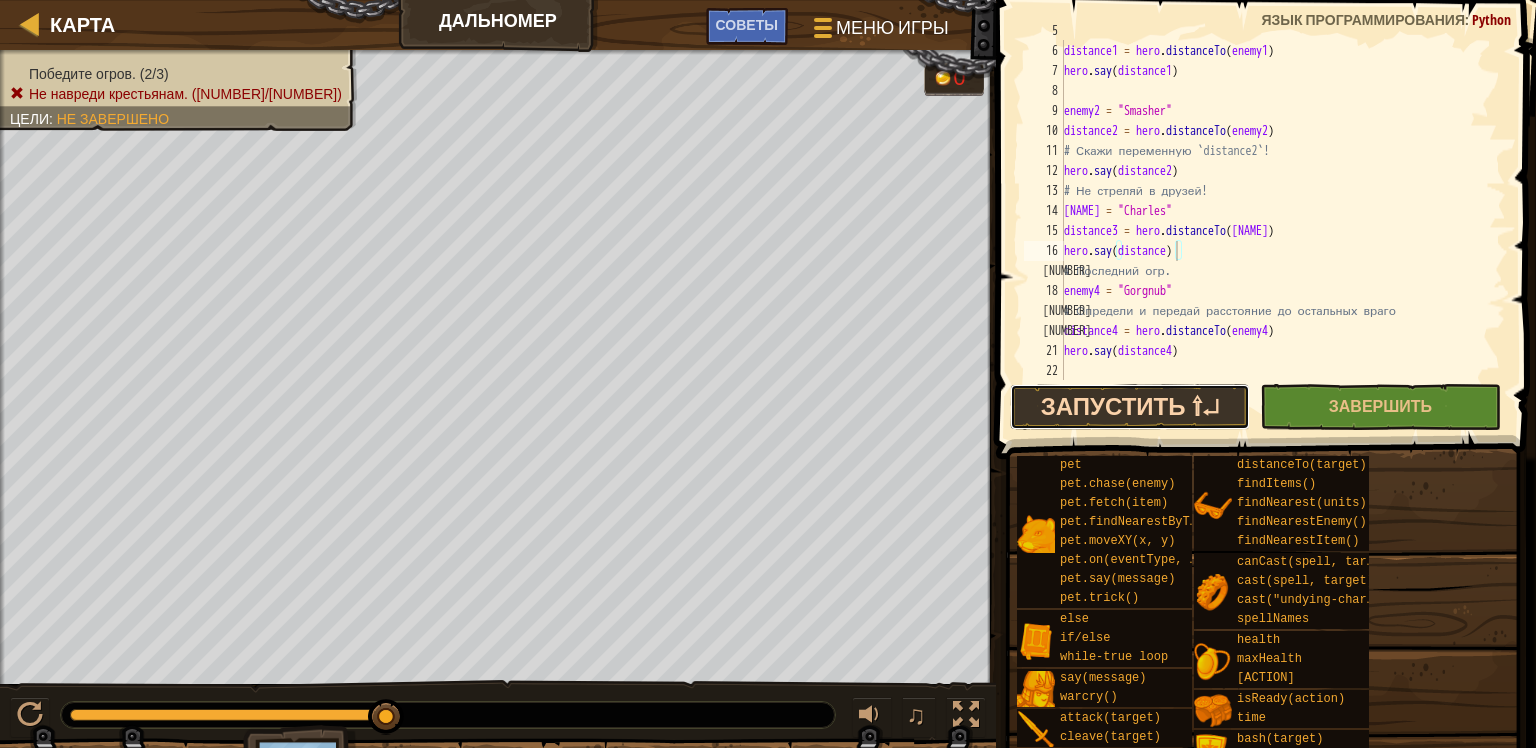 click on "Запустить ⇧↵" at bounding box center (1130, 407) 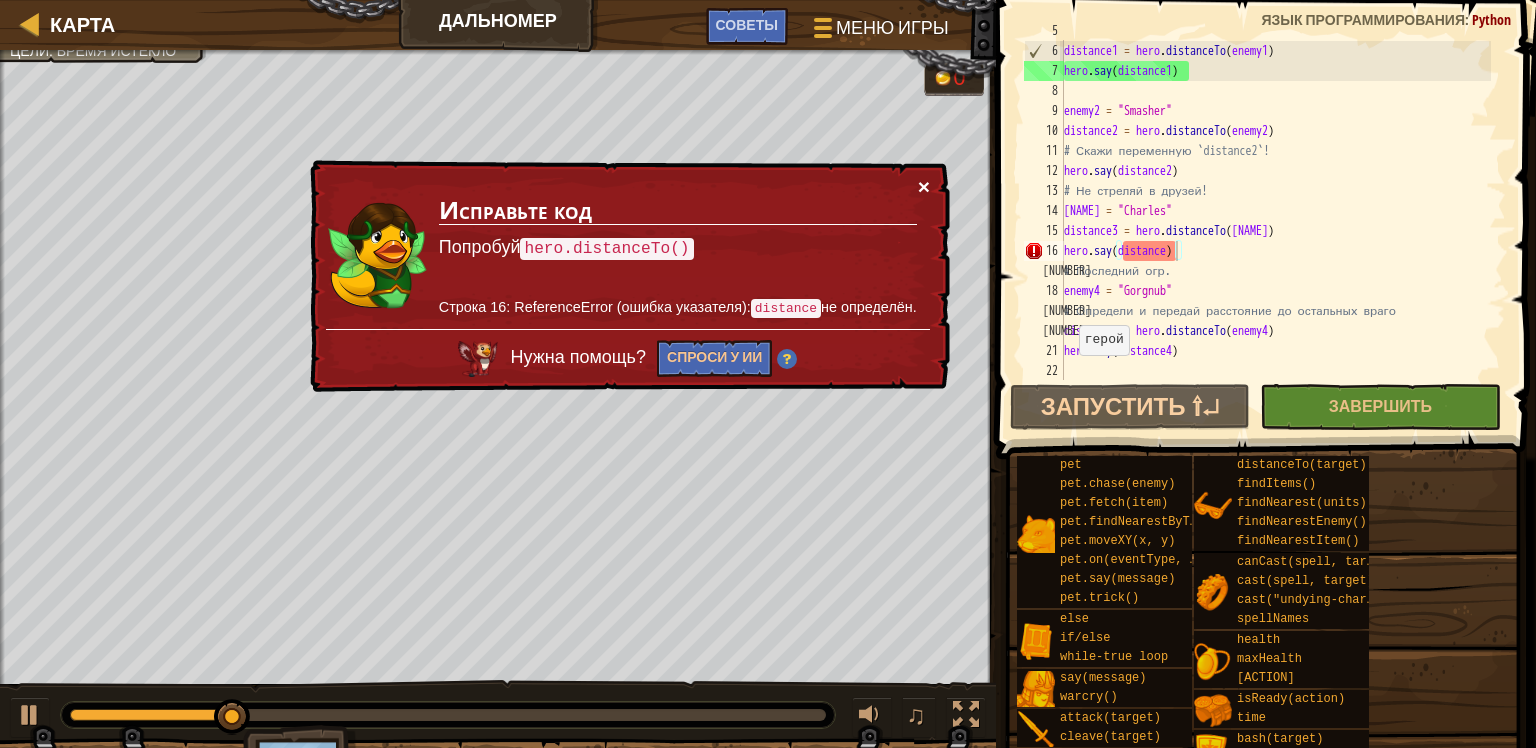 click on "×" at bounding box center [924, 186] 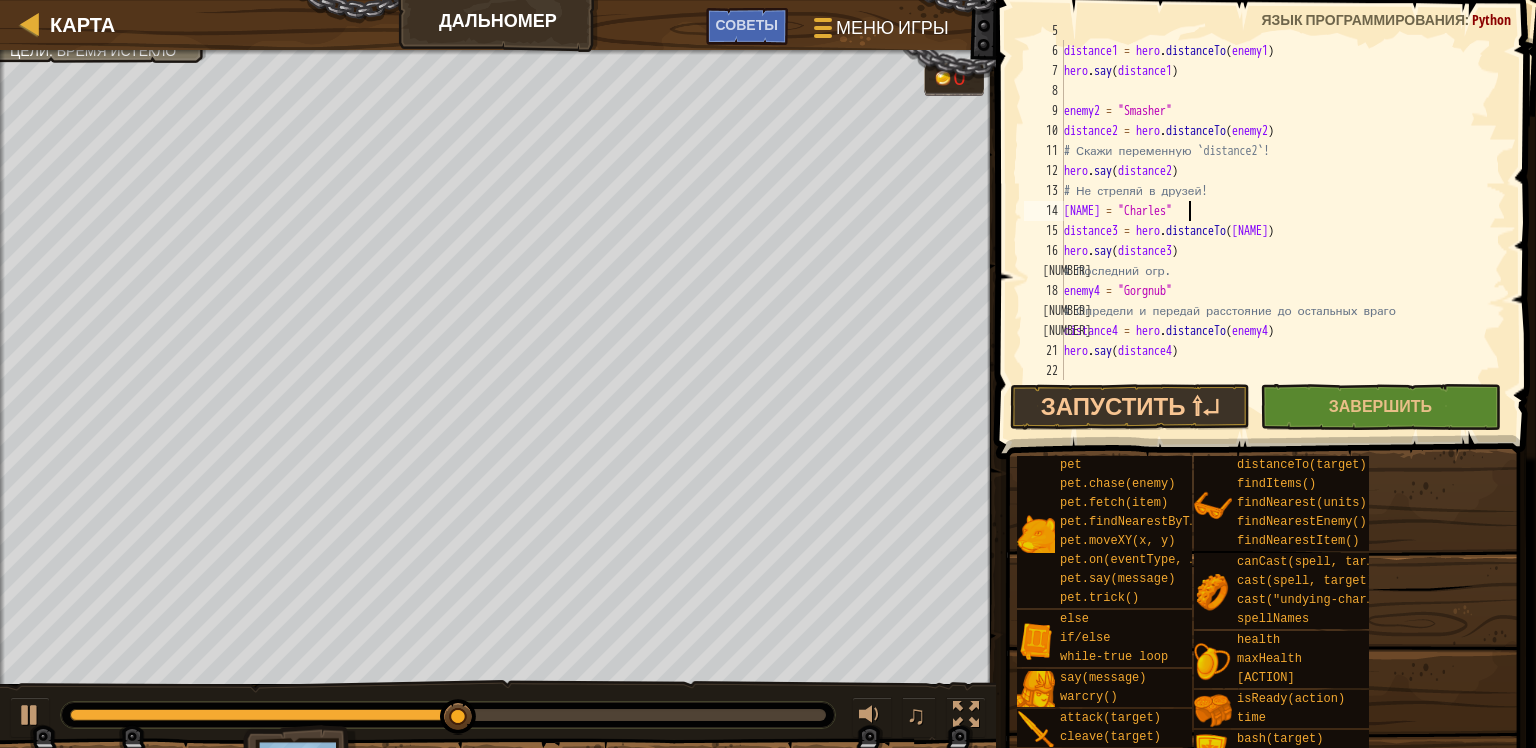 click on "enemy1   =   "Gort" distance1   =   hero . distanceTo ( enemy1 ) hero . say ( distance1 ) enemy2   =   "Smasher" distance2   =   hero . distanceTo ( enemy2 ) # Скажи переменную `distance2`! hero . say ( distance2 ) # Не стреляй в друзей! friend3   =   "Charles" distance3   =   hero . distanceTo ( friend3 ) hero . say ( distance3 ) # Последний огр. enemy4   =   "Gorgnub" # Определи и передай расстояние до остальных враго distance4   =   hero . distanceTo ( enemy4 ) hero . say ( distance4 )" at bounding box center (1275, 211) 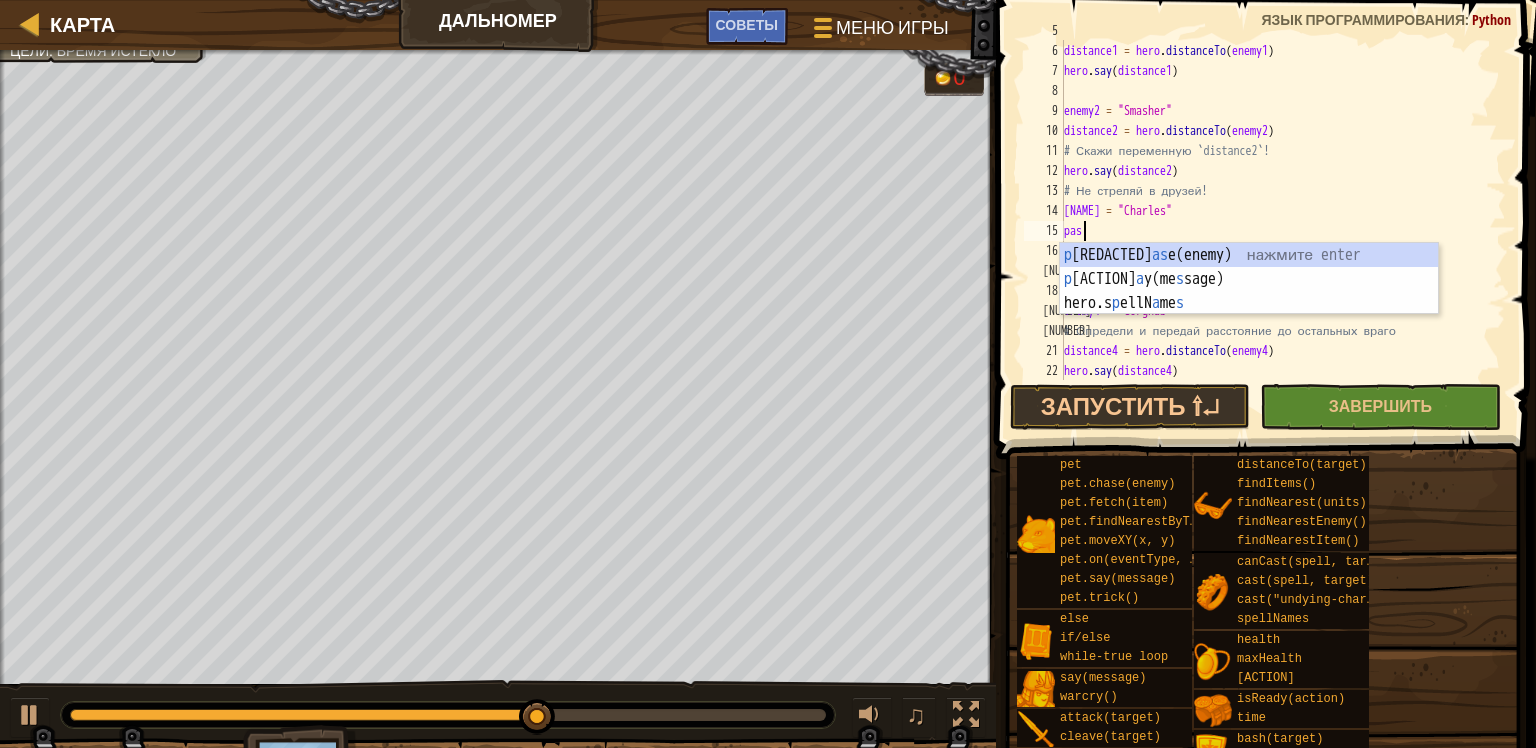 scroll, scrollTop: 9, scrollLeft: 0, axis: vertical 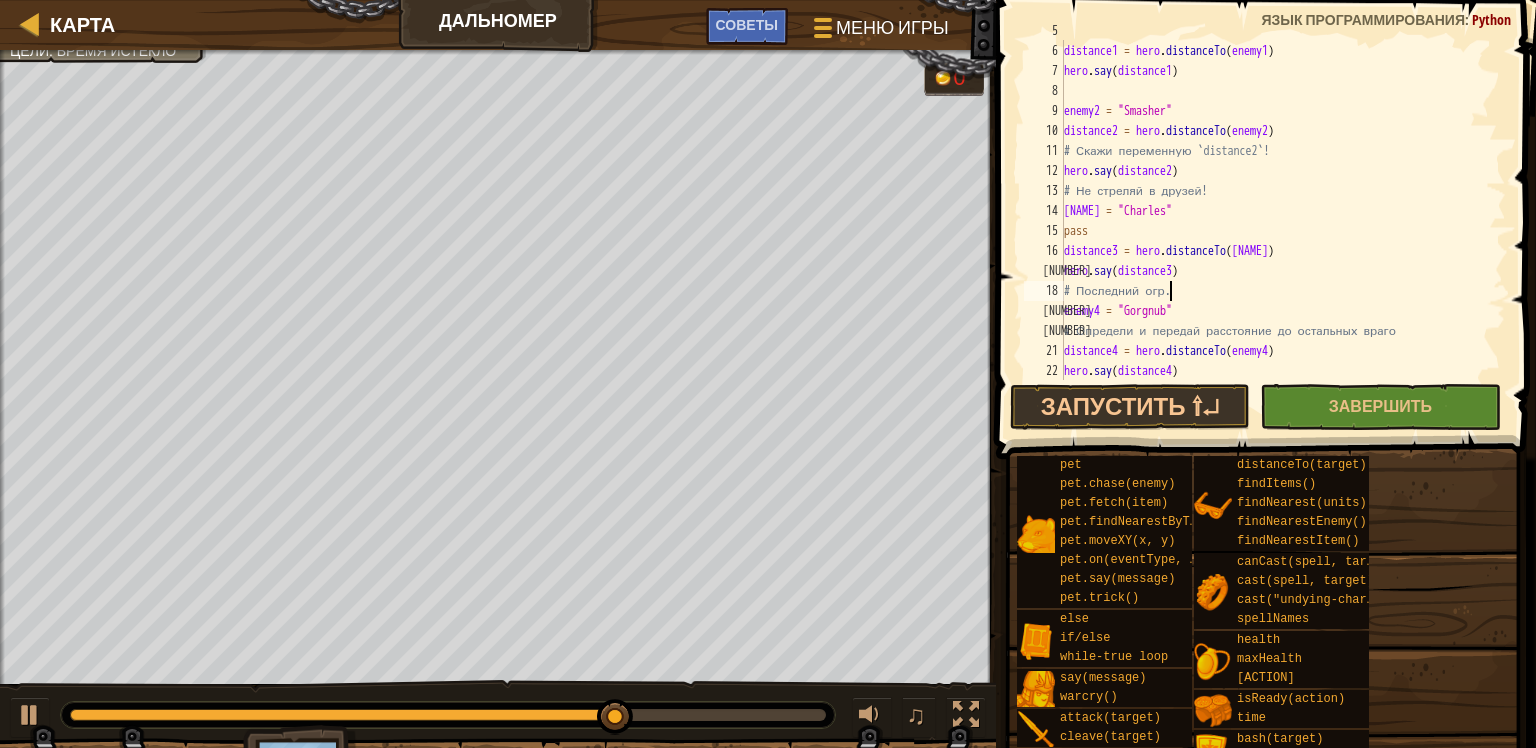 click on "enemy1   =   "Gort" distance1   =   hero . distanceTo ( enemy1 ) hero . say ( distance1 ) enemy2   =   "Smasher" distance2   =   hero . distanceTo ( enemy2 ) # Скажи переменную `distance2`! hero . say ( distance2 ) # Не стреляй в друзей! friend3   =   "Charles" pass distance3   =   hero . distanceTo ( friend3 ) hero . say ( distance3 ) # Последний огр. enemy4   =   "Gorgnub" # Определи и передай расстояние до остальных враго distance4   =   hero . distanceTo ( enemy4 ) hero . say ( distance4 )" at bounding box center (1275, 211) 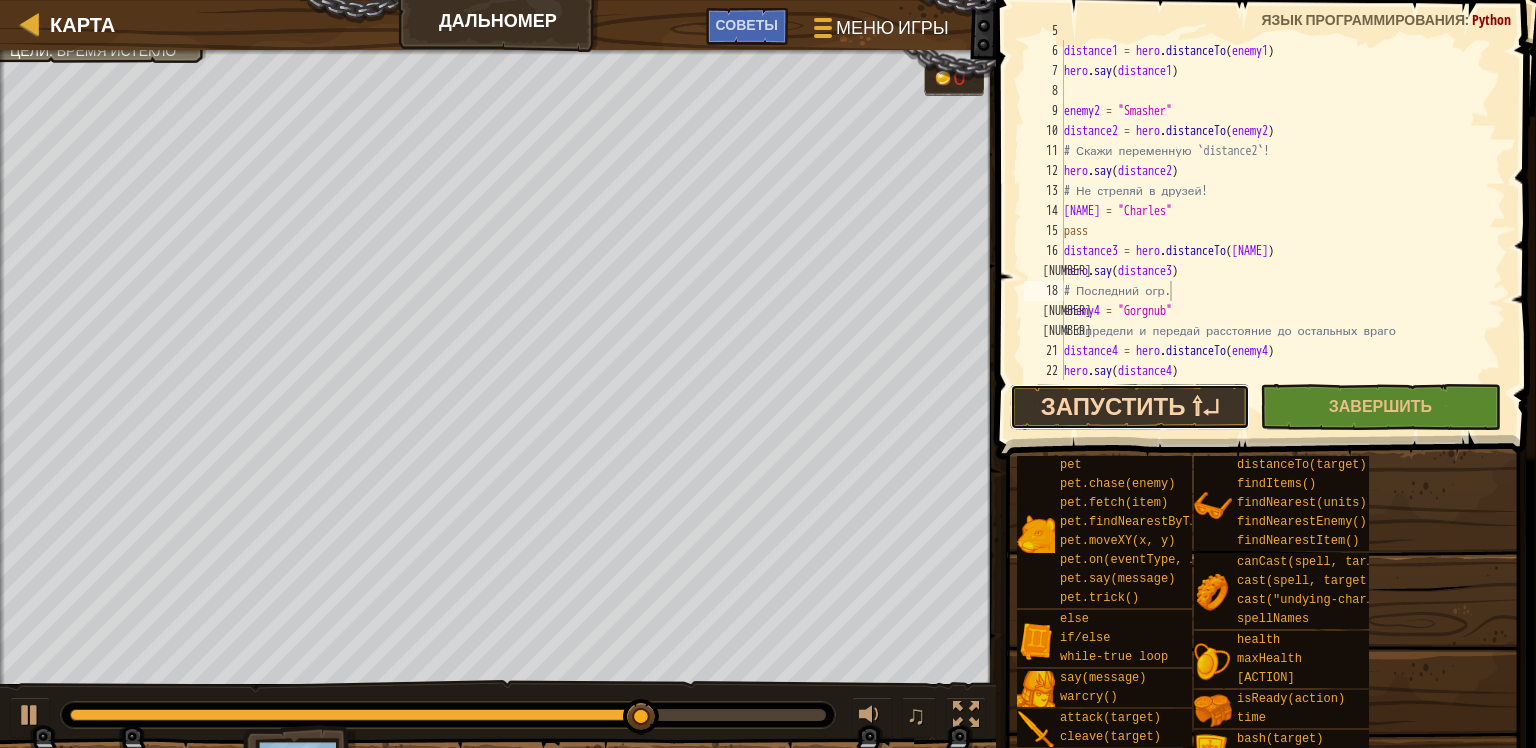 click on "Запустить ⇧↵" at bounding box center (1130, 407) 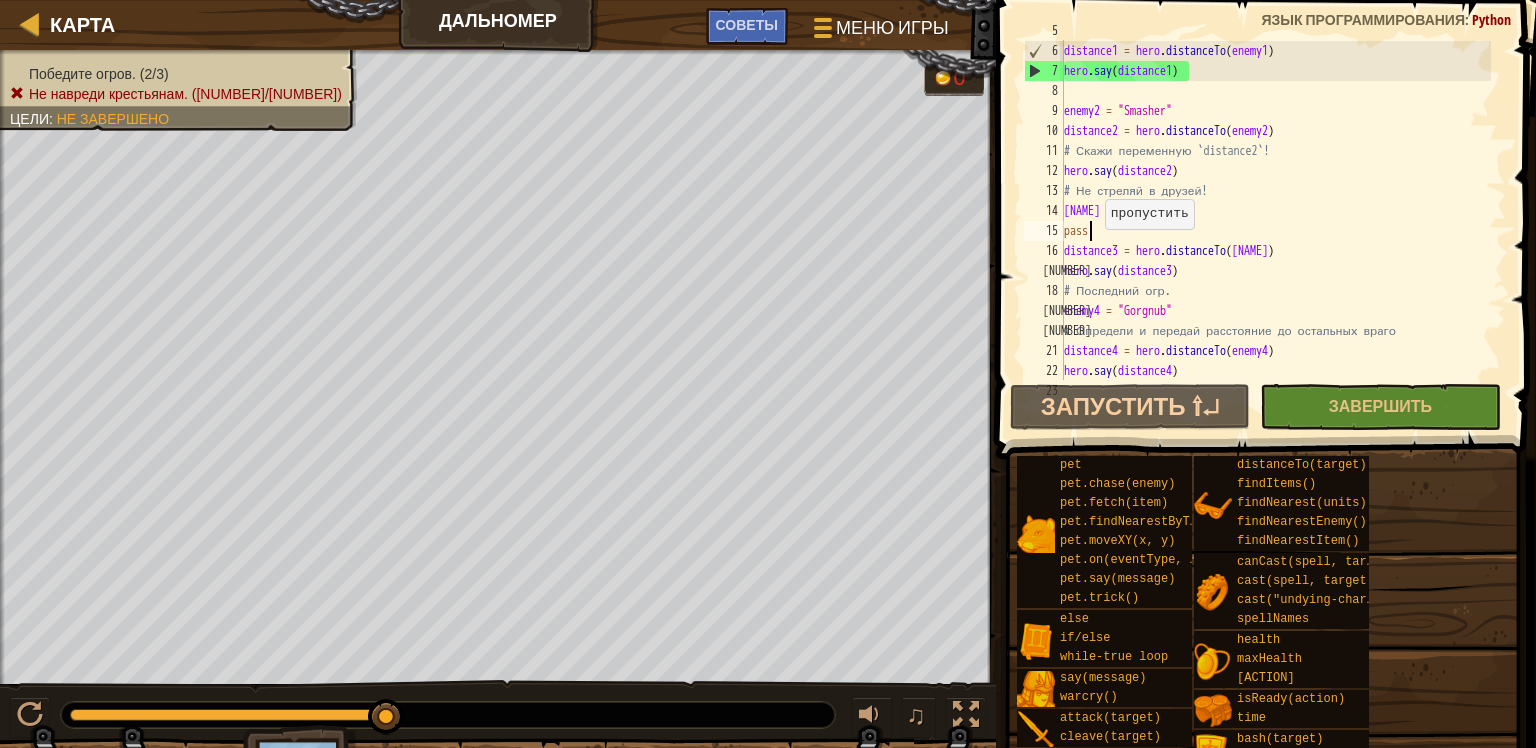 click on "enemy1   =   "Gort" distance1   =   hero . distanceTo ( enemy1 ) hero . say ( distance1 ) enemy2   =   "Smasher" distance2   =   hero . distanceTo ( enemy2 ) # Скажи переменную `distance2`! hero . say ( distance2 ) # Не стреляй в друзей! friend3   =   "Charles" pass distance3   =   hero . distanceTo ( friend3 ) hero . say ( distance3 ) # Последний огр. enemy4   =   "Gorgnub" # Определи и передай расстояние до остальных враго distance4   =   hero . distanceTo ( enemy4 ) hero . say ( distance4 )" at bounding box center (1275, 211) 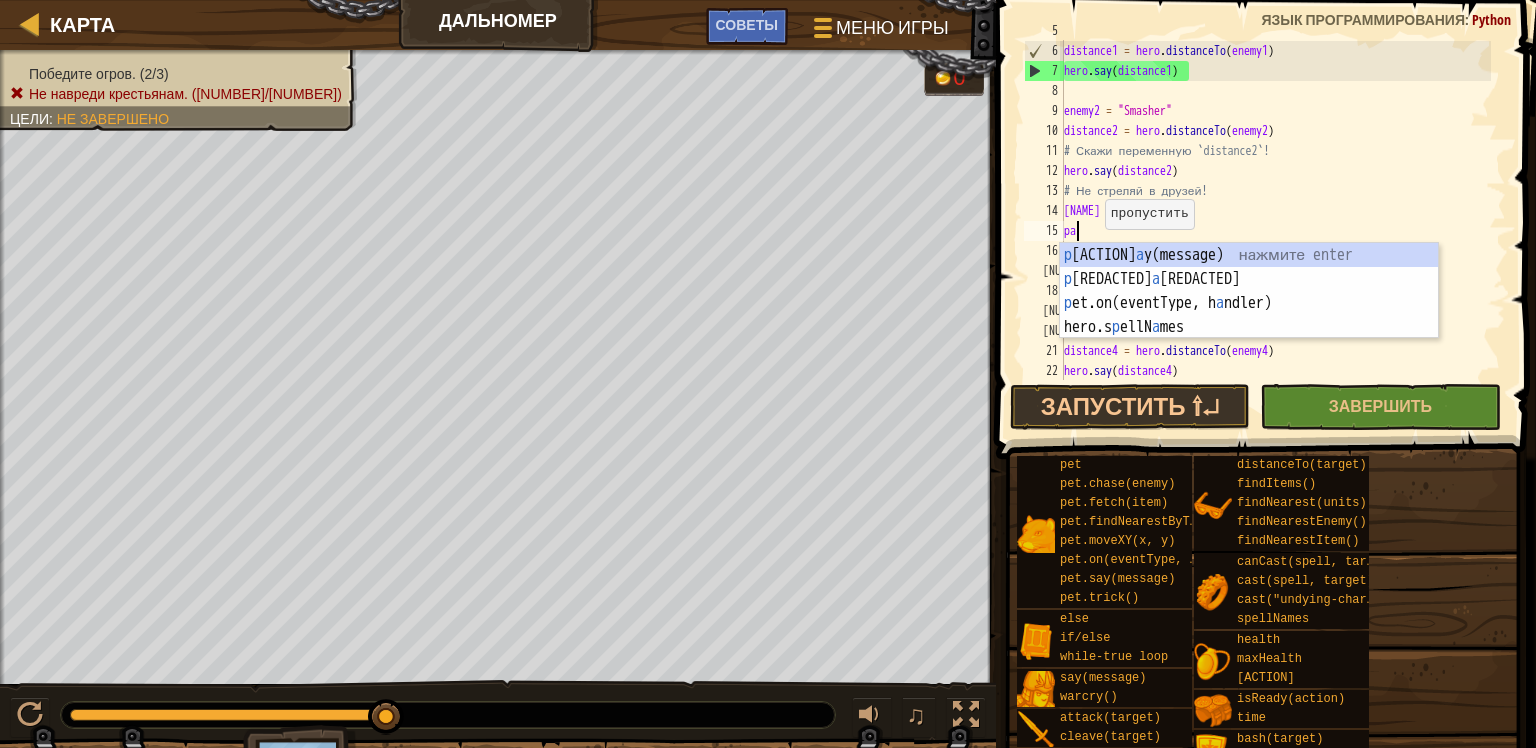 type on "p" 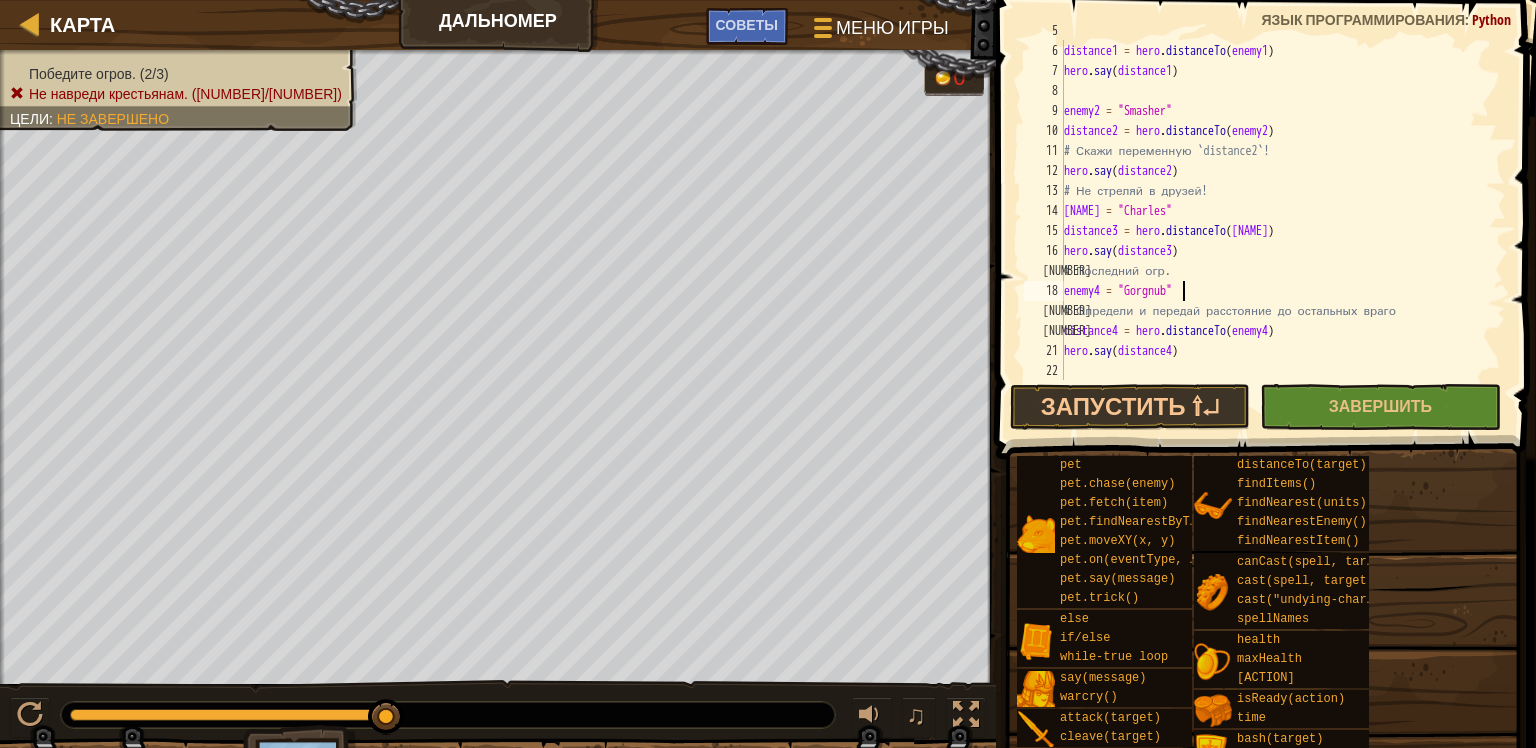 click on "enemy1   =   "Gort" distance1   =   hero . distanceTo ( enemy1 ) hero . say ( distance1 ) enemy2   =   "Smasher" distance2   =   hero . distanceTo ( enemy2 ) # Скажи переменную `distance2`! hero . say ( distance2 ) # Не стреляй в друзей! friend3   =   "Charles" distance3   =   hero . distanceTo ( friend3 ) hero . say ( distance3 ) # Последний огр. enemy4   =   "Gorgnub" # Определи и передай расстояние до остальных враго distance4   =   hero . distanceTo ( enemy4 ) hero . say ( distance4 )" at bounding box center [1275, 211] 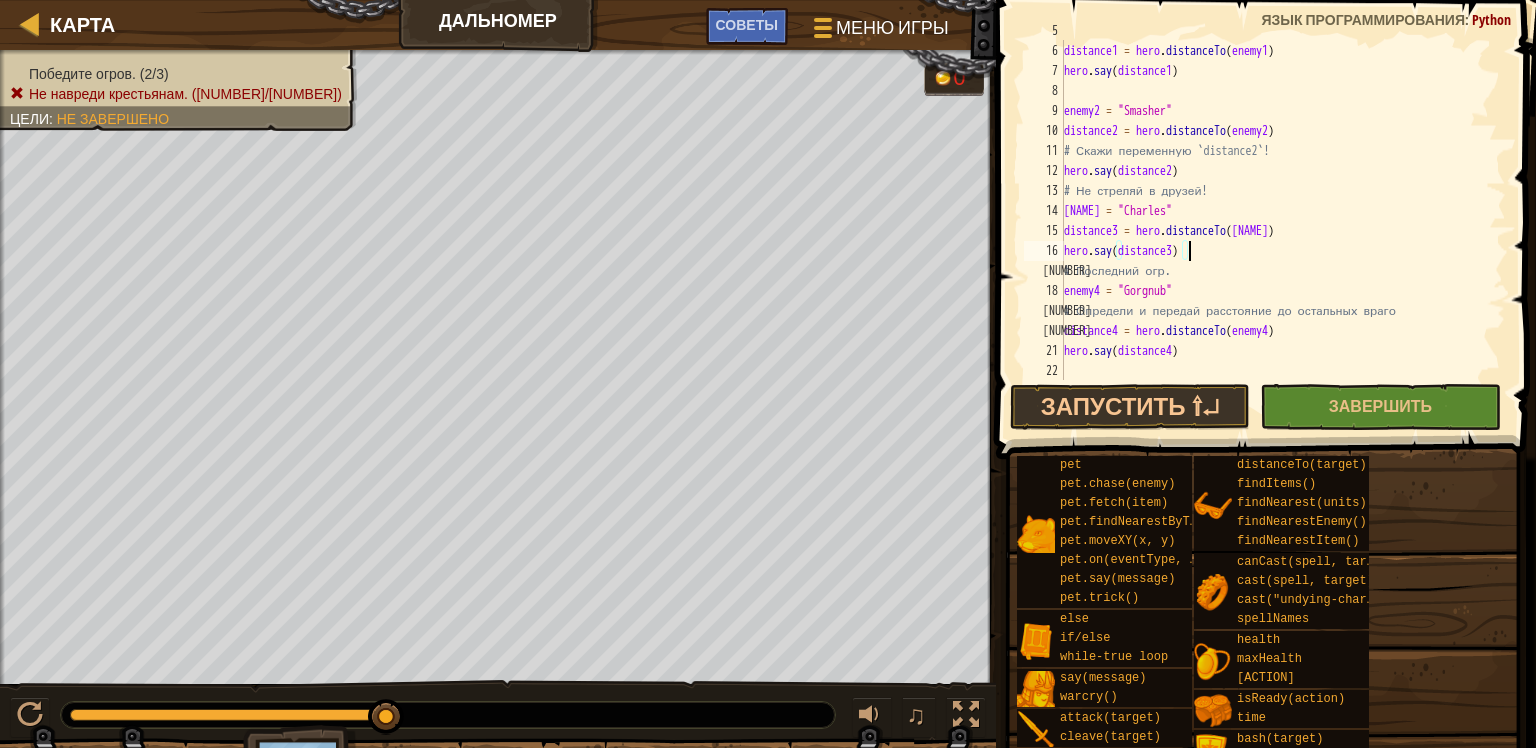 click on "enemy1   =   "Gort" distance1   =   hero . distanceTo ( enemy1 ) hero . say ( distance1 ) enemy2   =   "Smasher" distance2   =   hero . distanceTo ( enemy2 ) # Скажи переменную `distance2`! hero . say ( distance2 ) # Не стреляй в друзей! friend3   =   "Charles" distance3   =   hero . distanceTo ( friend3 ) hero . say ( distance3 ) # Последний огр. enemy4   =   "Gorgnub" # Определи и передай расстояние до остальных враго distance4   =   hero . distanceTo ( enemy4 ) hero . say ( distance4 )" at bounding box center (1275, 211) 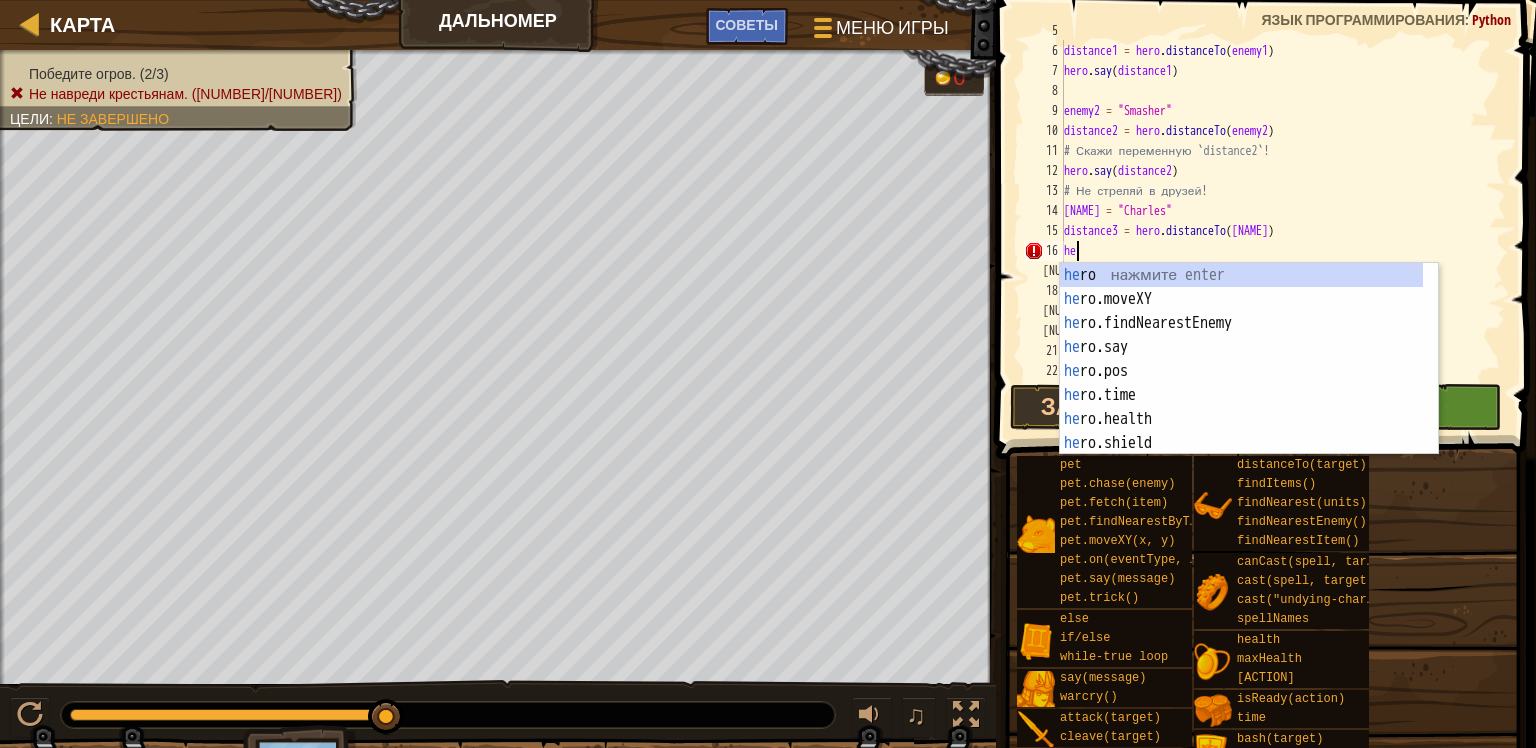 type on "h" 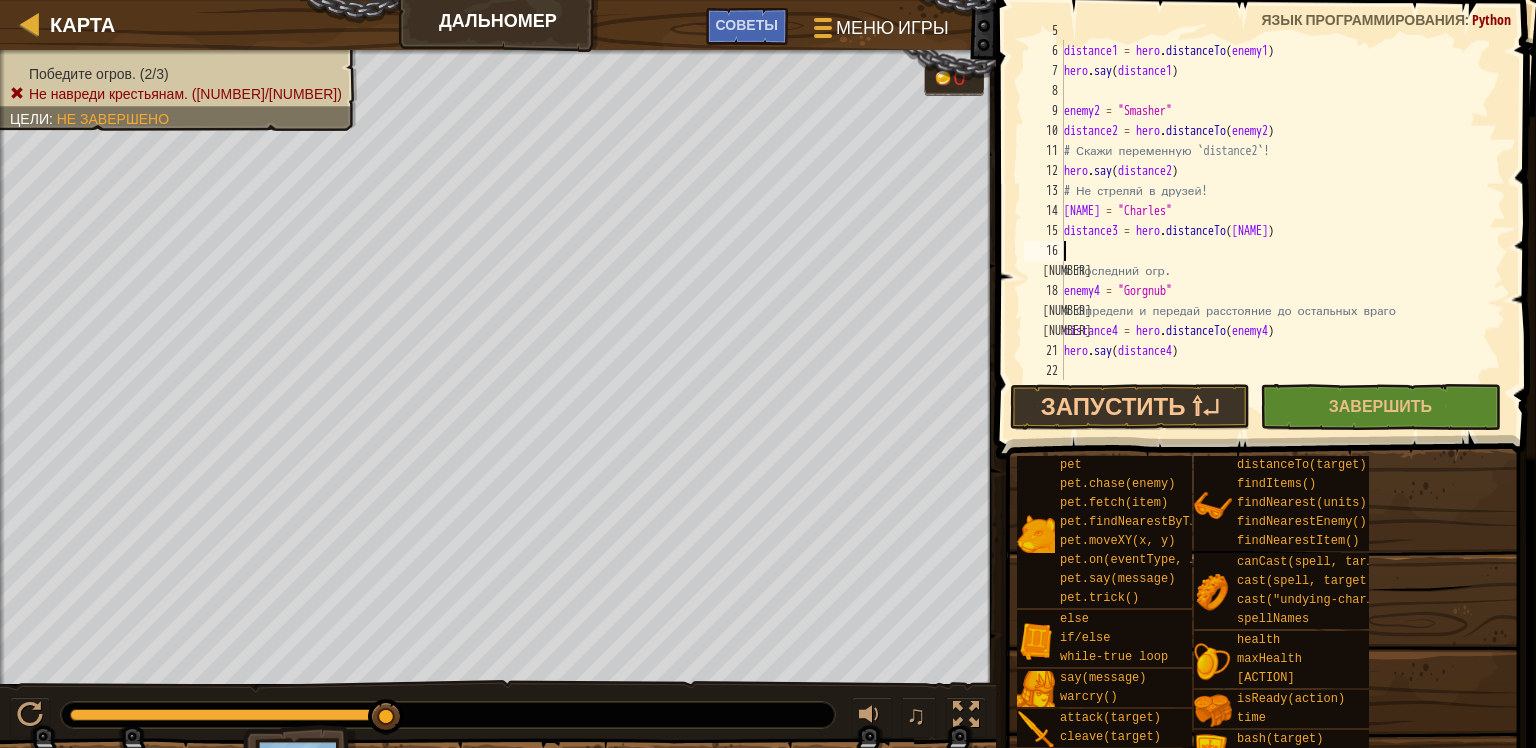 type on "distance3 = hero.distanceTo(friend3)" 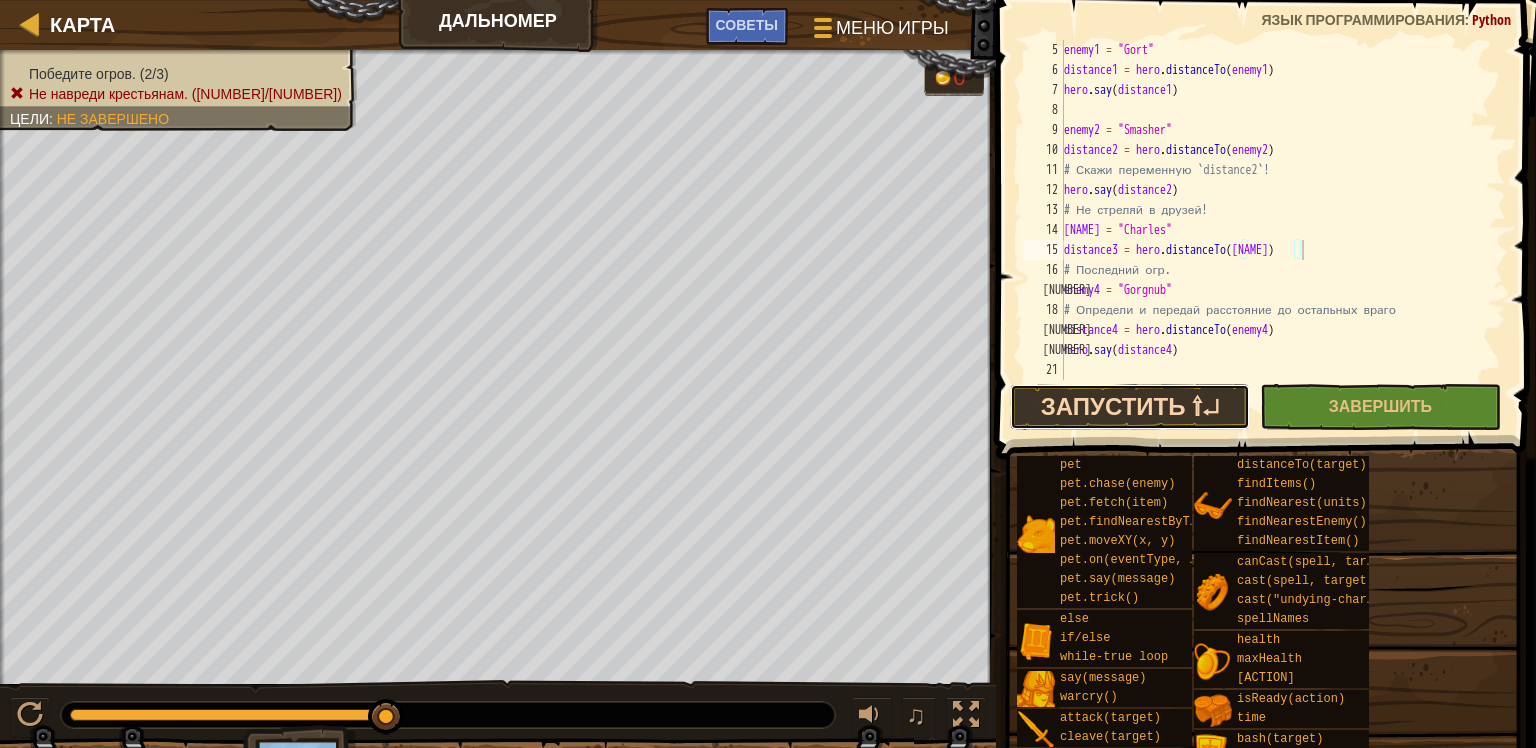 click on "Запустить ⇧↵" at bounding box center [1130, 407] 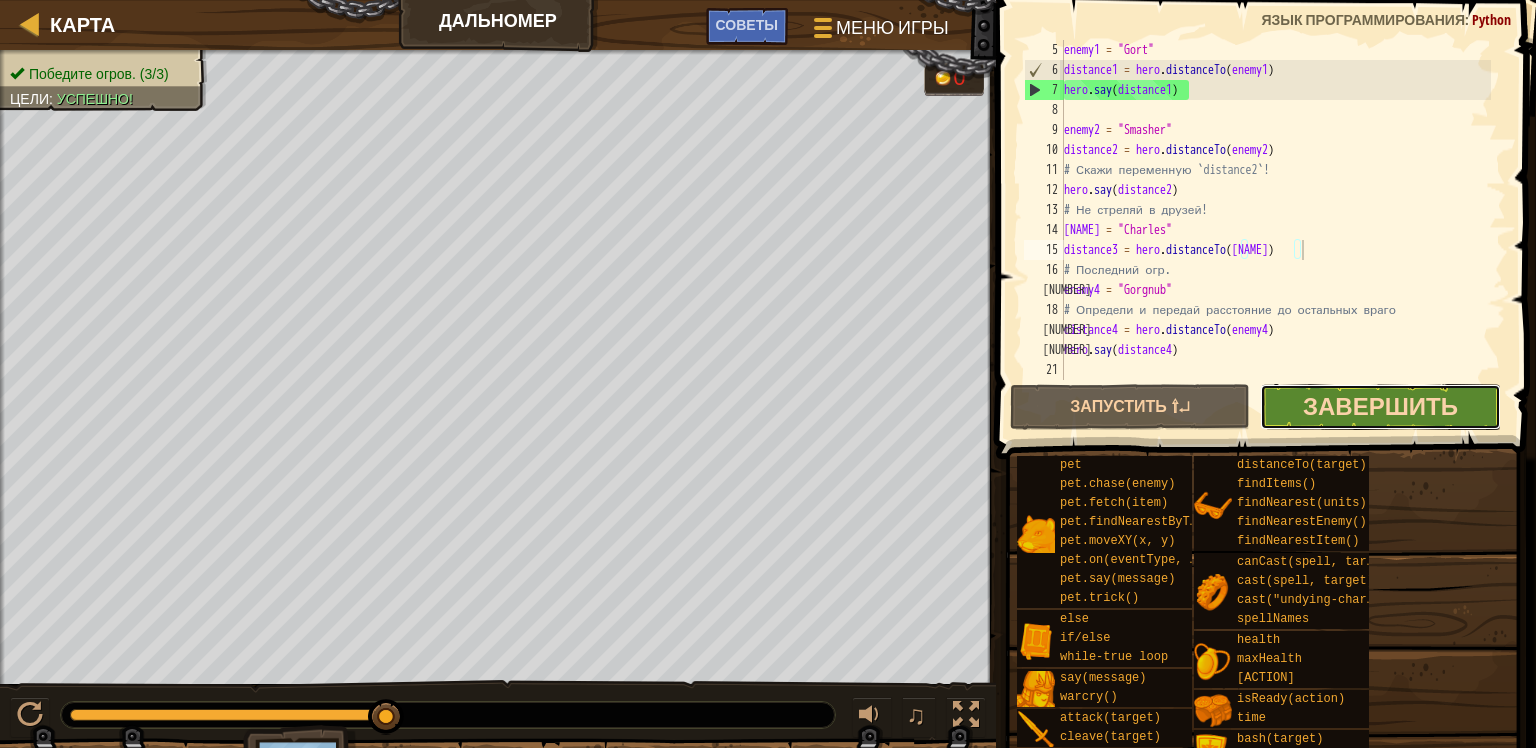 click on "Завершить" at bounding box center [1380, 406] 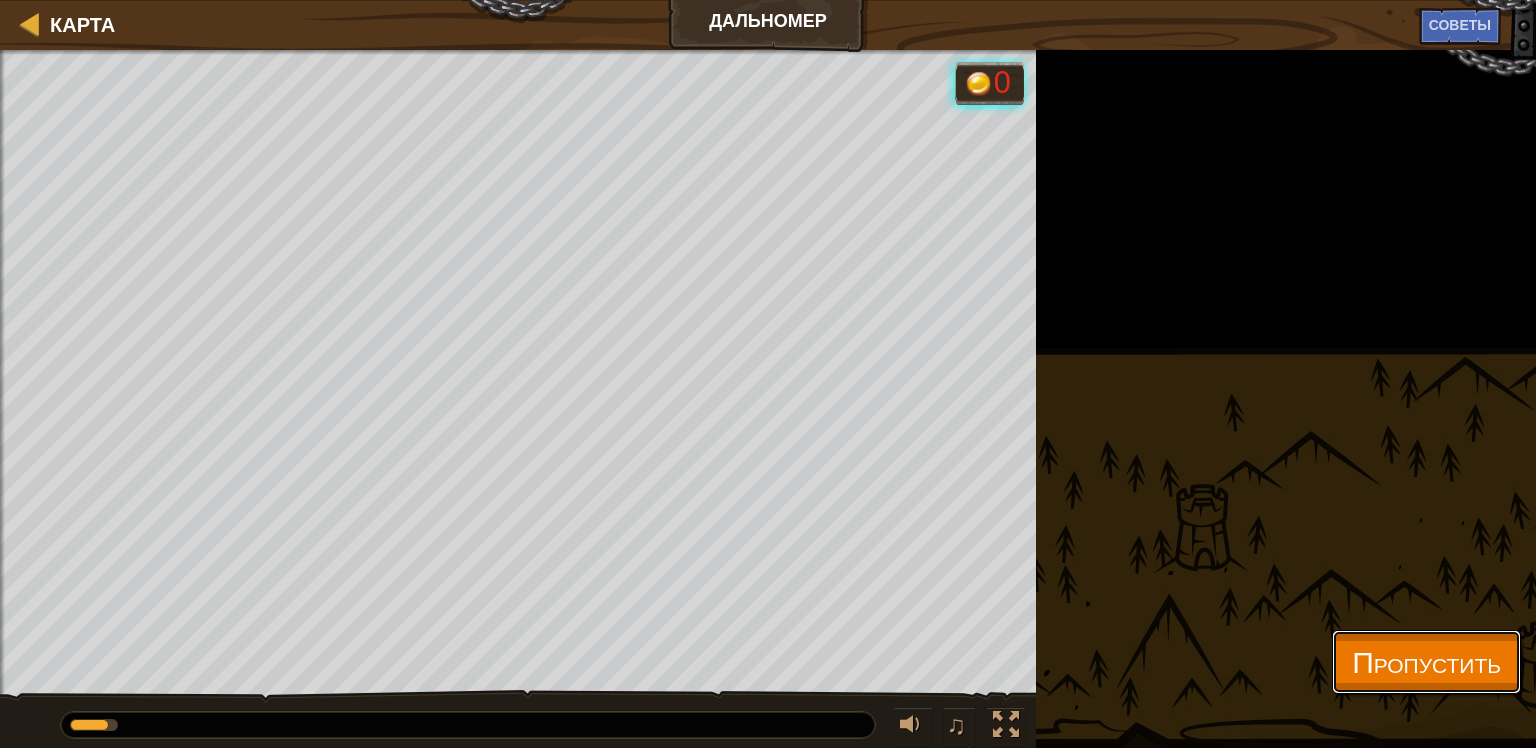 click on "Пропустить" at bounding box center [1426, 661] 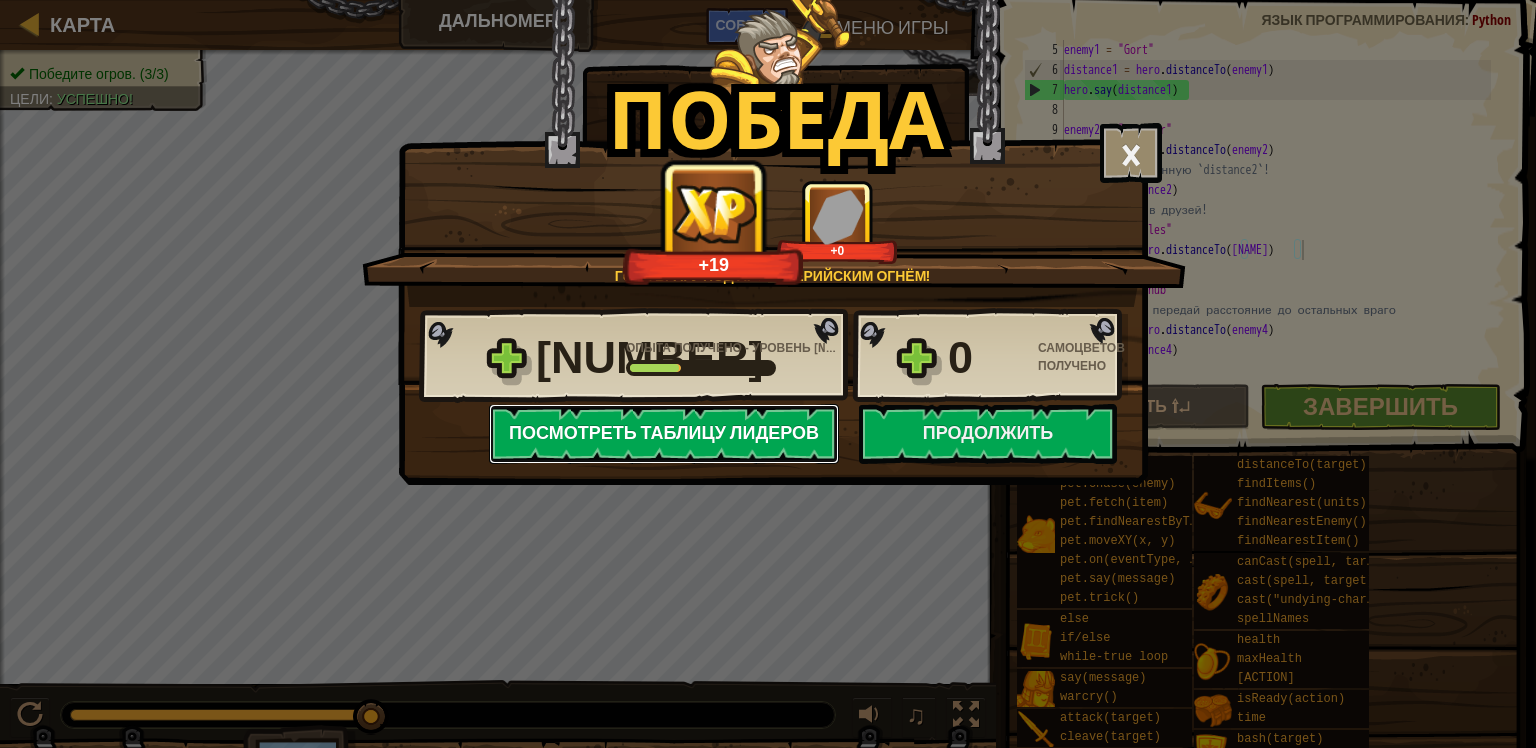 click on "Посмотреть Таблицу лидеров" at bounding box center (664, 434) 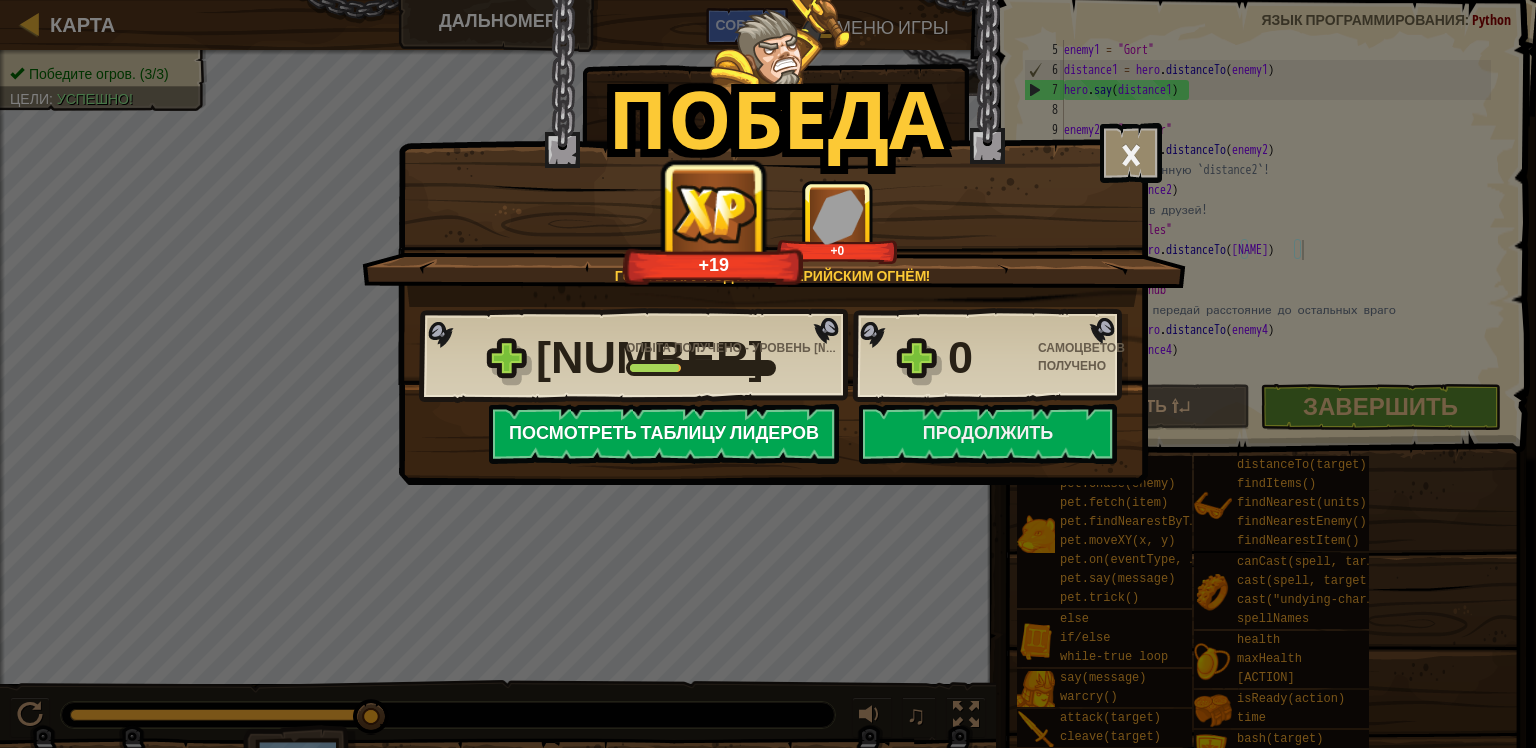 select on "ru" 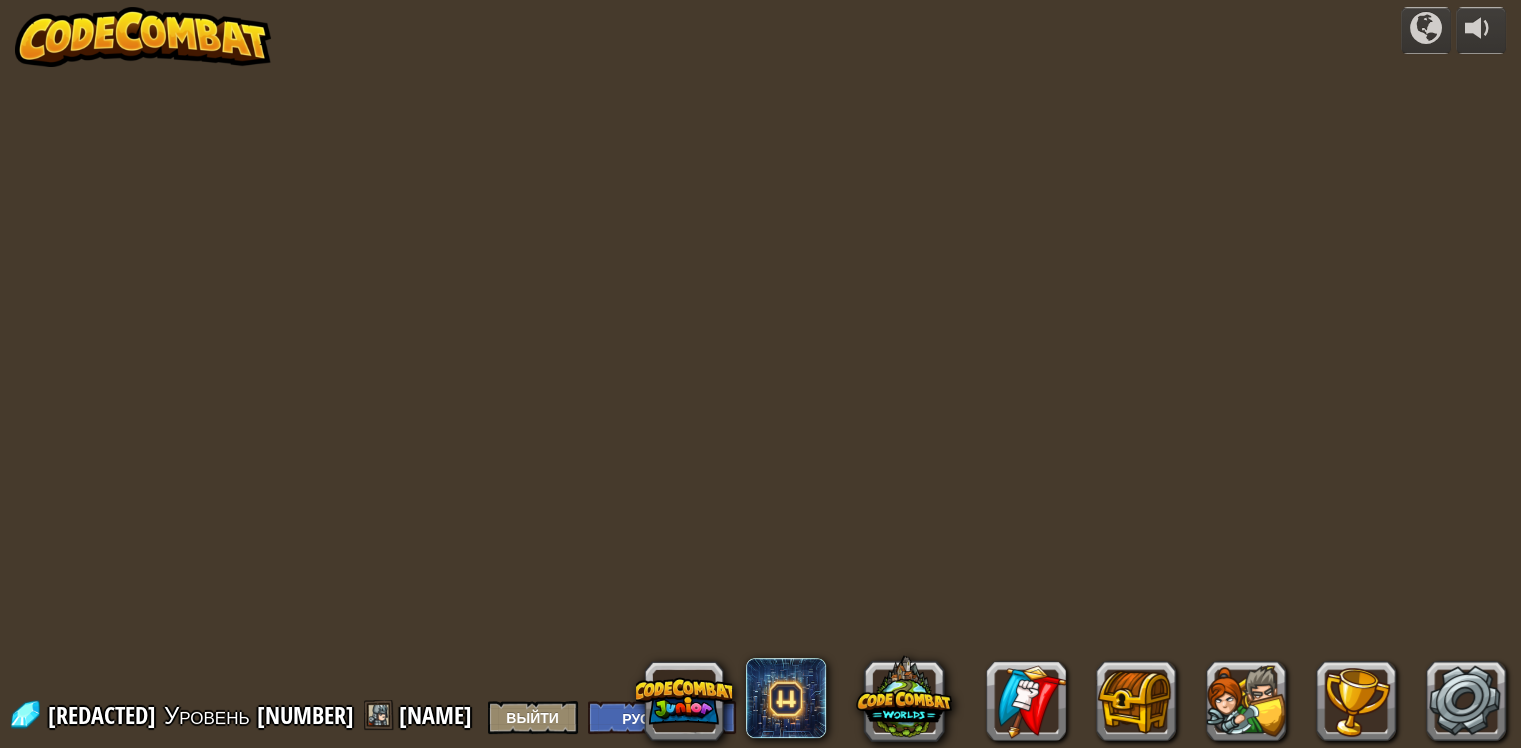 select on "ru" 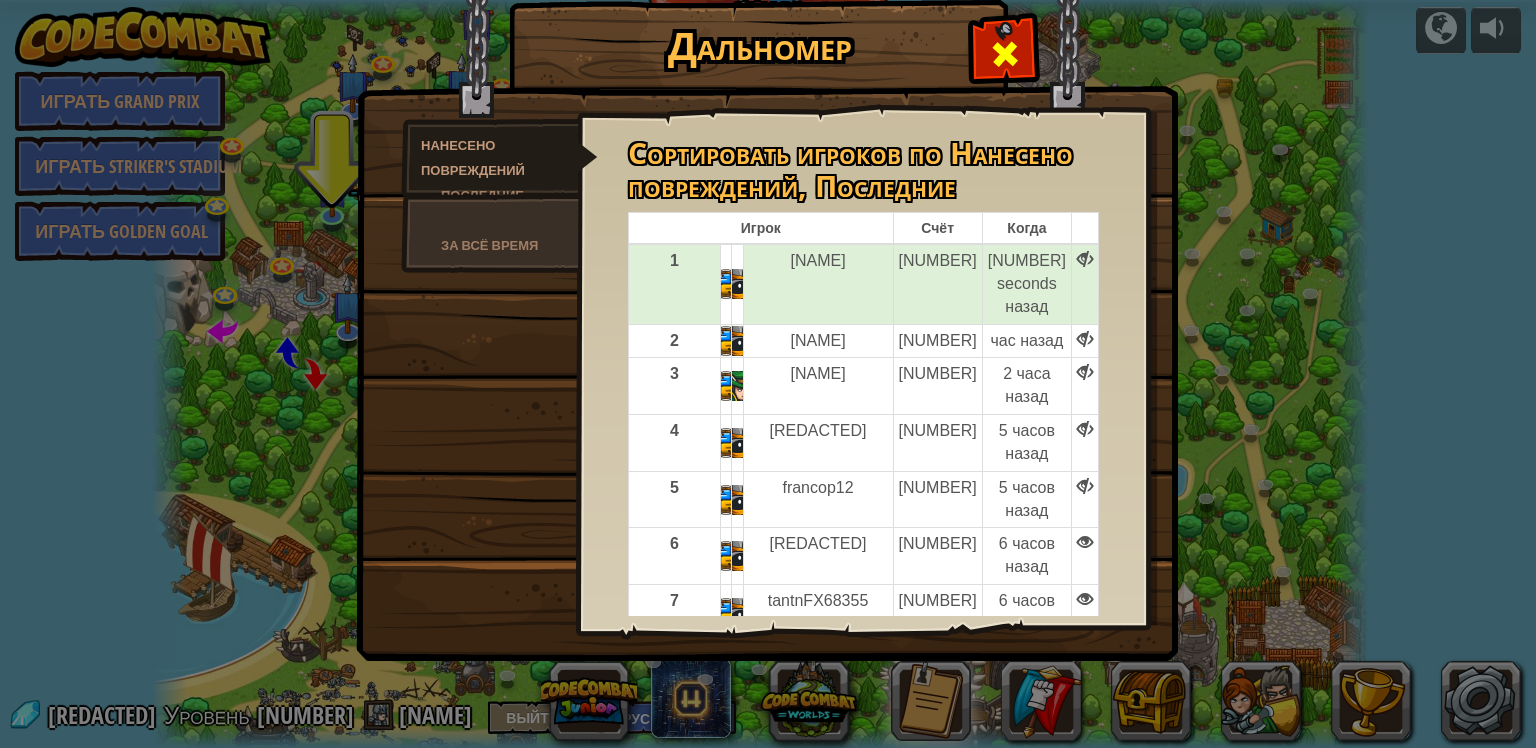 click at bounding box center (1005, 54) 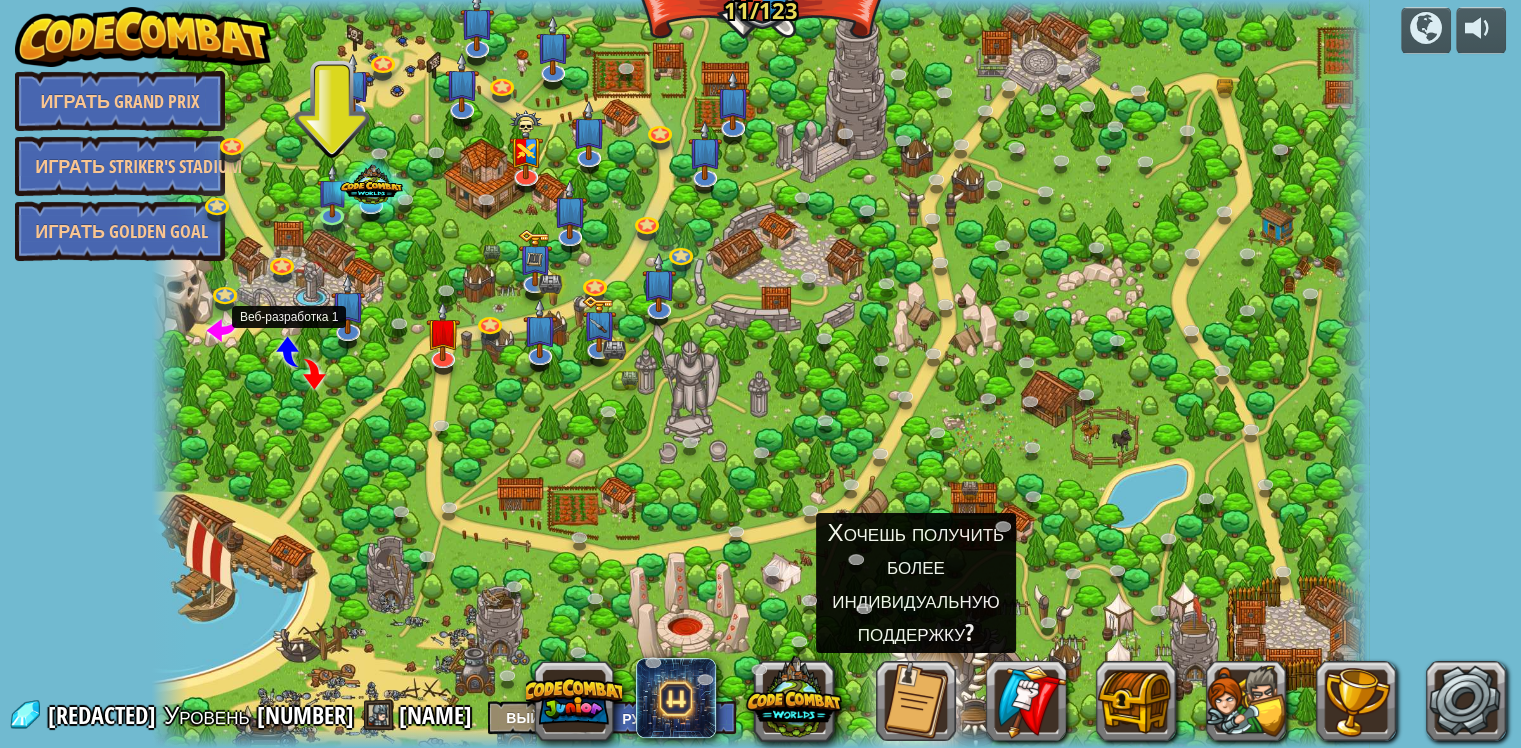 click at bounding box center (288, 352) 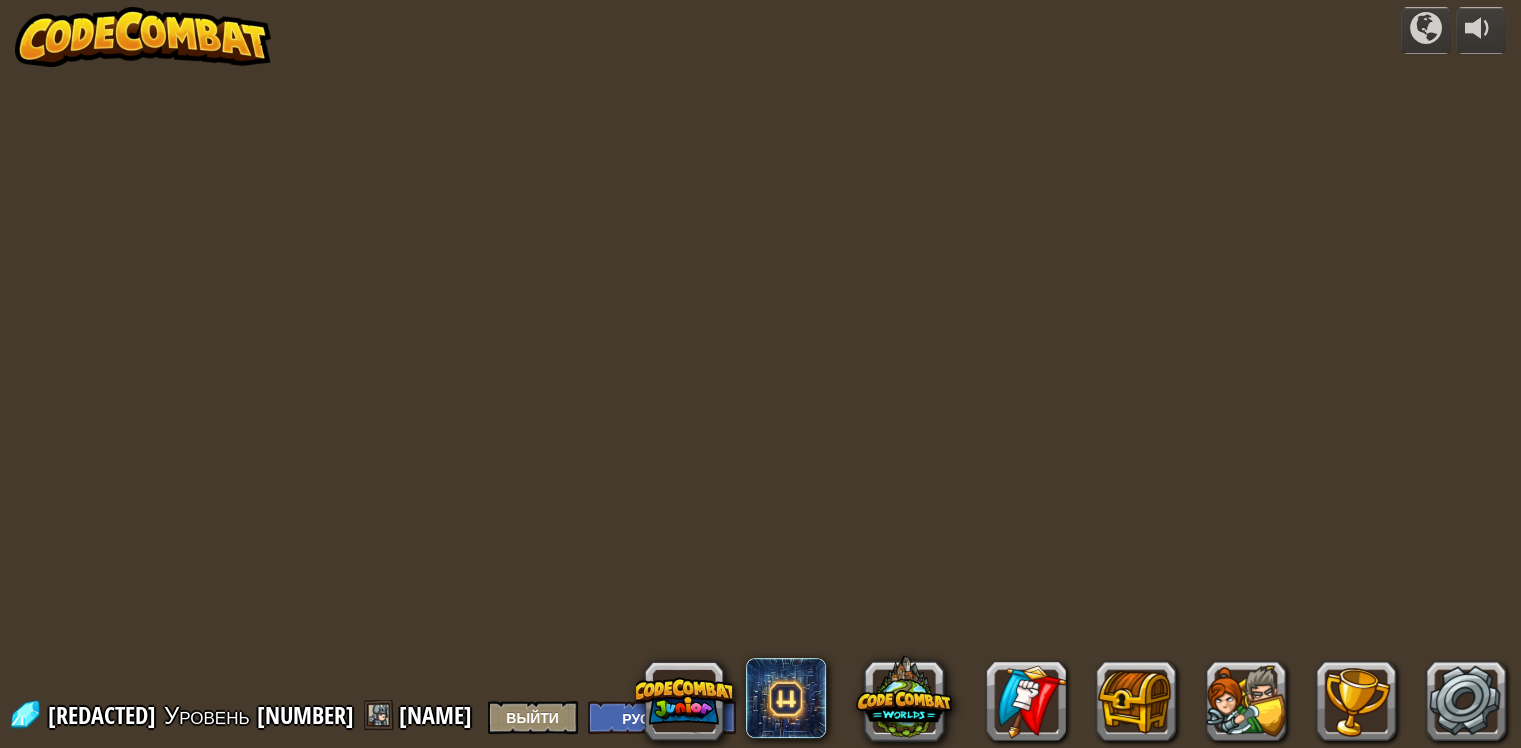 select on "ru" 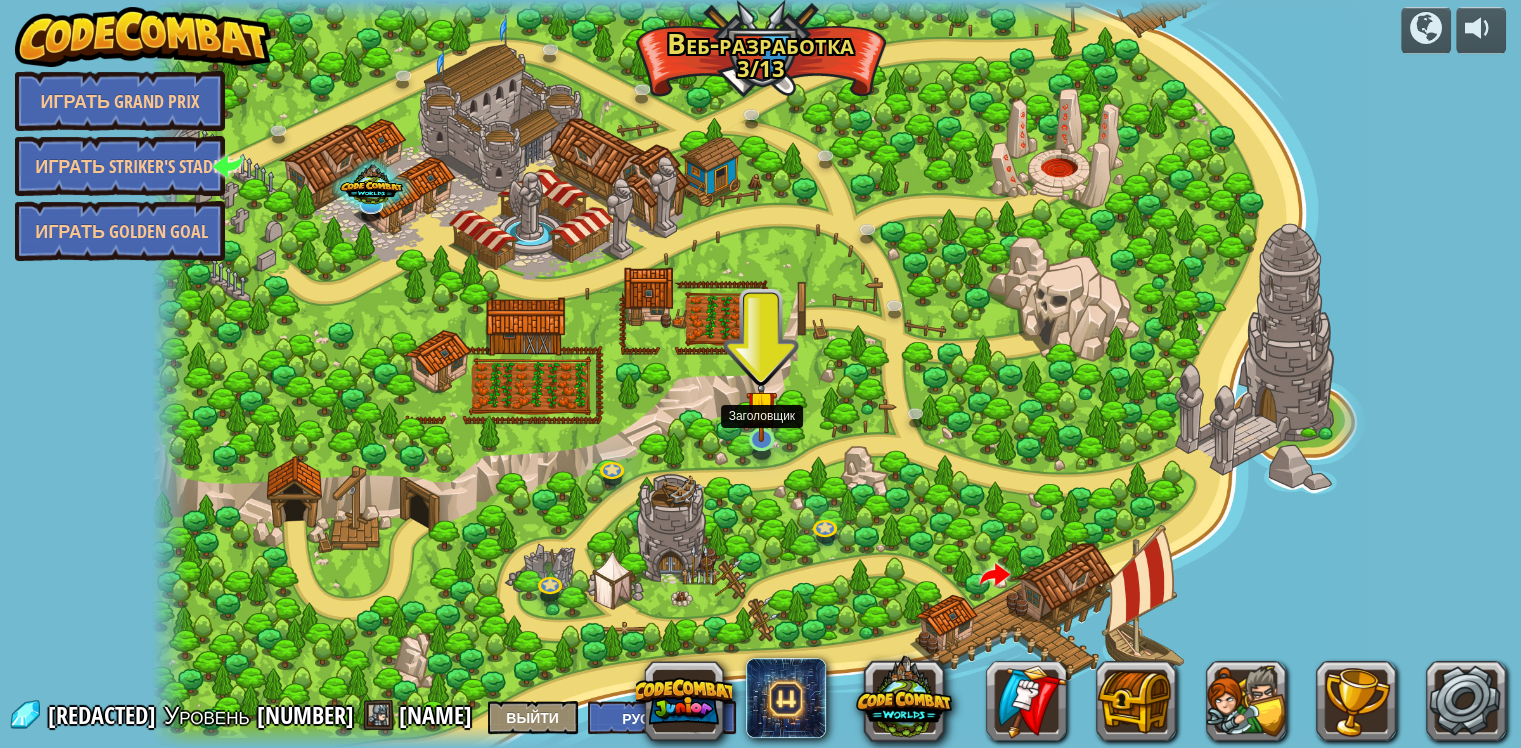 click at bounding box center (761, 406) 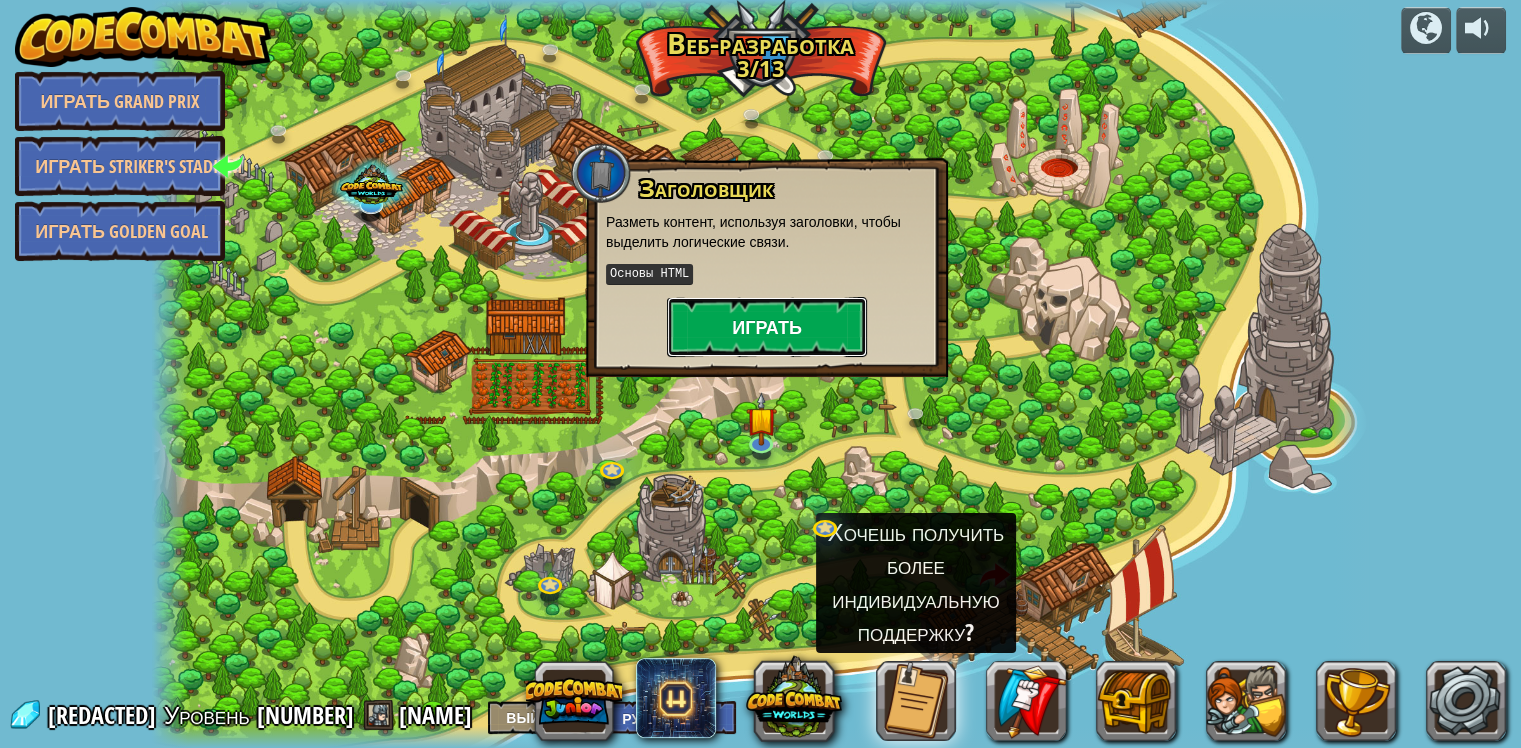 click on "Играть" at bounding box center (767, 327) 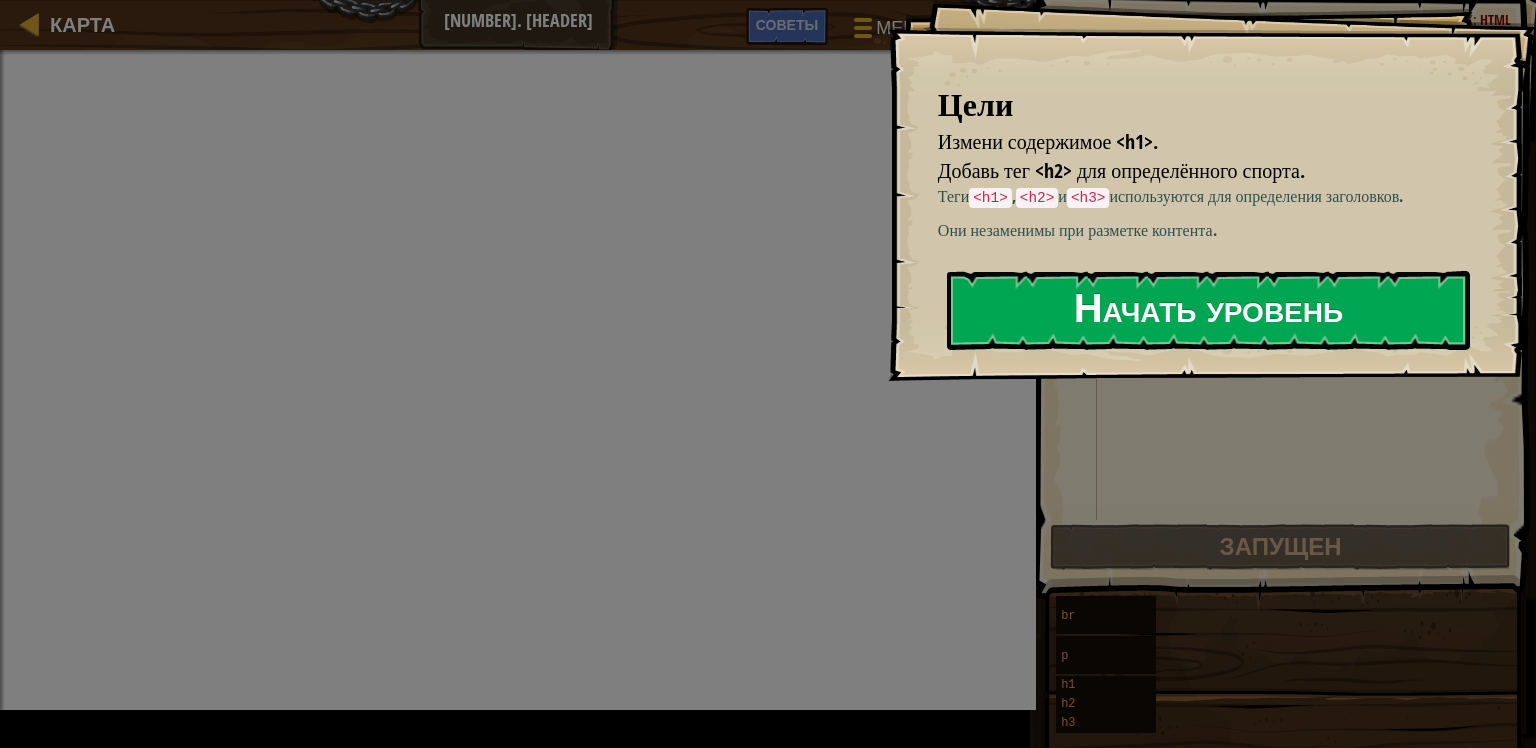 click on "Начать уровень" at bounding box center (1208, 310) 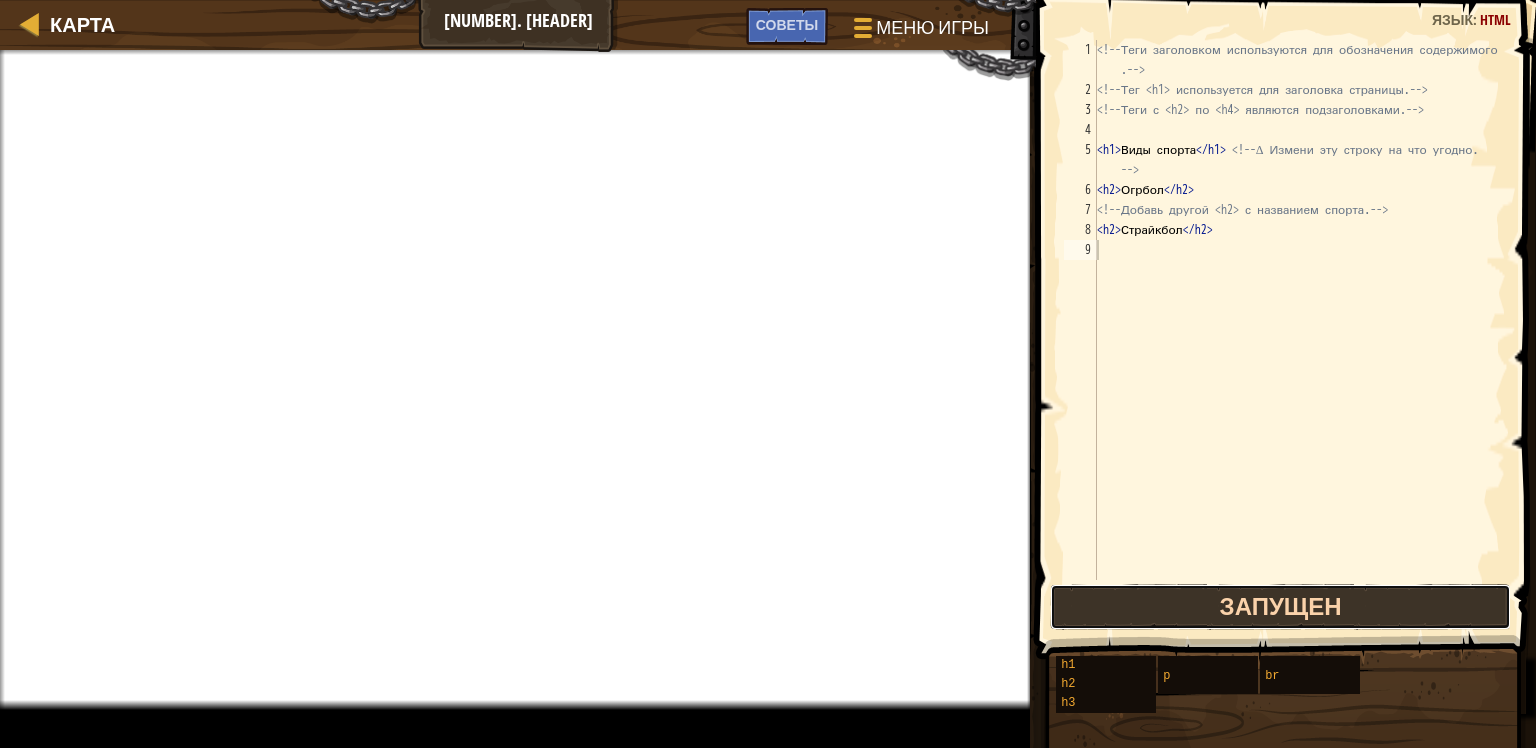 click on "Запущен" at bounding box center [1281, 607] 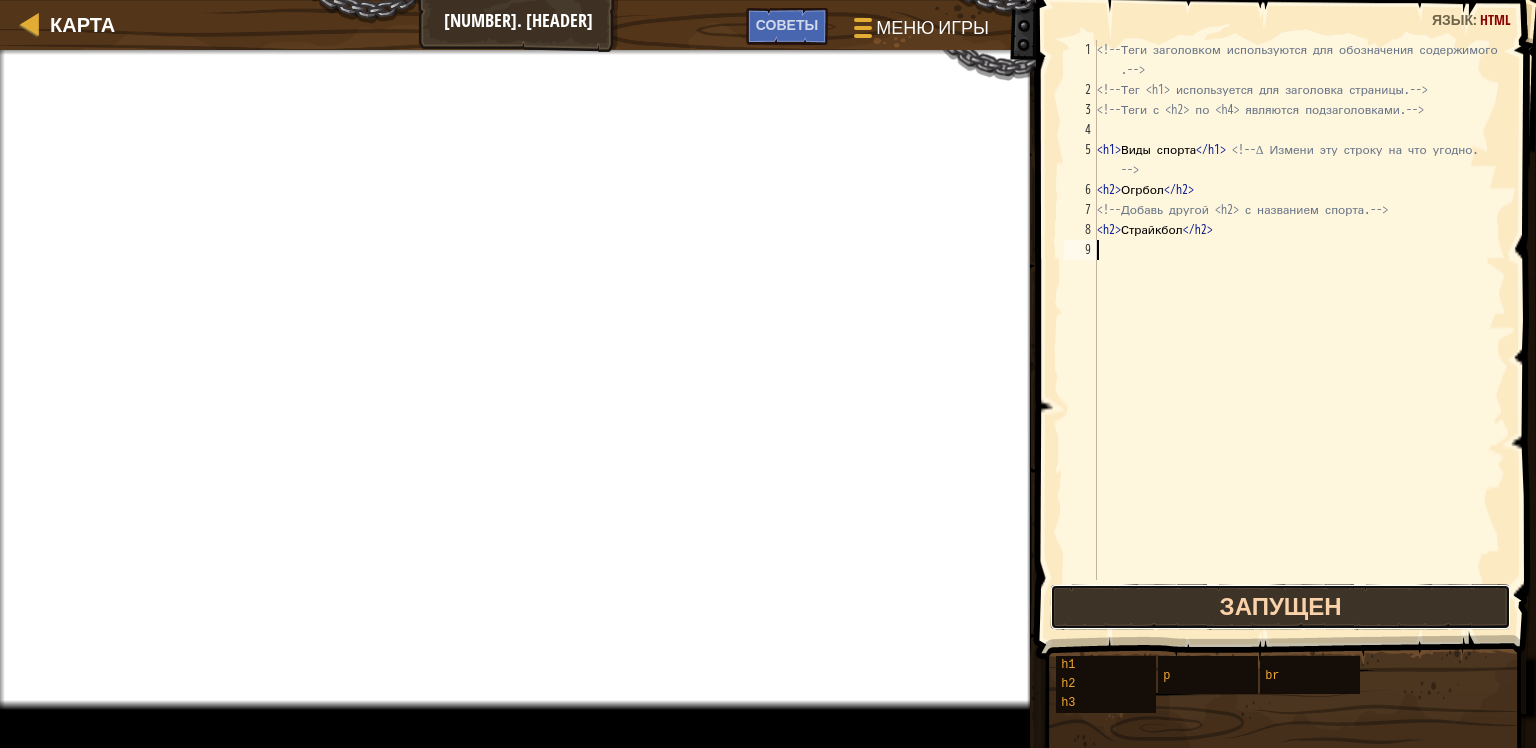 click on "Запущен" at bounding box center [1281, 607] 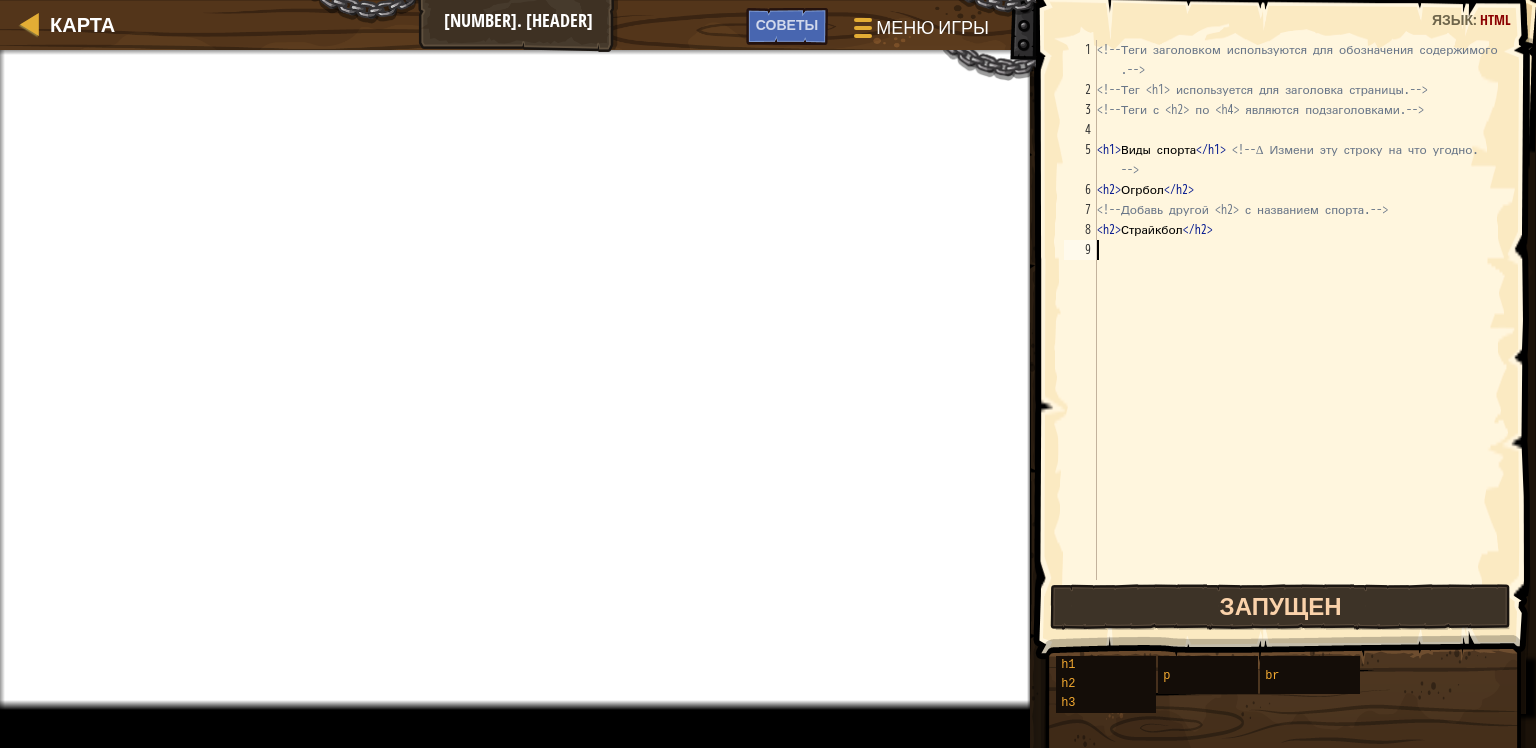 click on "Запущен" at bounding box center [1281, 607] 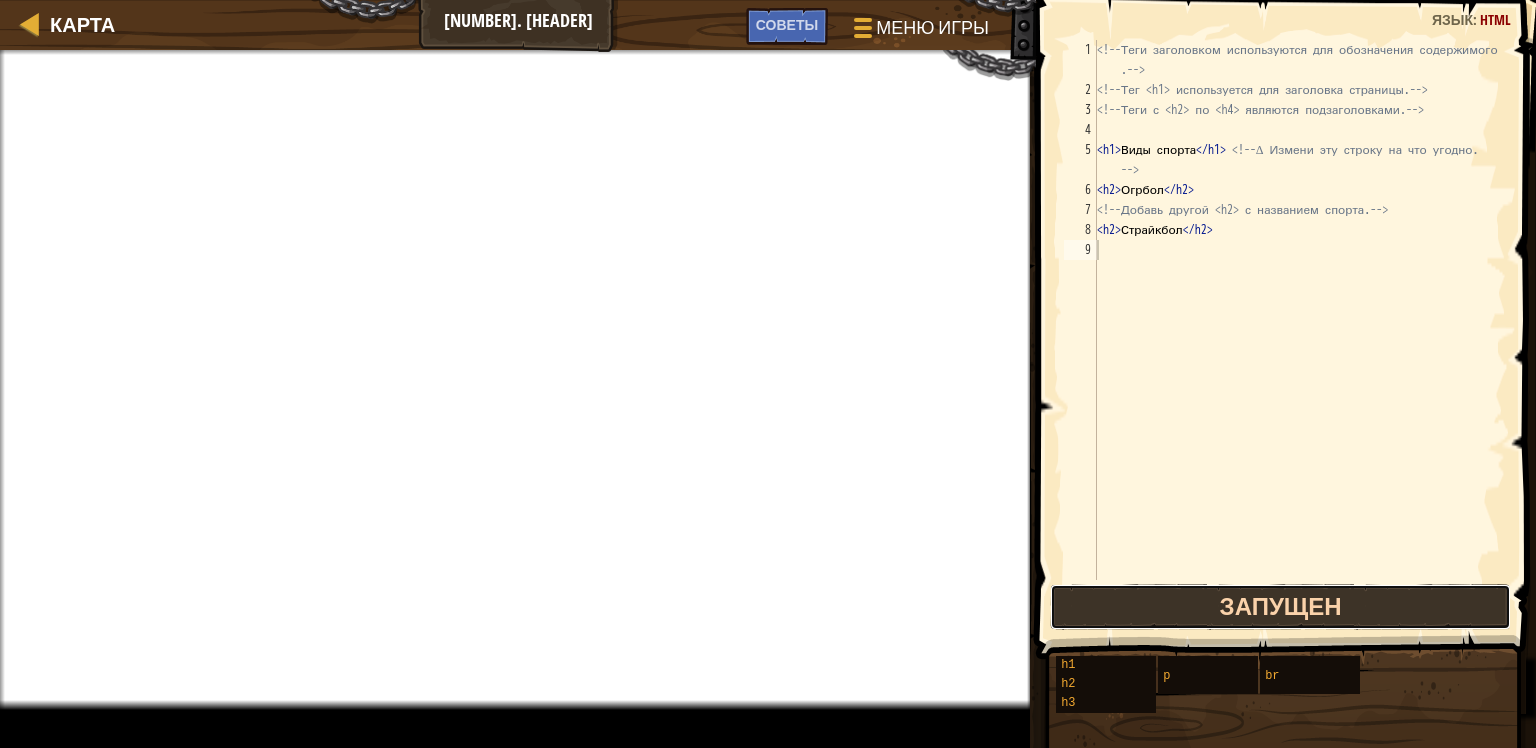 click on "Запущен" at bounding box center (1281, 607) 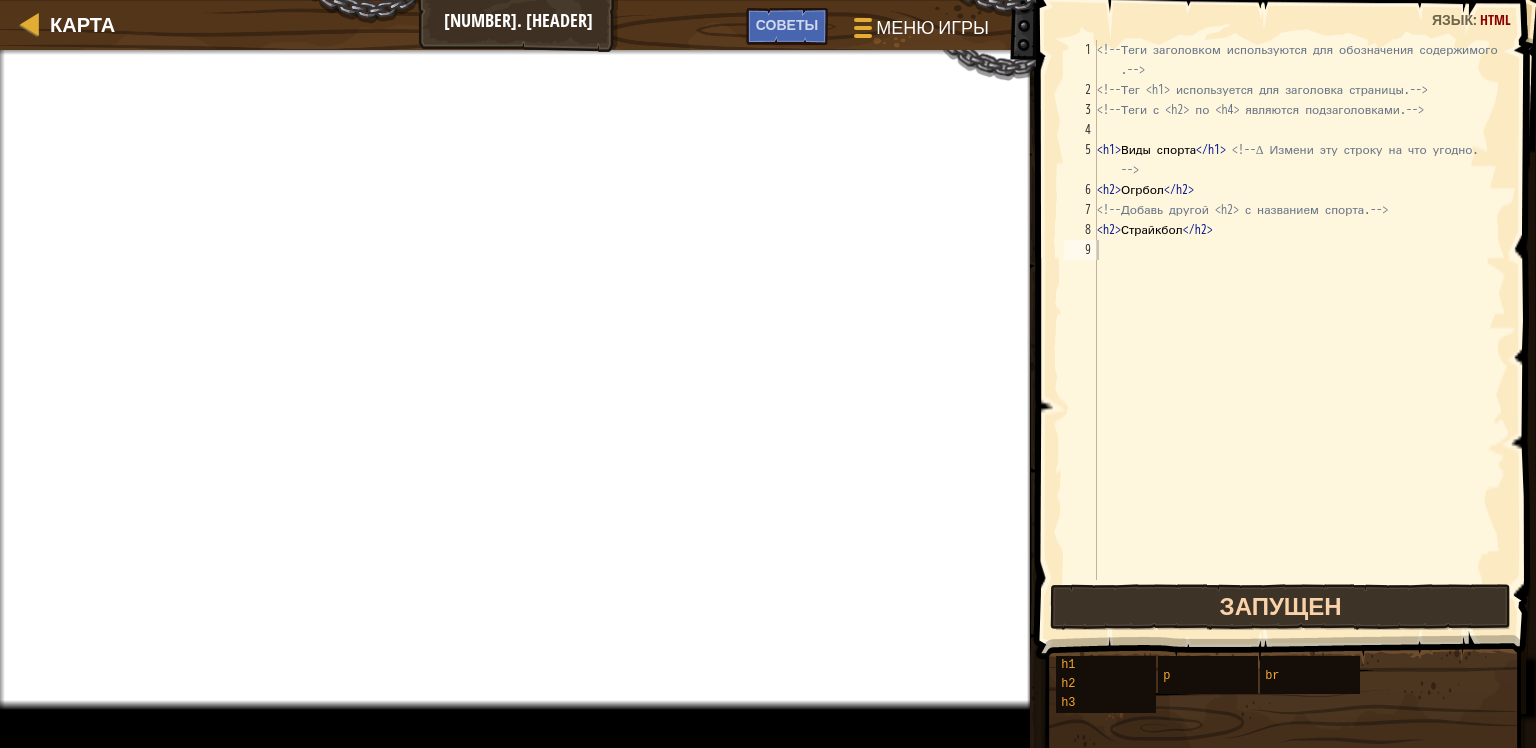 click on "Запущен" at bounding box center (1281, 607) 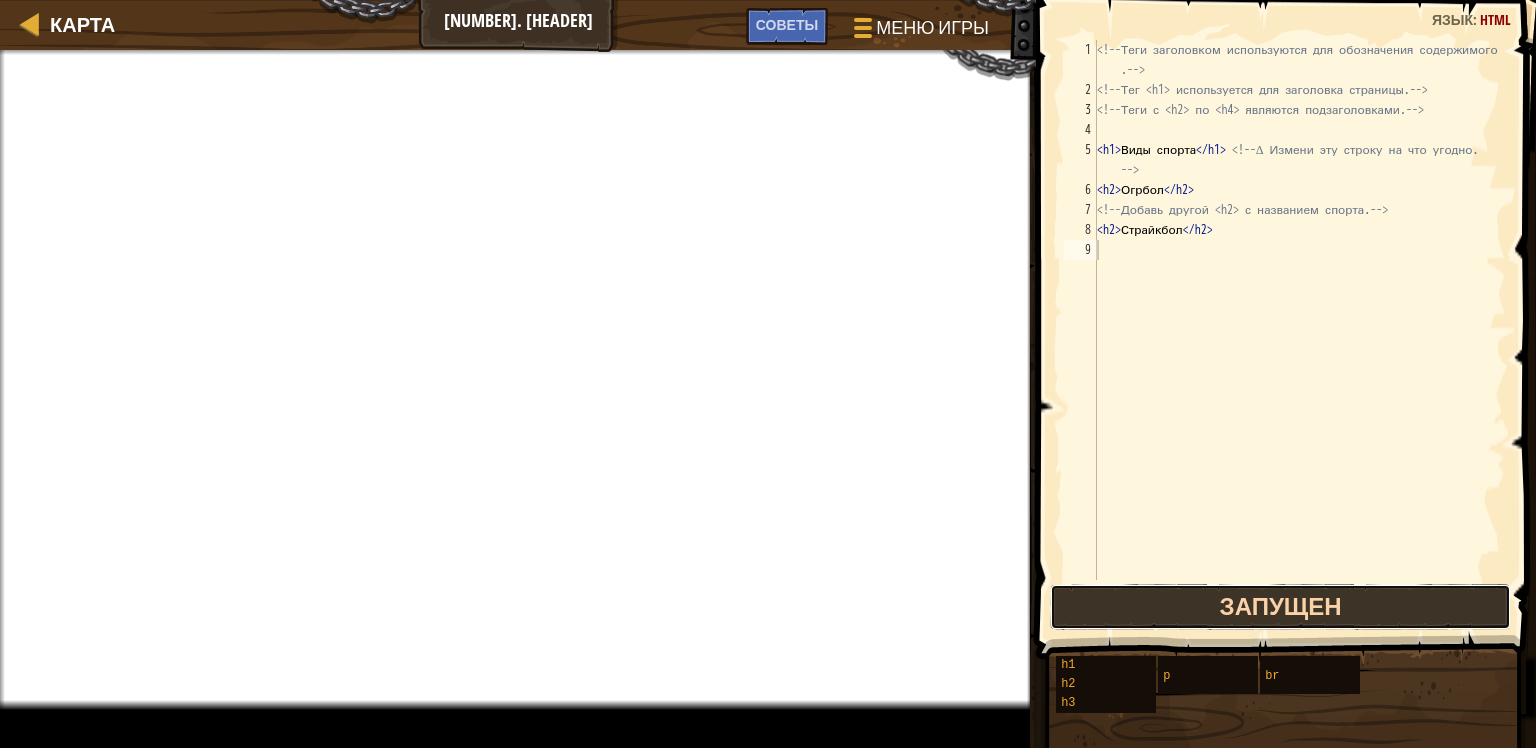 click on "Запущен" at bounding box center (1281, 607) 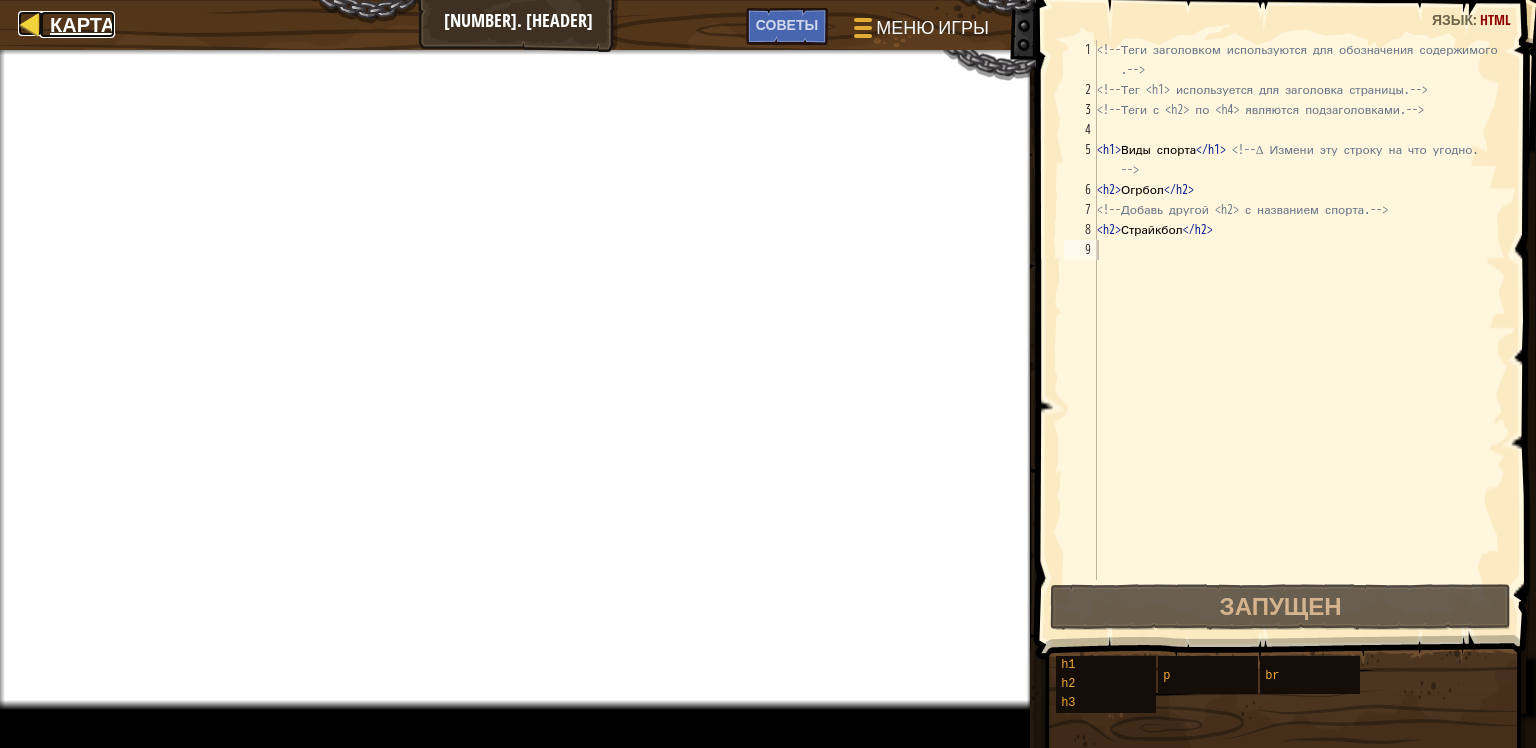 click on "Карта" at bounding box center (77, 24) 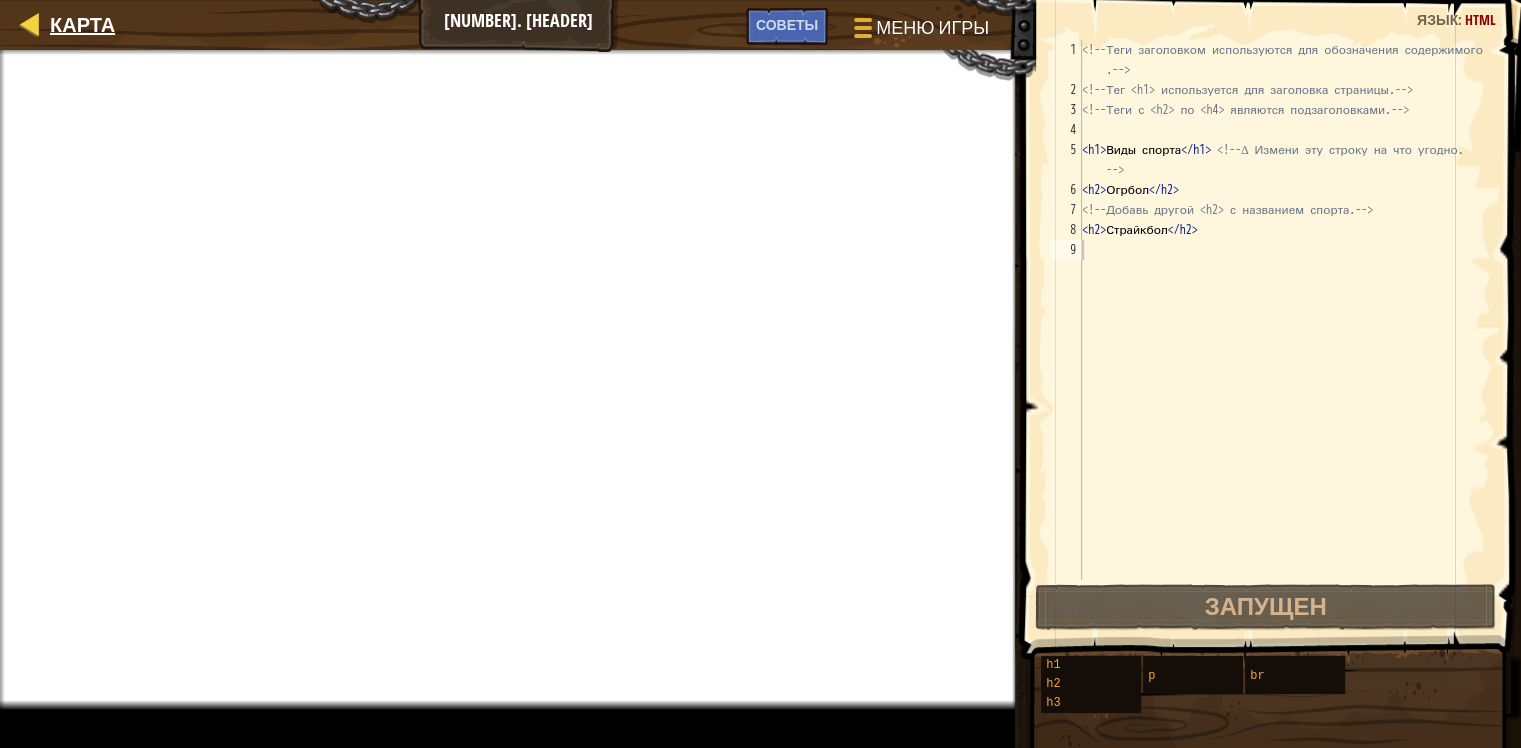 select on "ru" 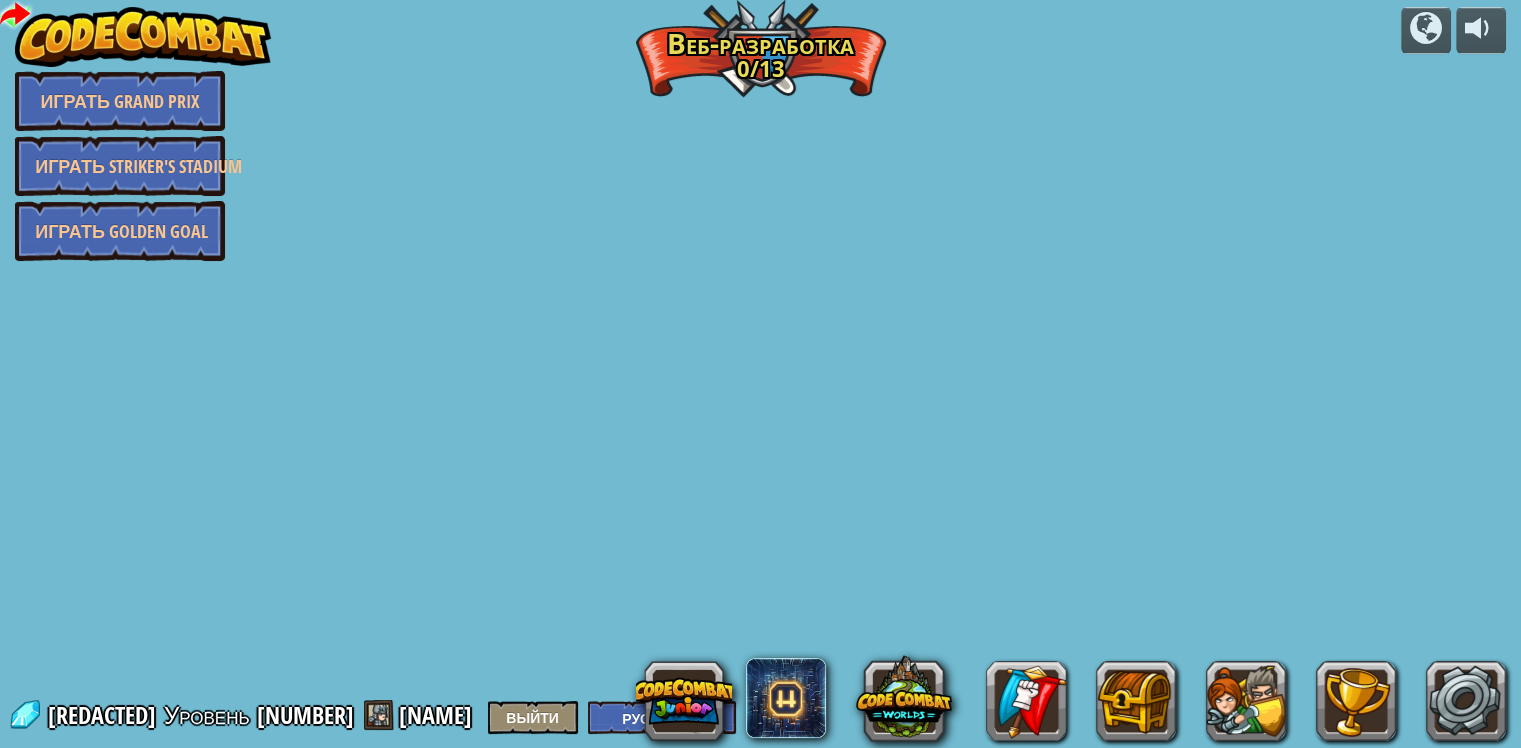 select on "ru" 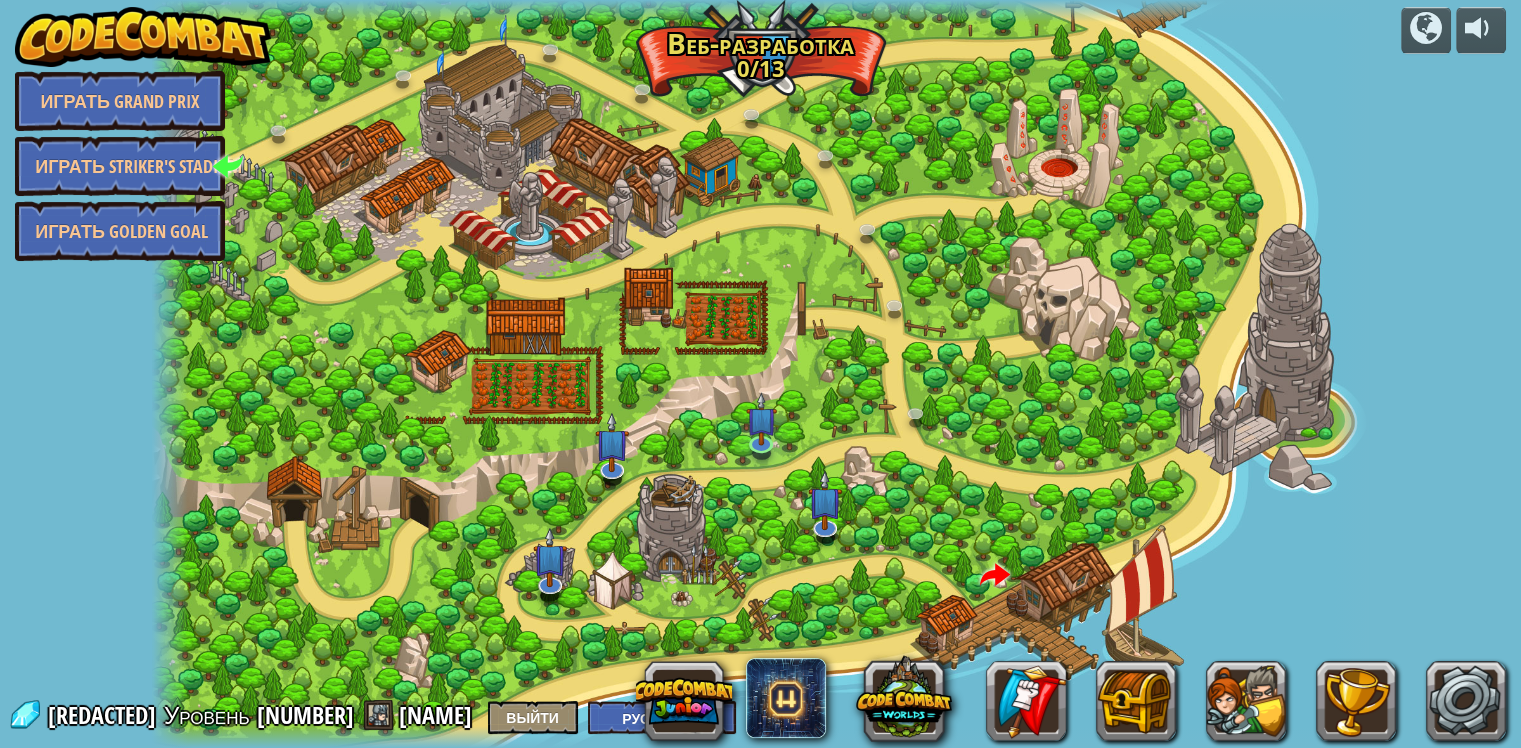 select on "ru" 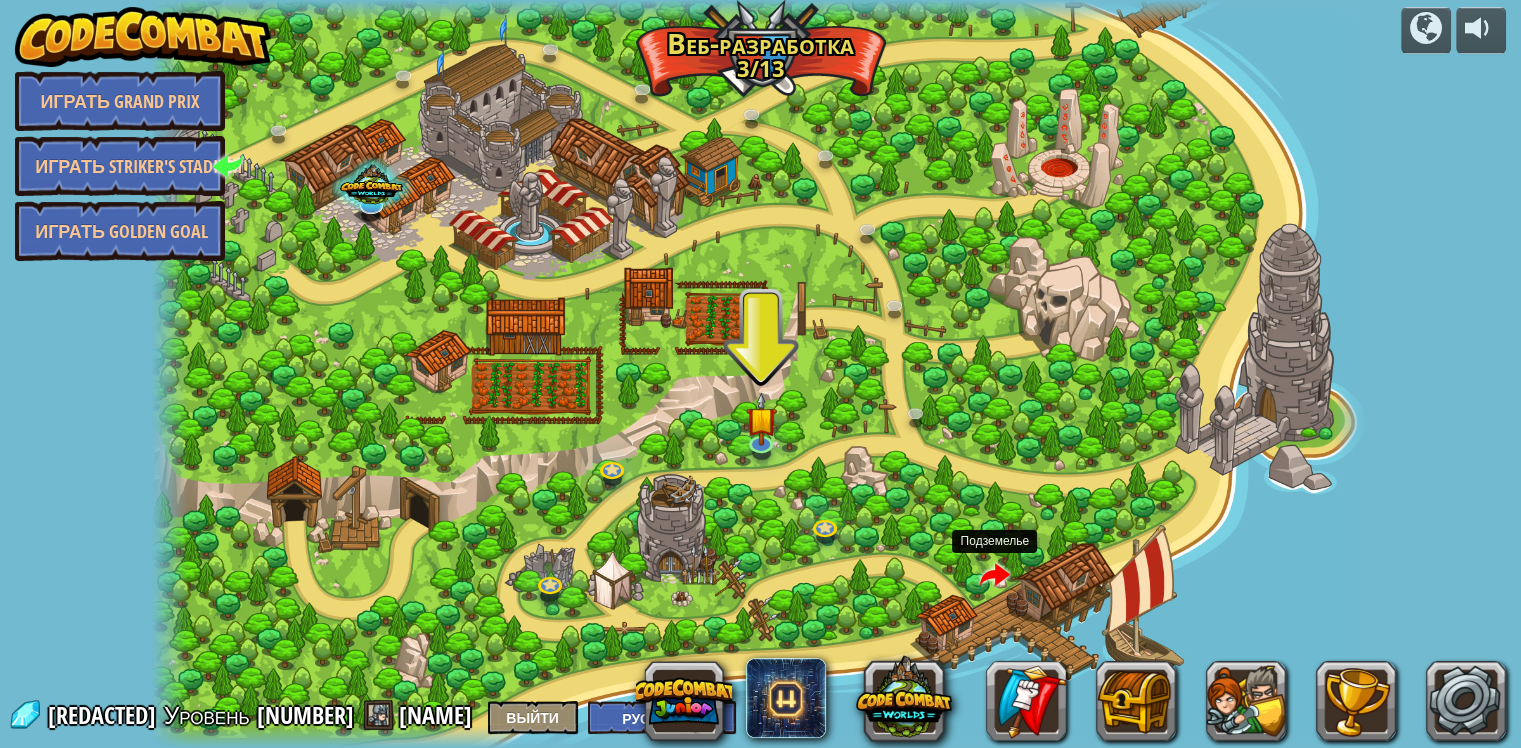 click at bounding box center (995, 576) 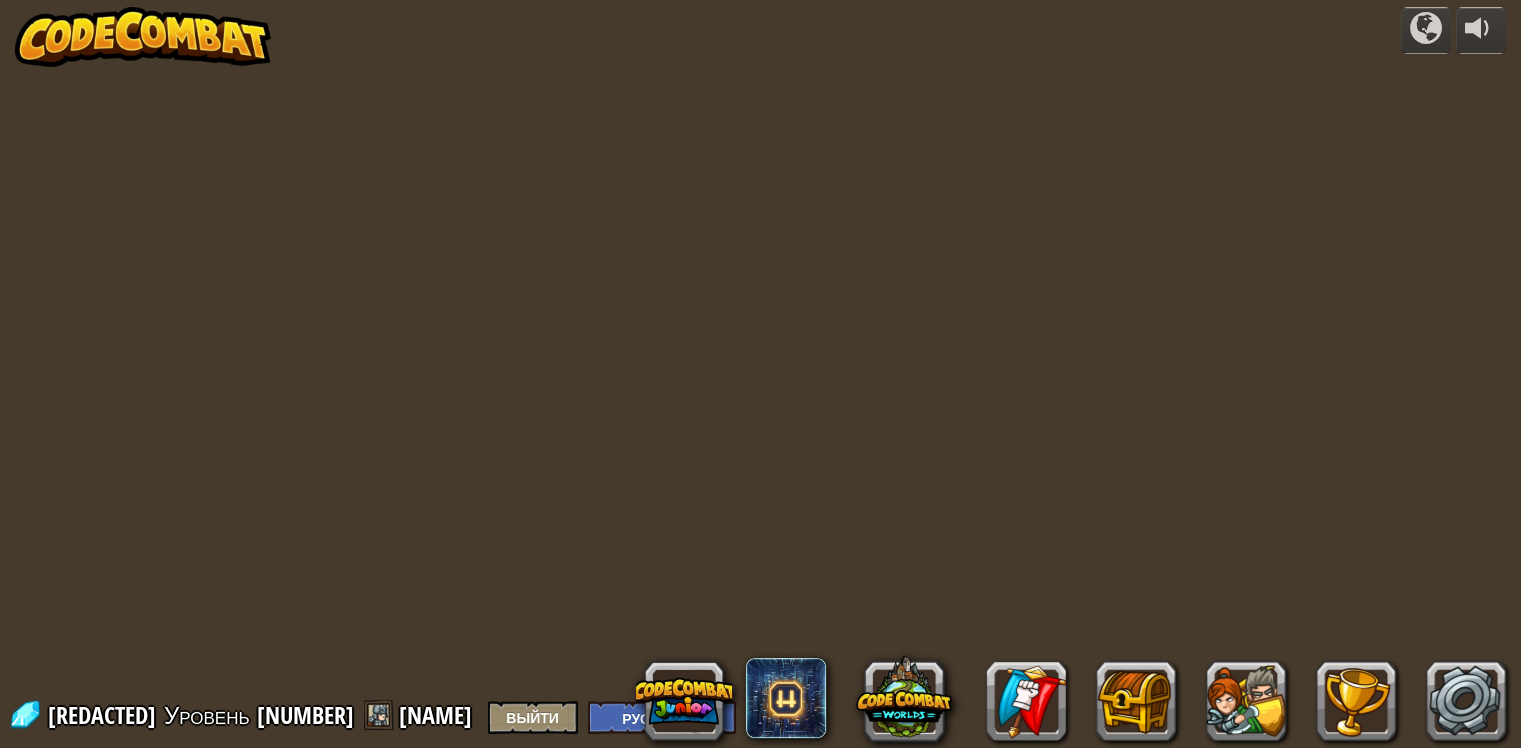 select on "ru" 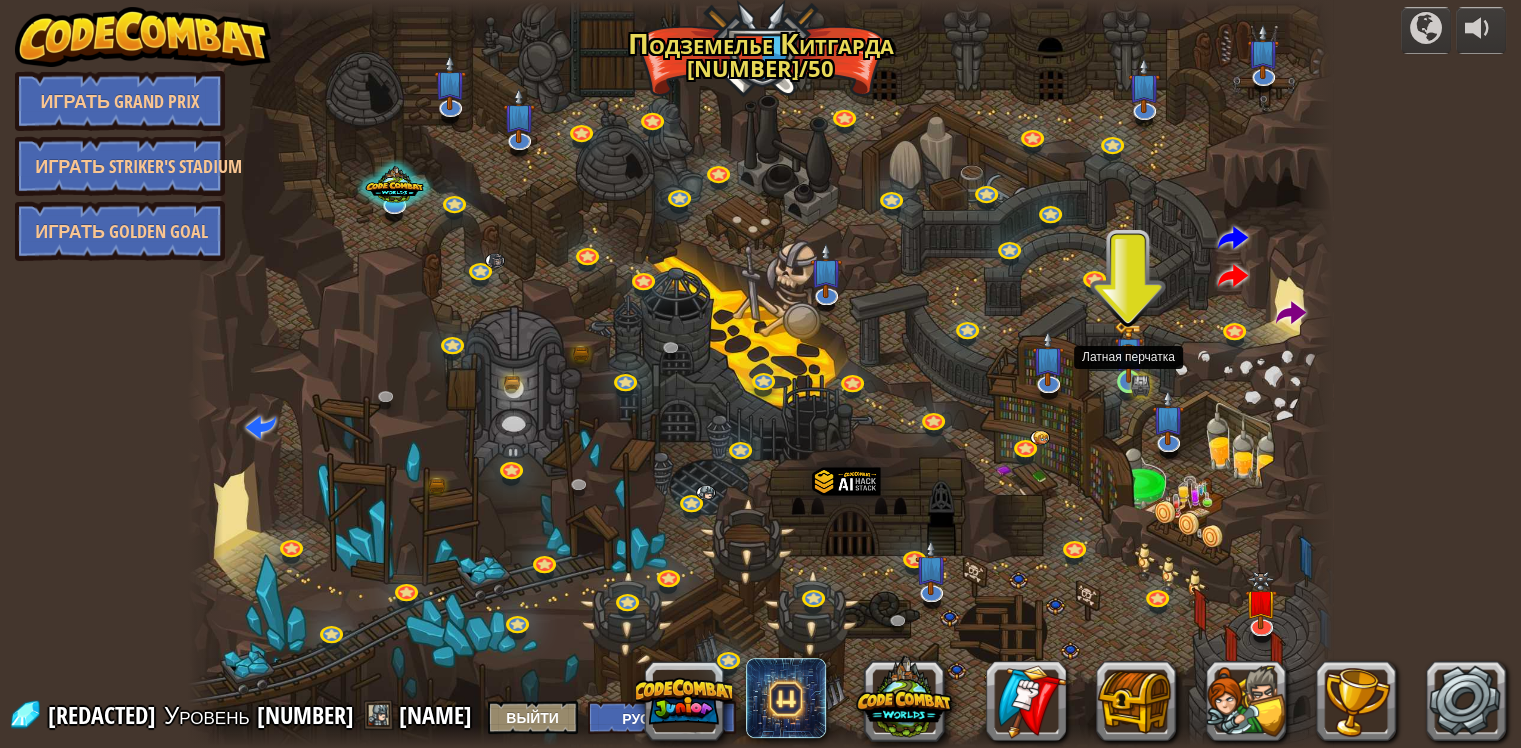 click at bounding box center (1128, 351) 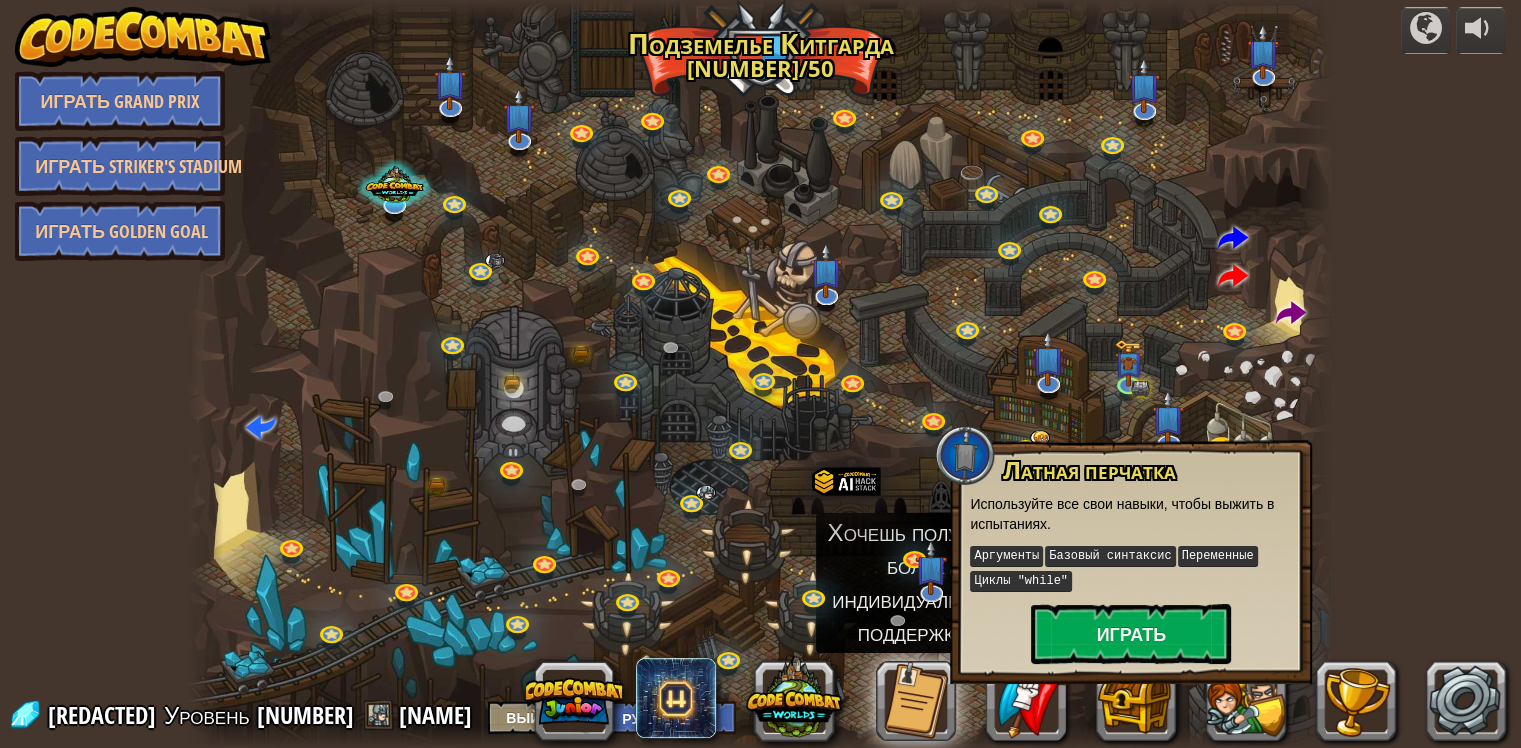 click at bounding box center (760, 374) 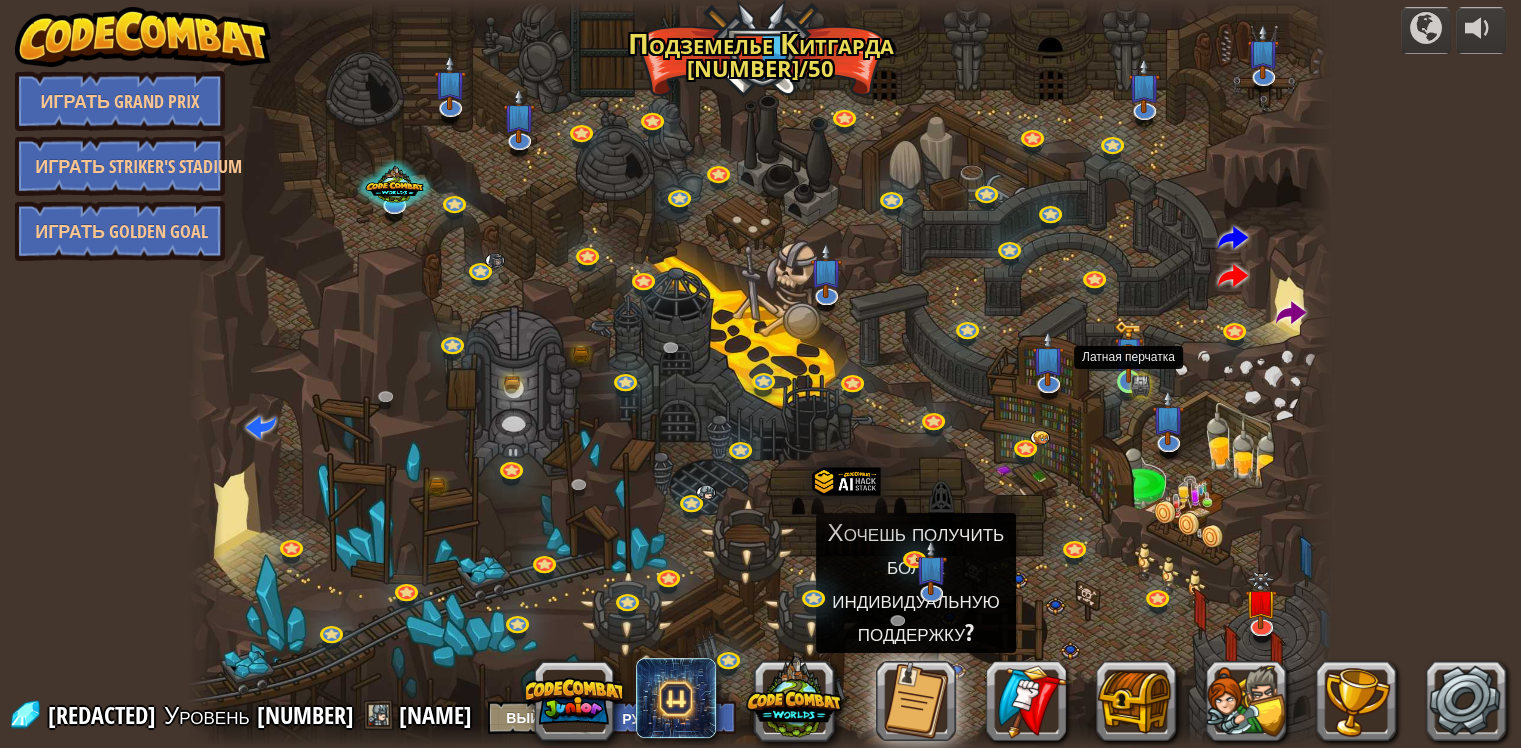 click at bounding box center [1128, 351] 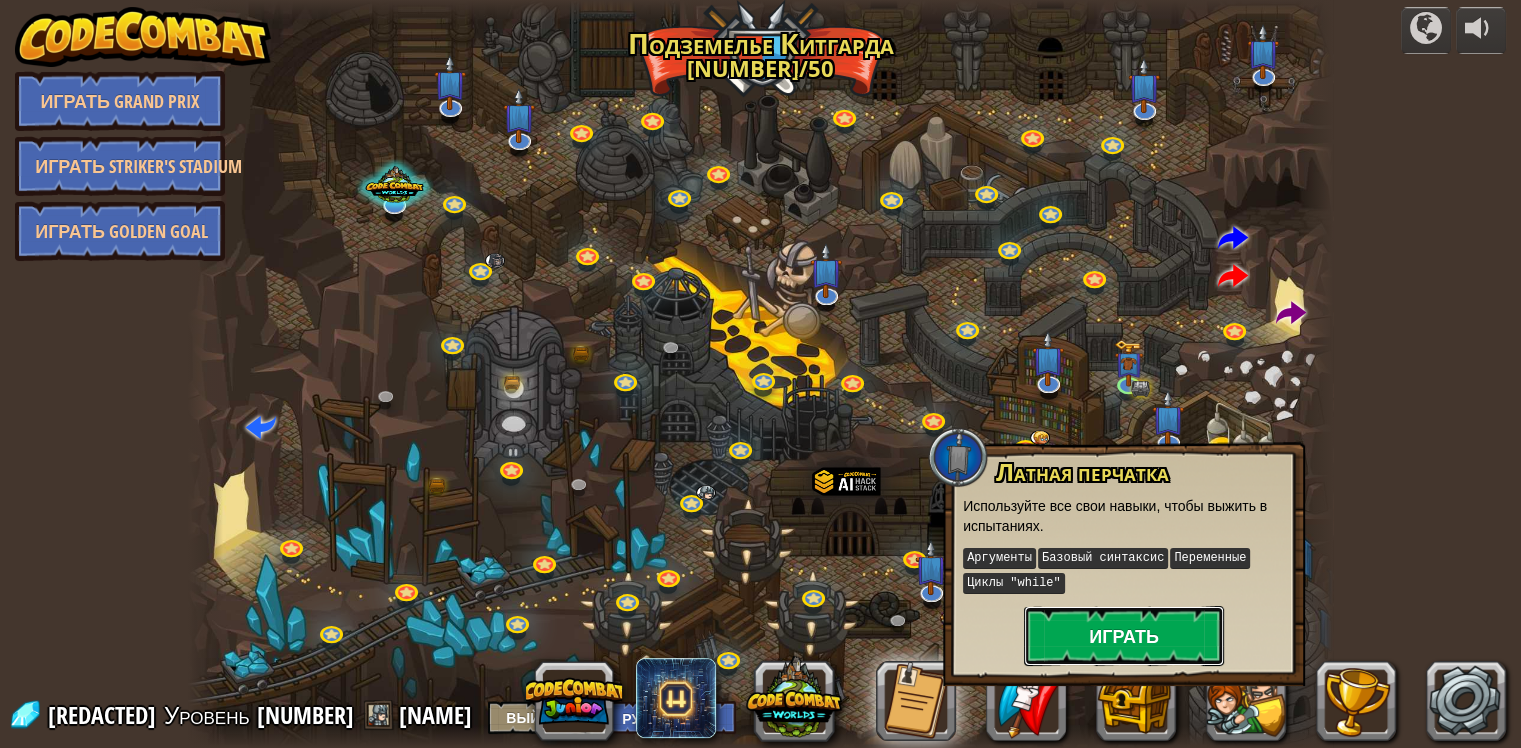click on "Играть" at bounding box center (1124, 636) 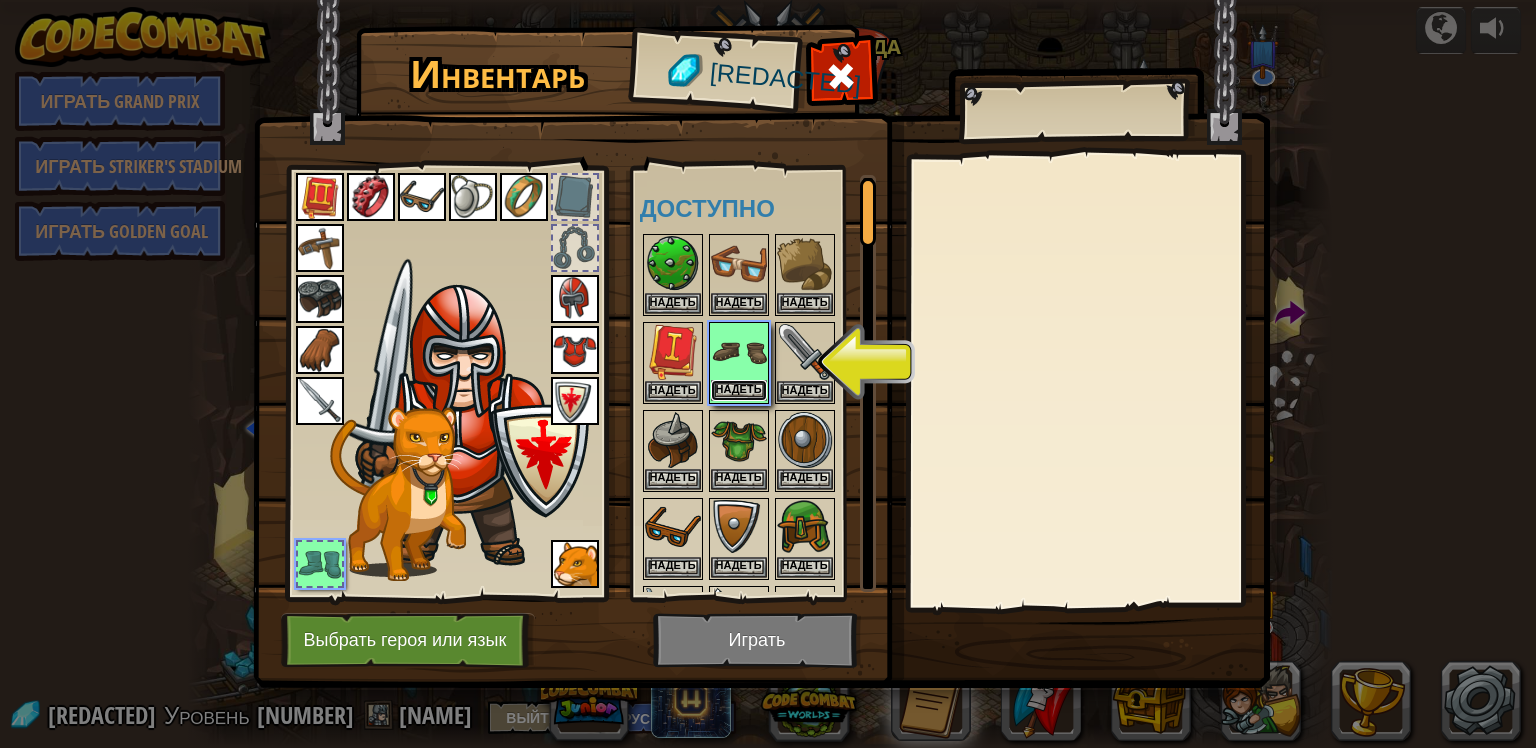 click on "Надеть" at bounding box center (739, 390) 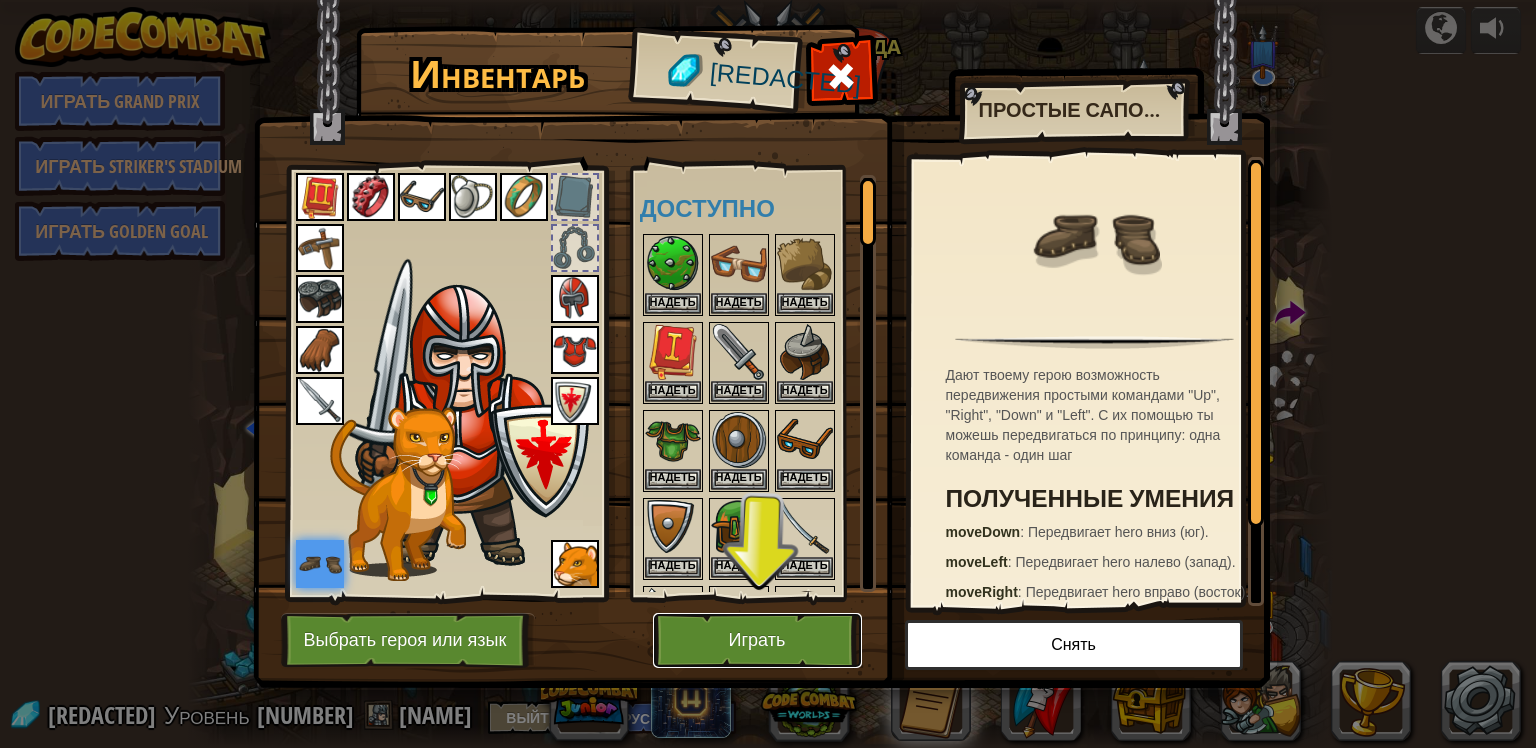 click on "Играть" at bounding box center [757, 640] 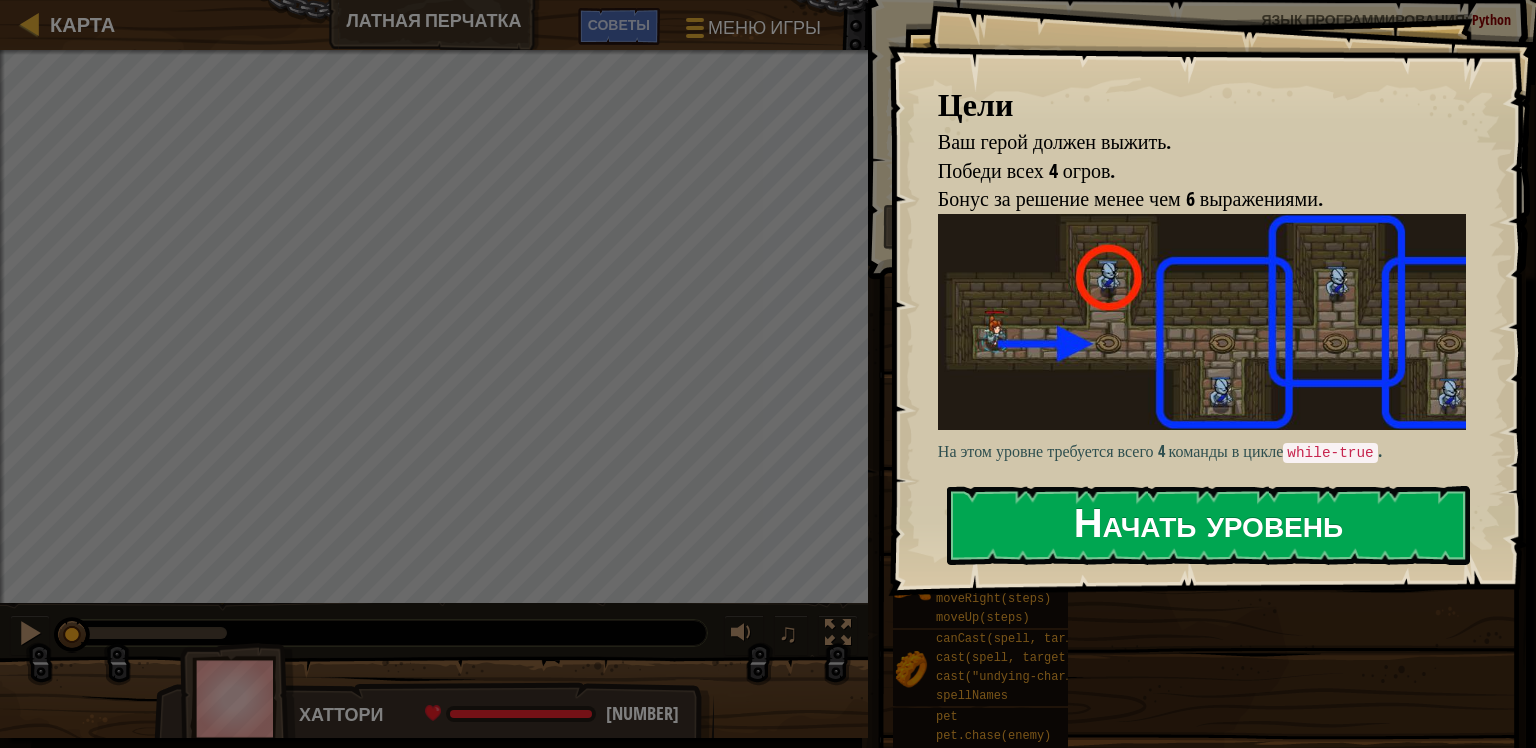 click on "Начать уровень" at bounding box center (1208, 525) 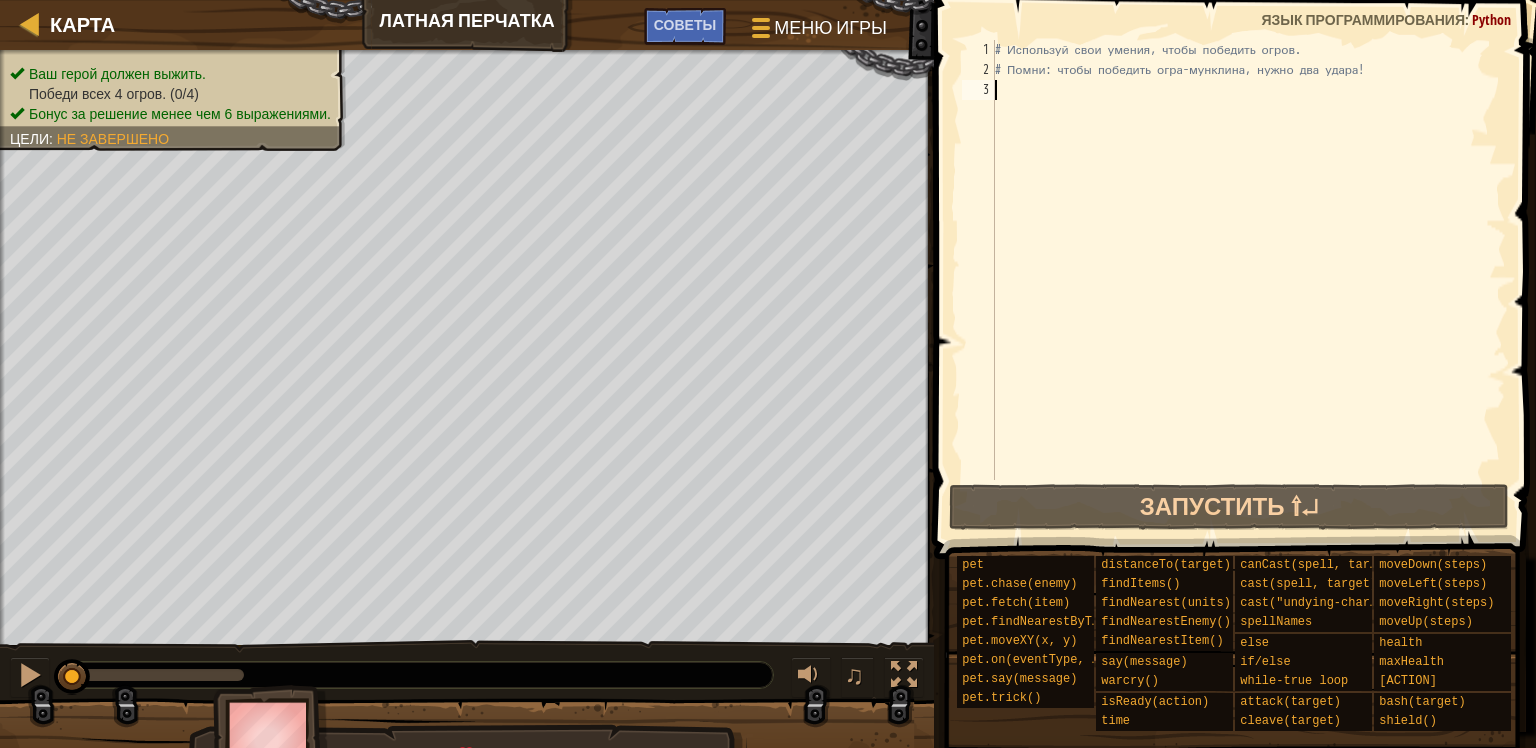 type on "w" 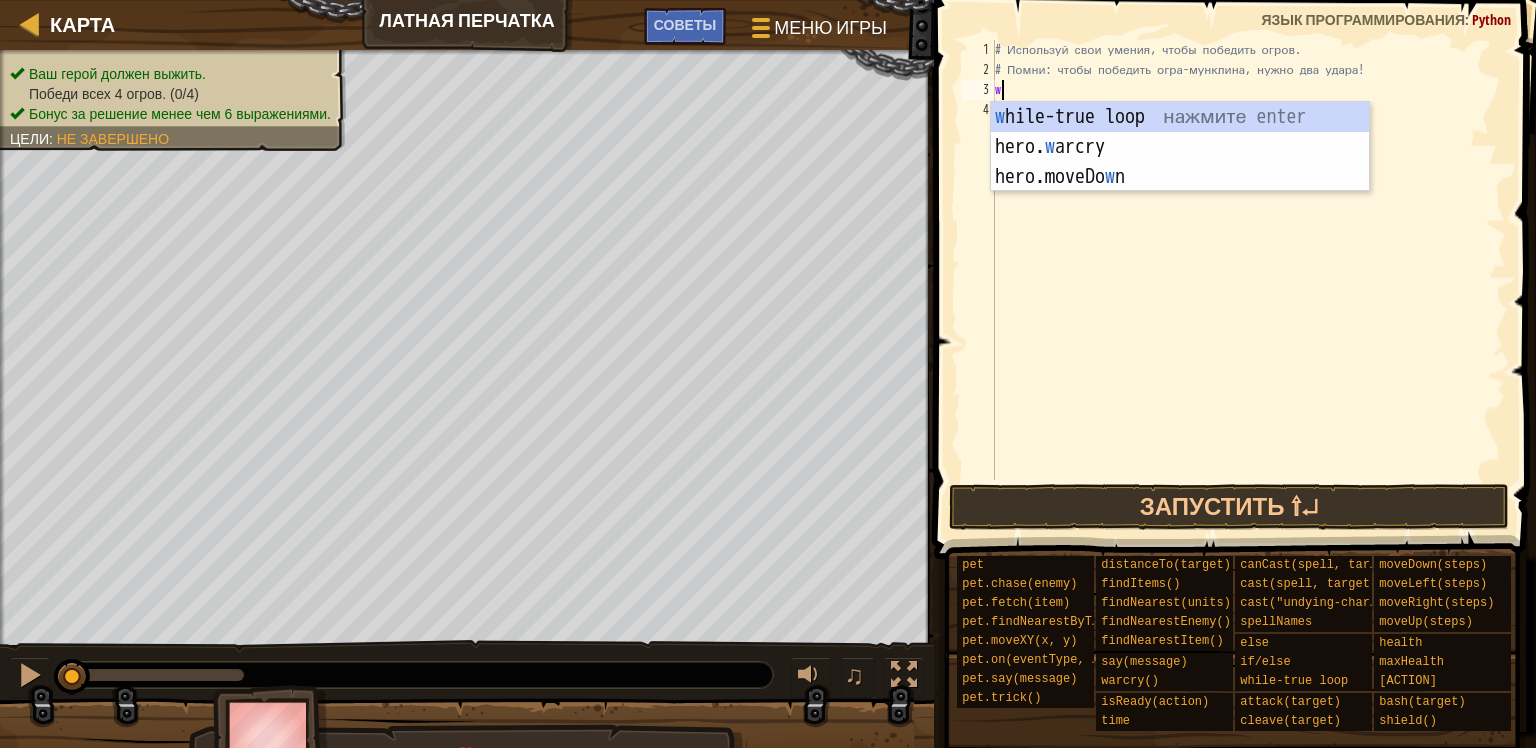 scroll, scrollTop: 9, scrollLeft: 0, axis: vertical 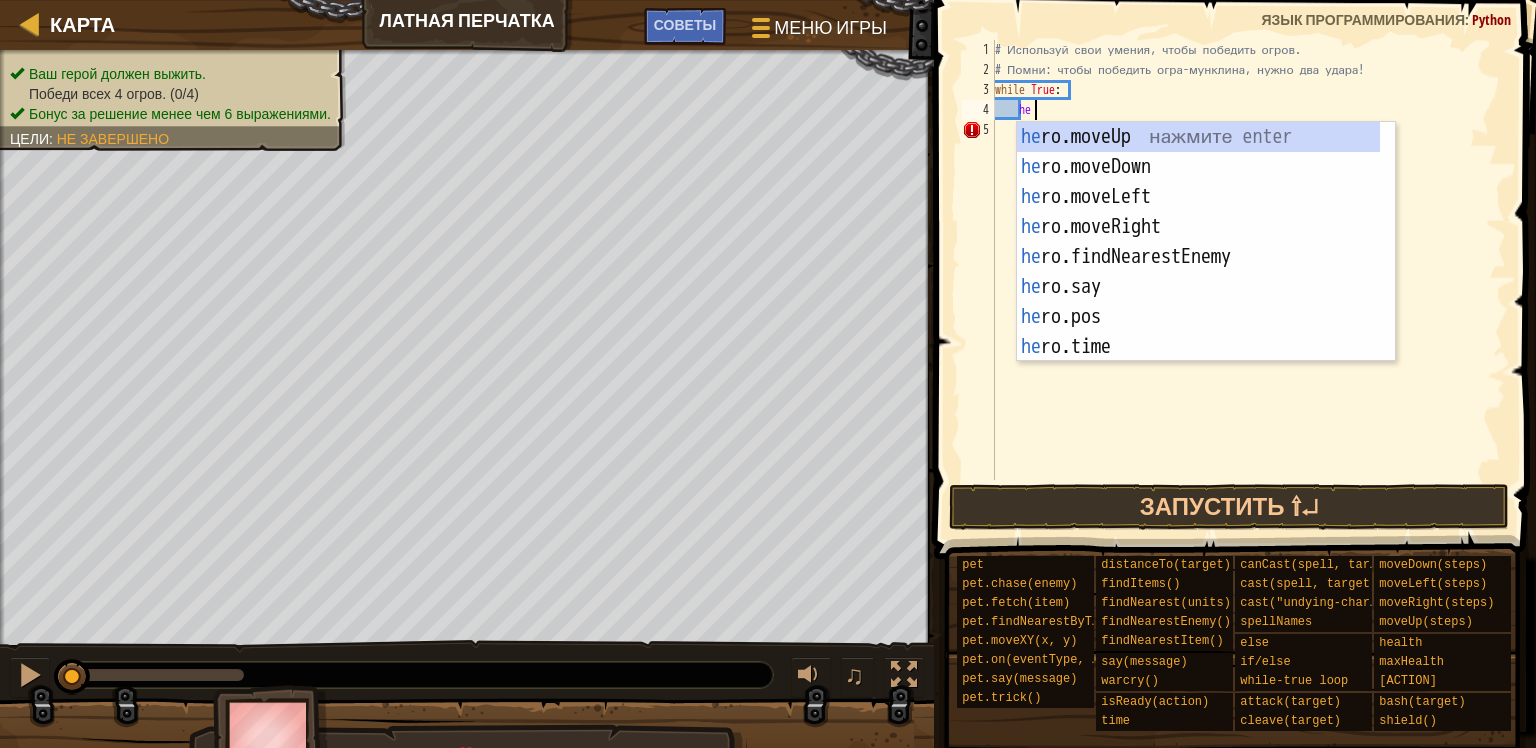 type on "her" 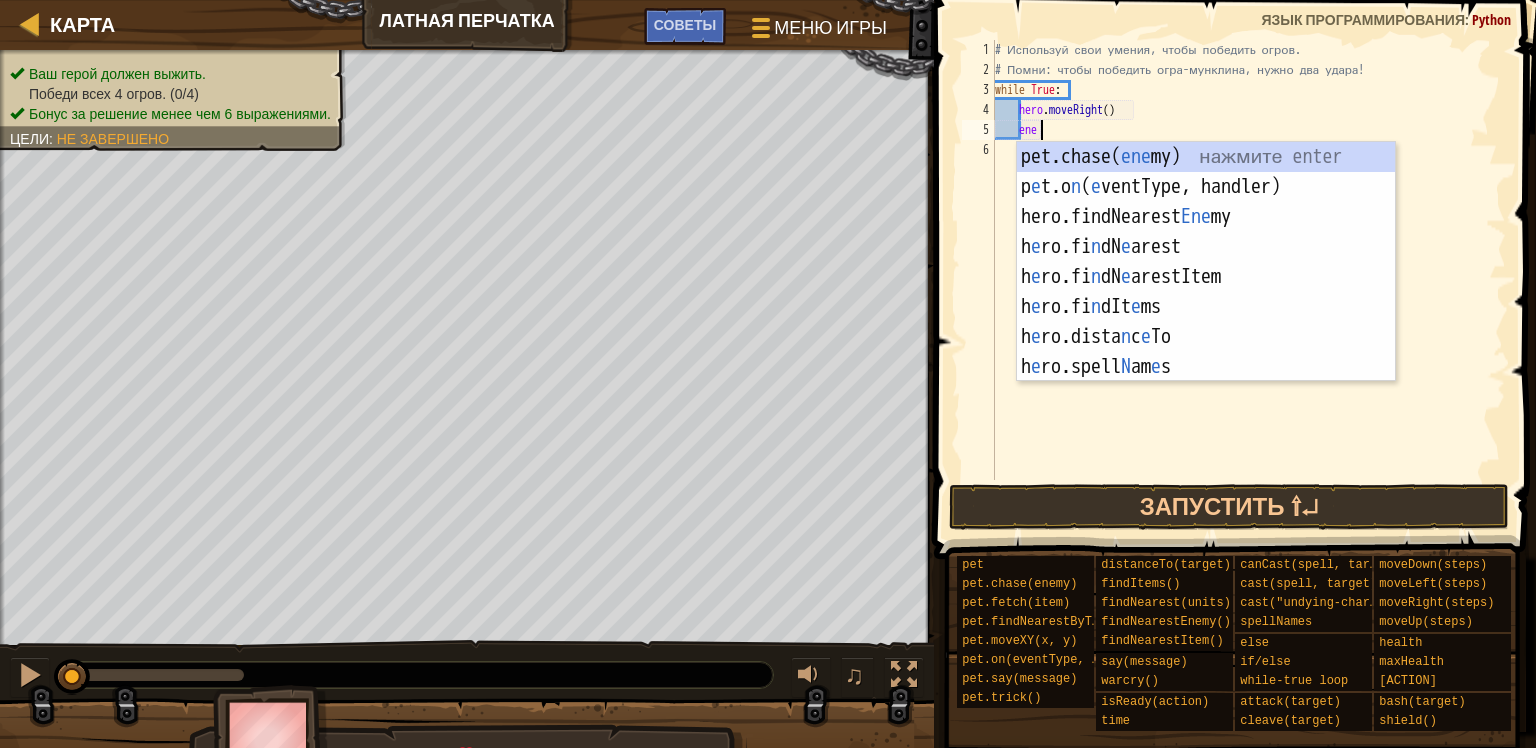 scroll, scrollTop: 9, scrollLeft: 1, axis: both 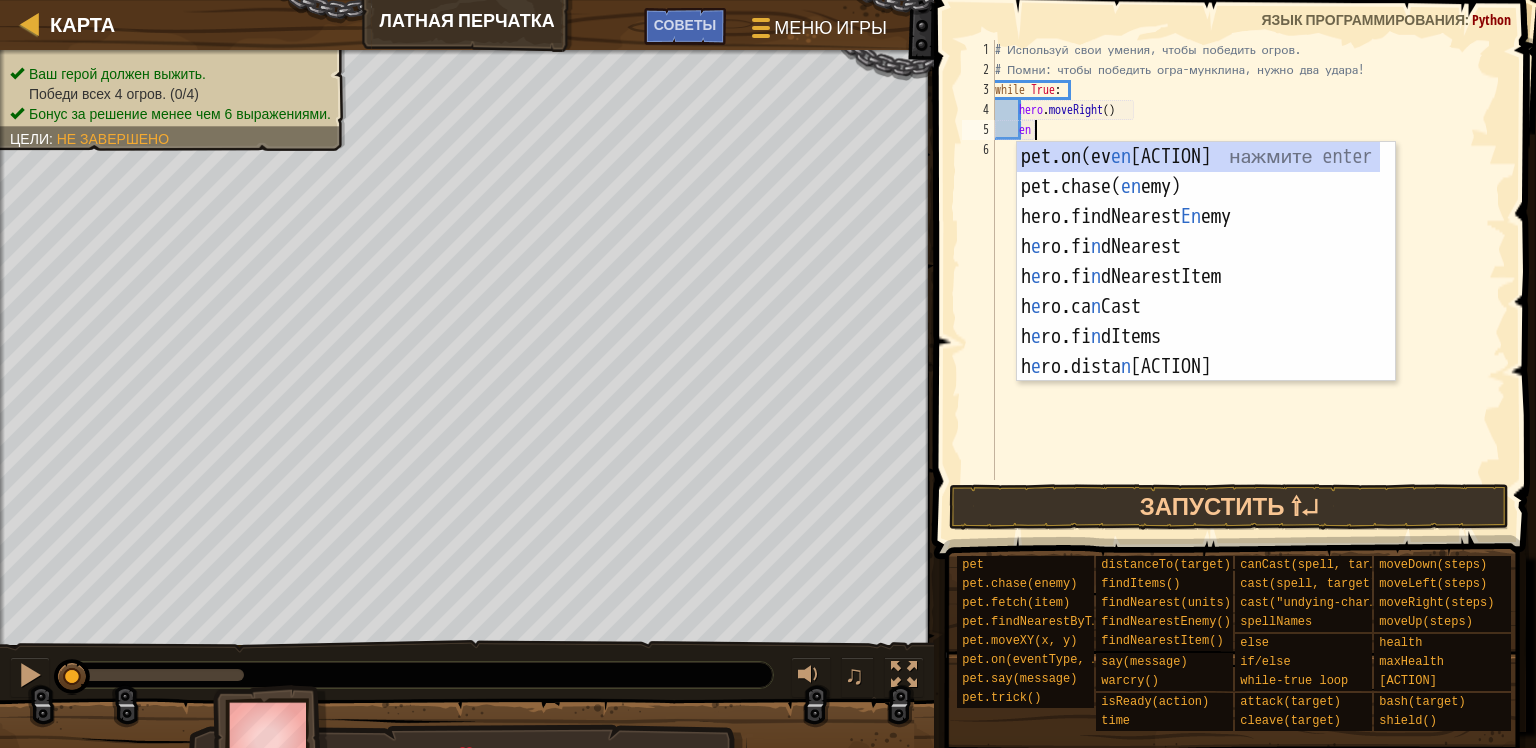 type on "e" 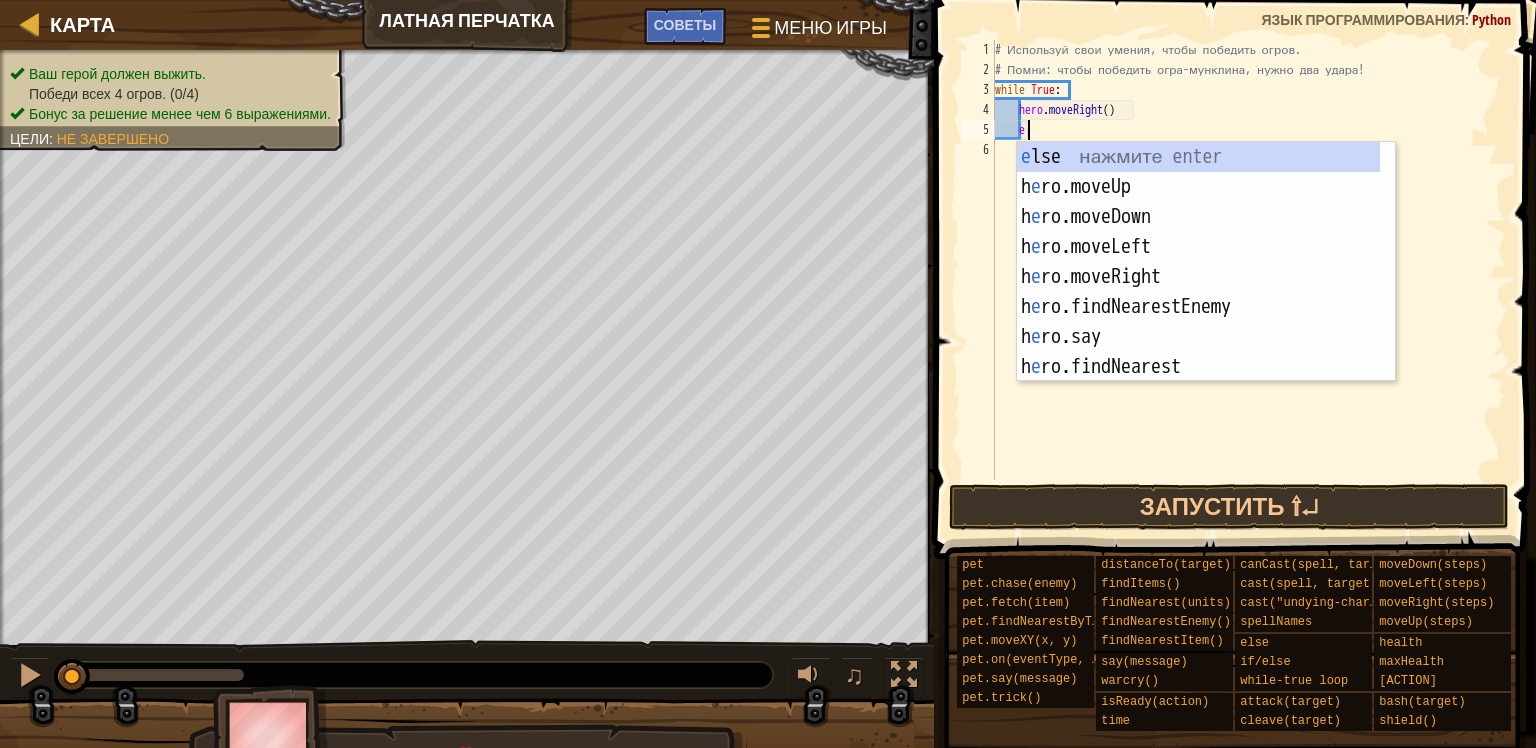 scroll, scrollTop: 9, scrollLeft: 0, axis: vertical 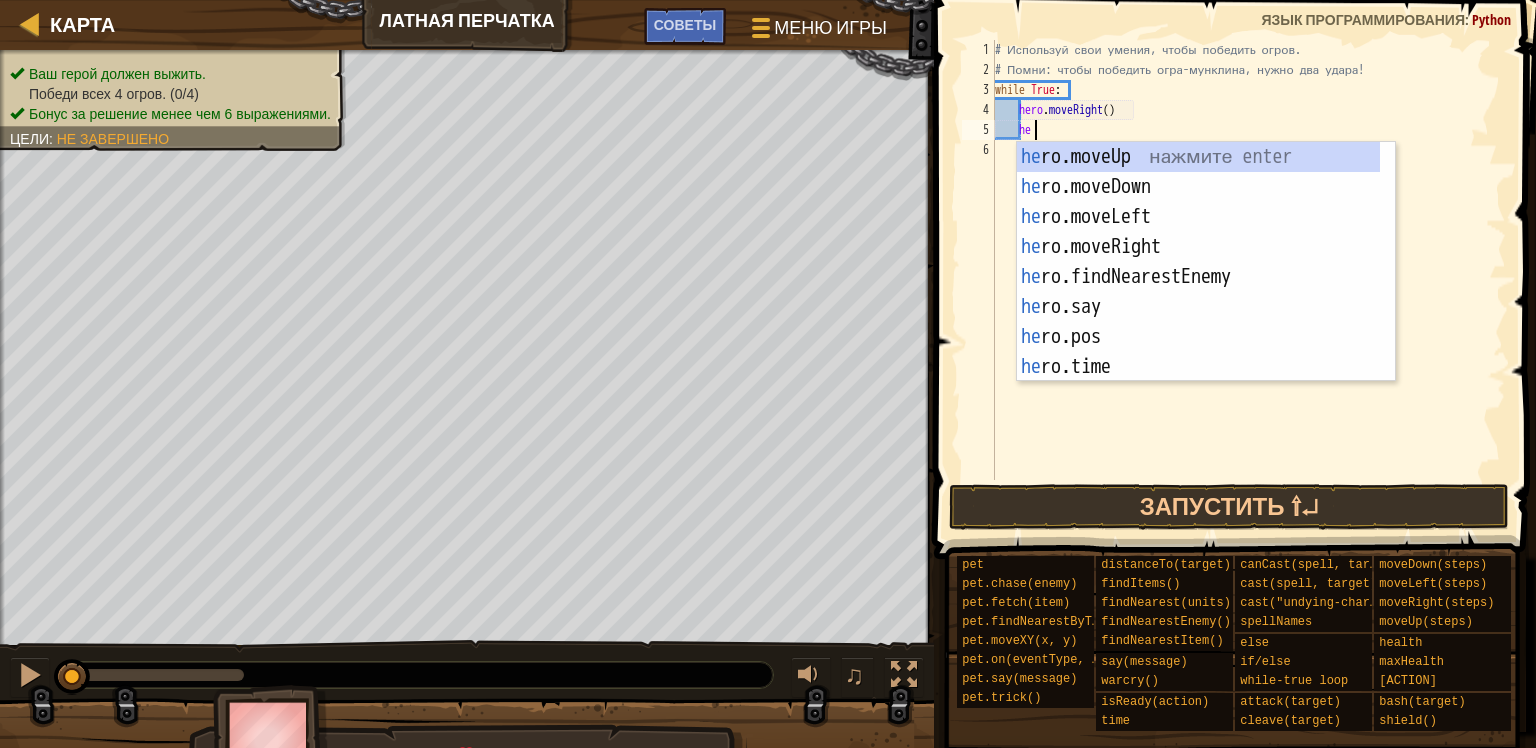 type on "her" 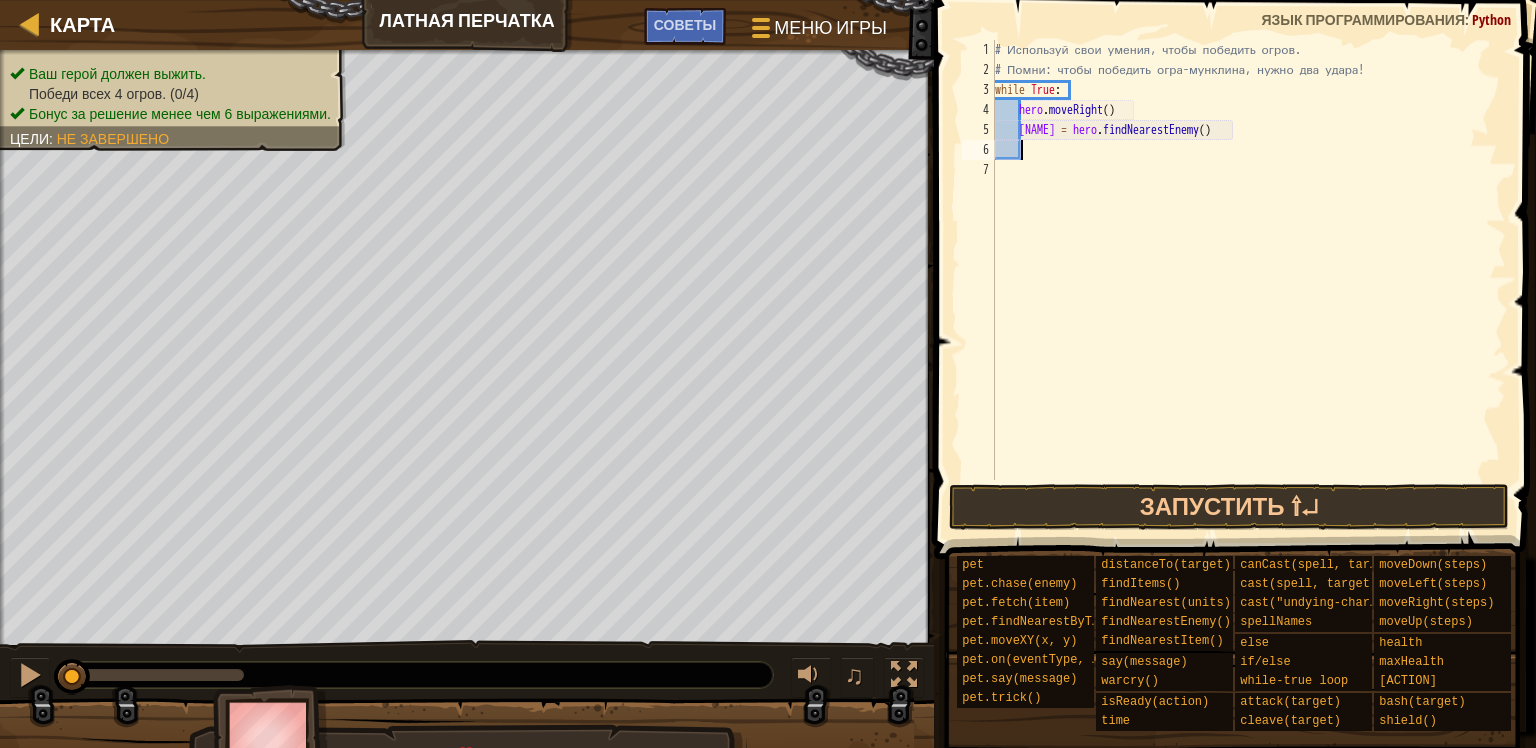 scroll, scrollTop: 9, scrollLeft: 1, axis: both 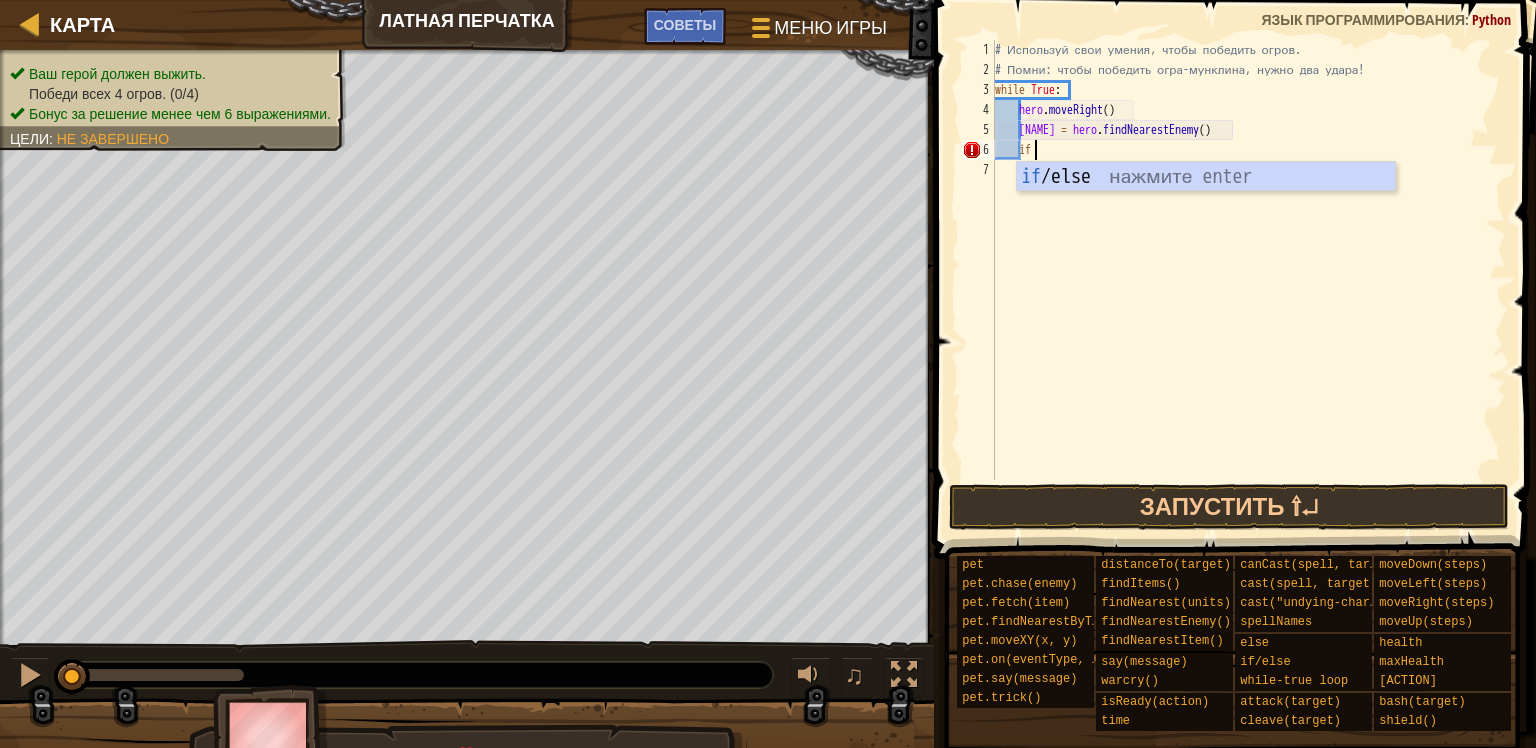 type on "if enemy:" 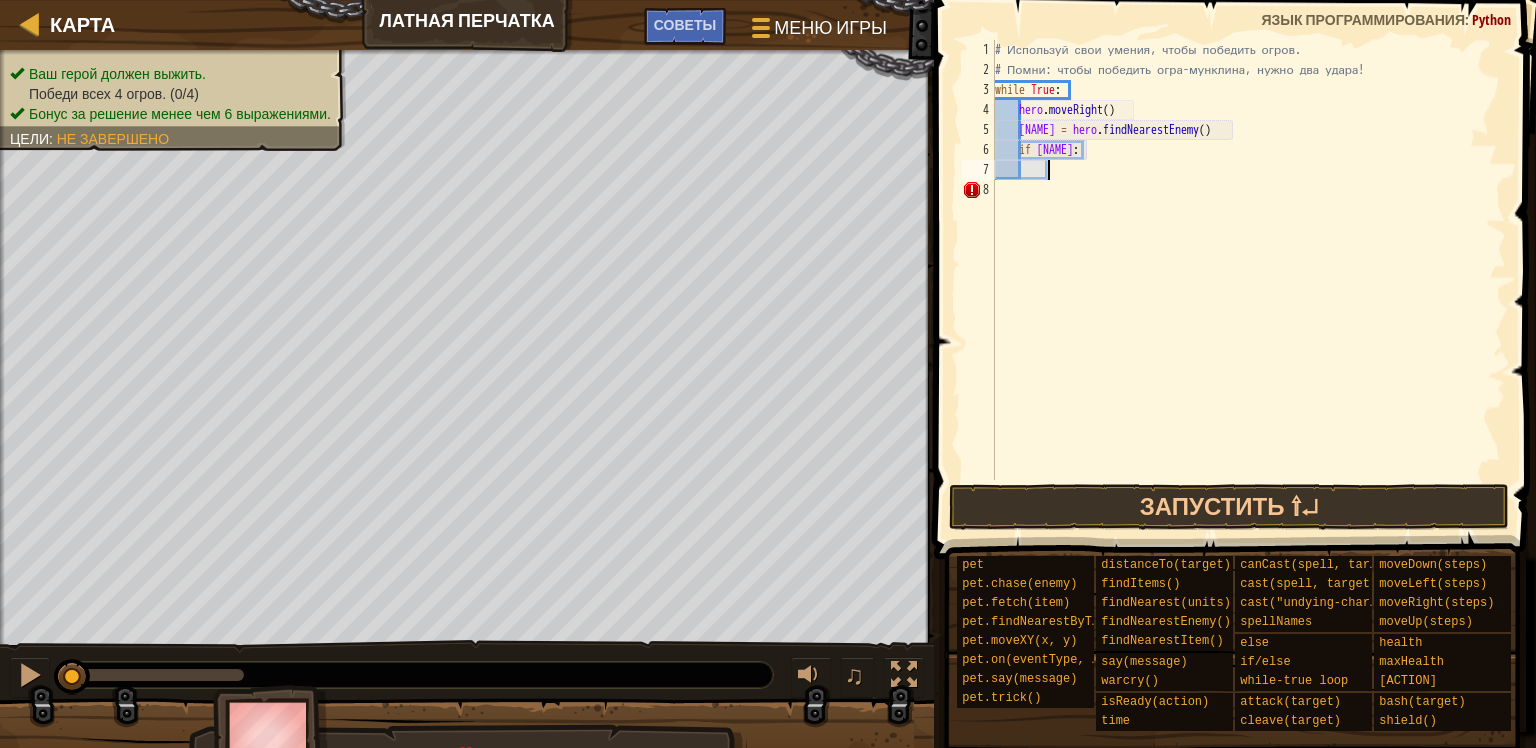 click on "# Используй свои умения, чтобы победить огров. # Помни: чтобы победить огра-мунклина, нужно два удара! while   True :      hero . moveRight ( )      enemy   =   hero . findNearestEnemy ( )      if   enemy :" at bounding box center [1248, 280] 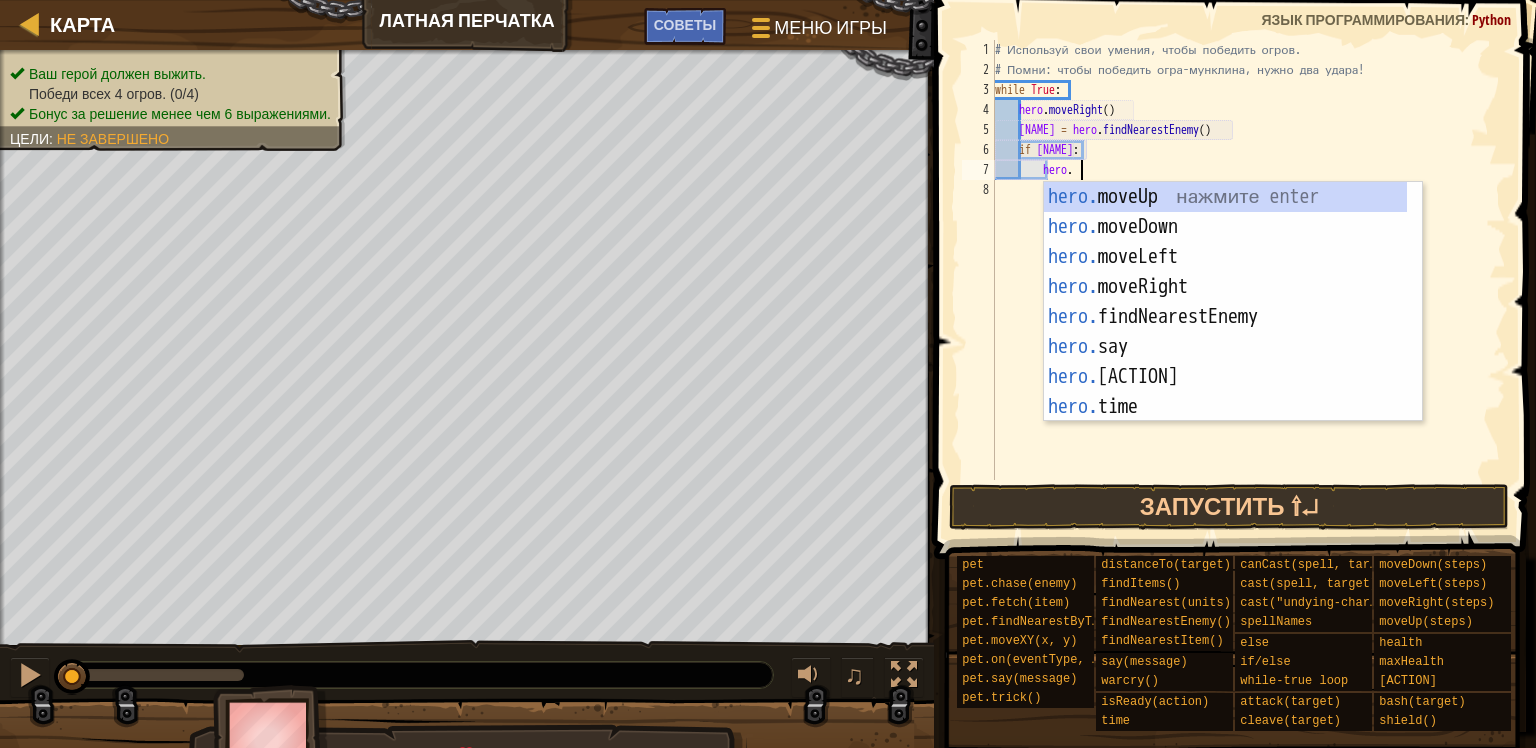 scroll, scrollTop: 9, scrollLeft: 6, axis: both 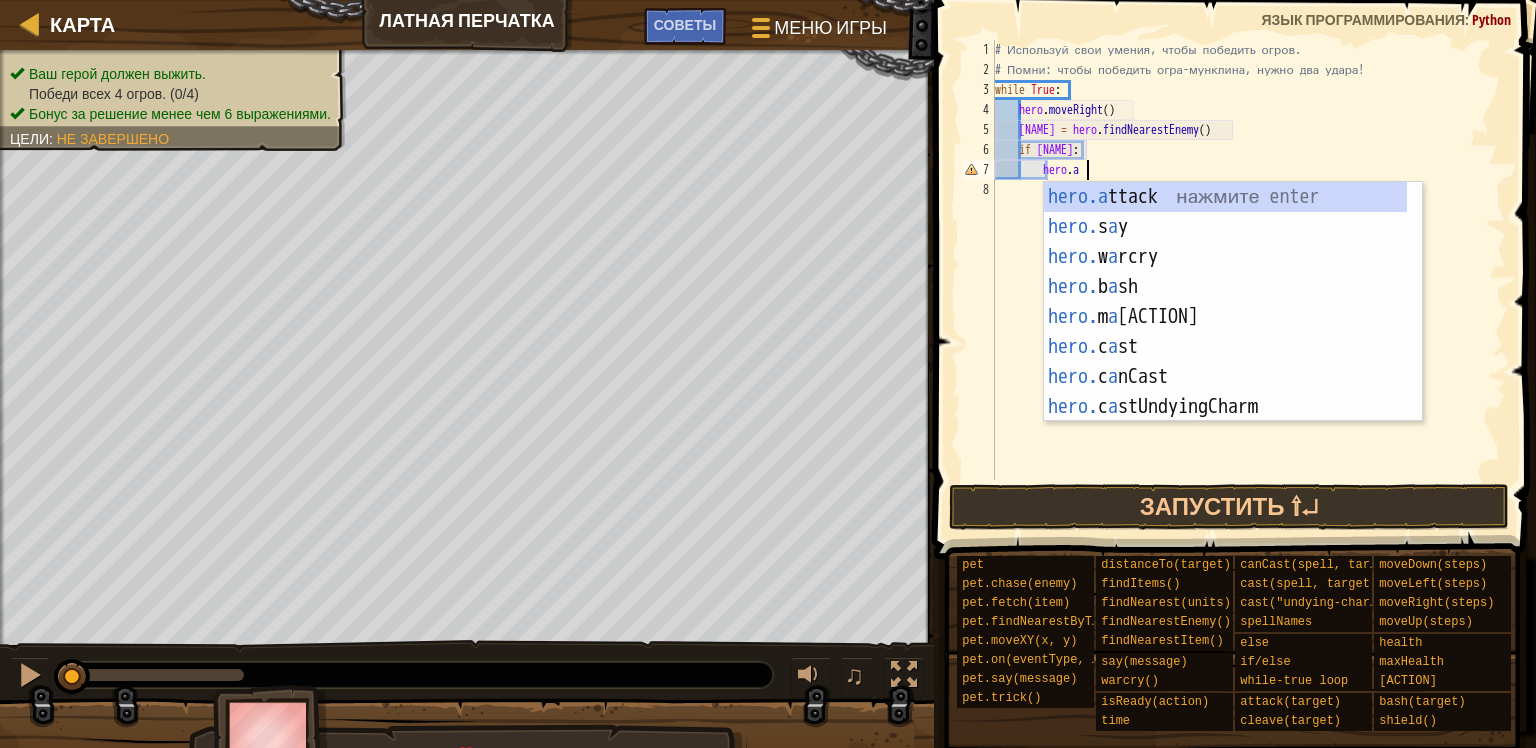type on "hero.attack(enemy)" 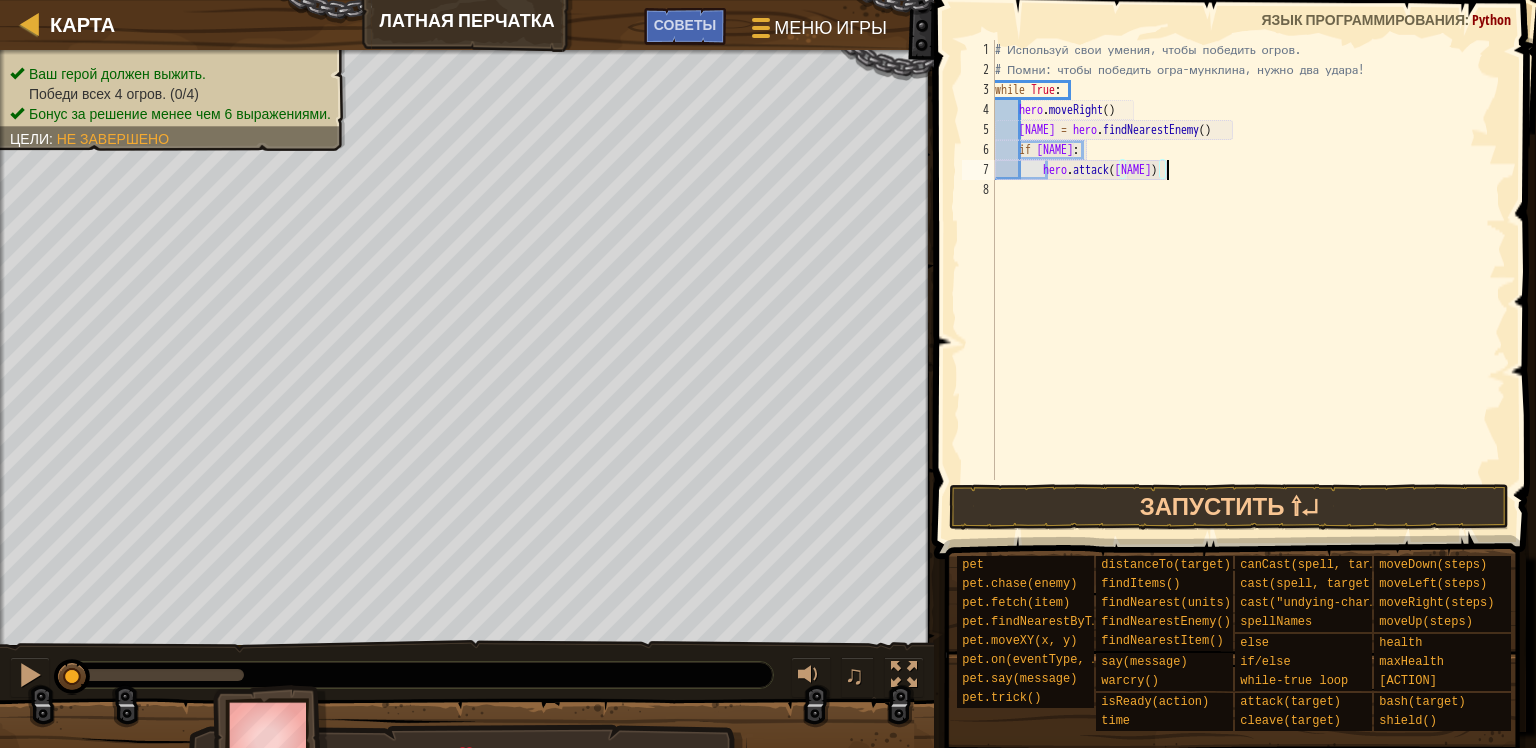 scroll, scrollTop: 9, scrollLeft: 3, axis: both 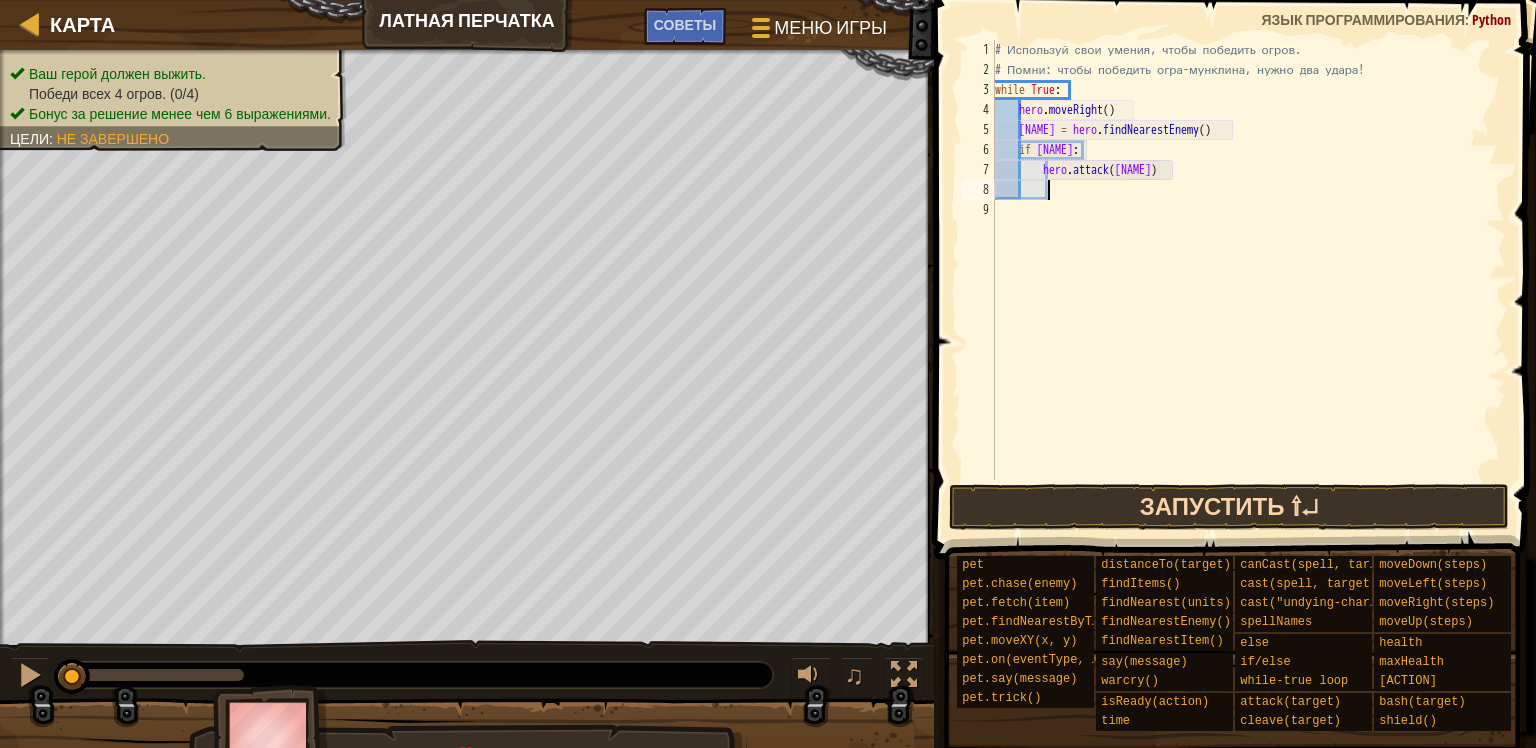type 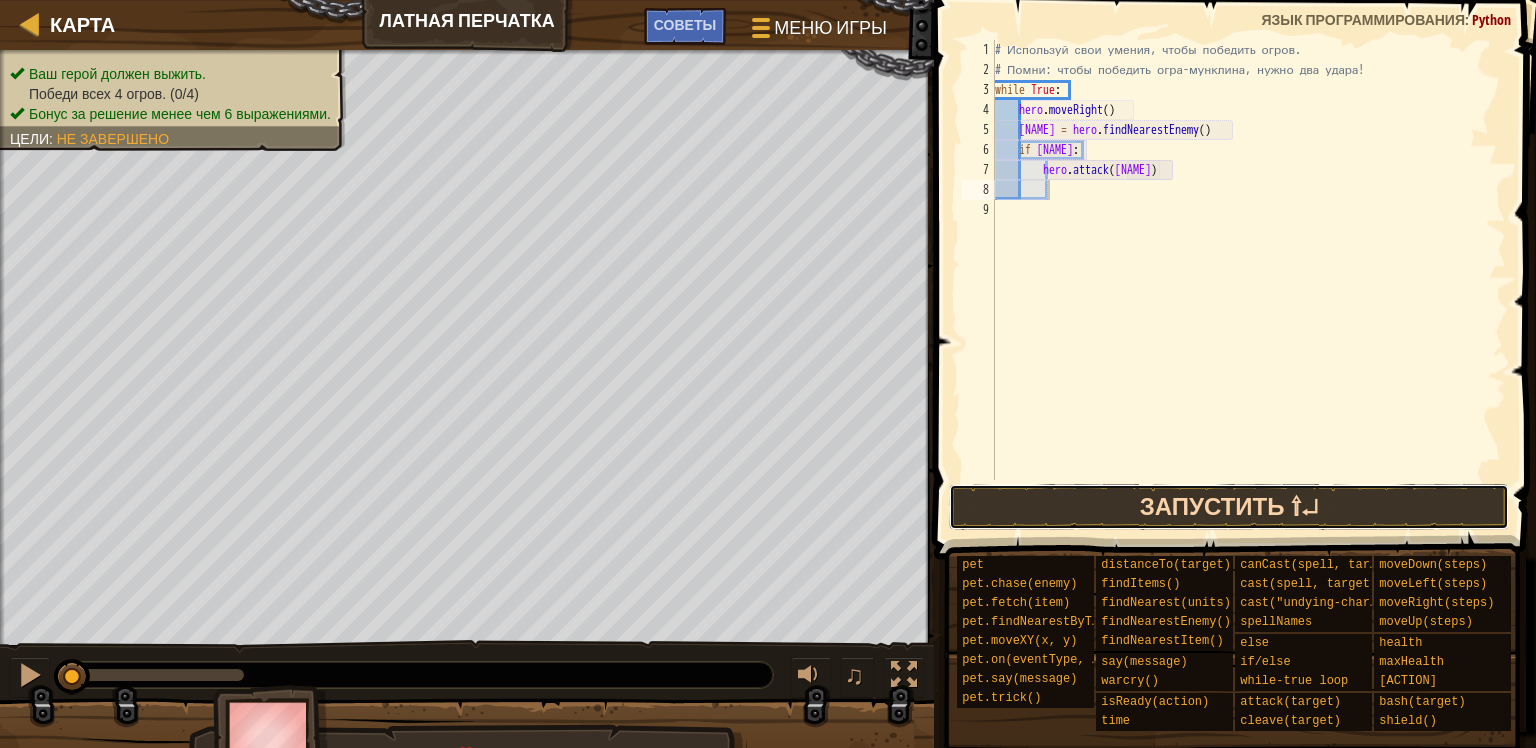 click on "Запустить ⇧↵" at bounding box center (1229, 507) 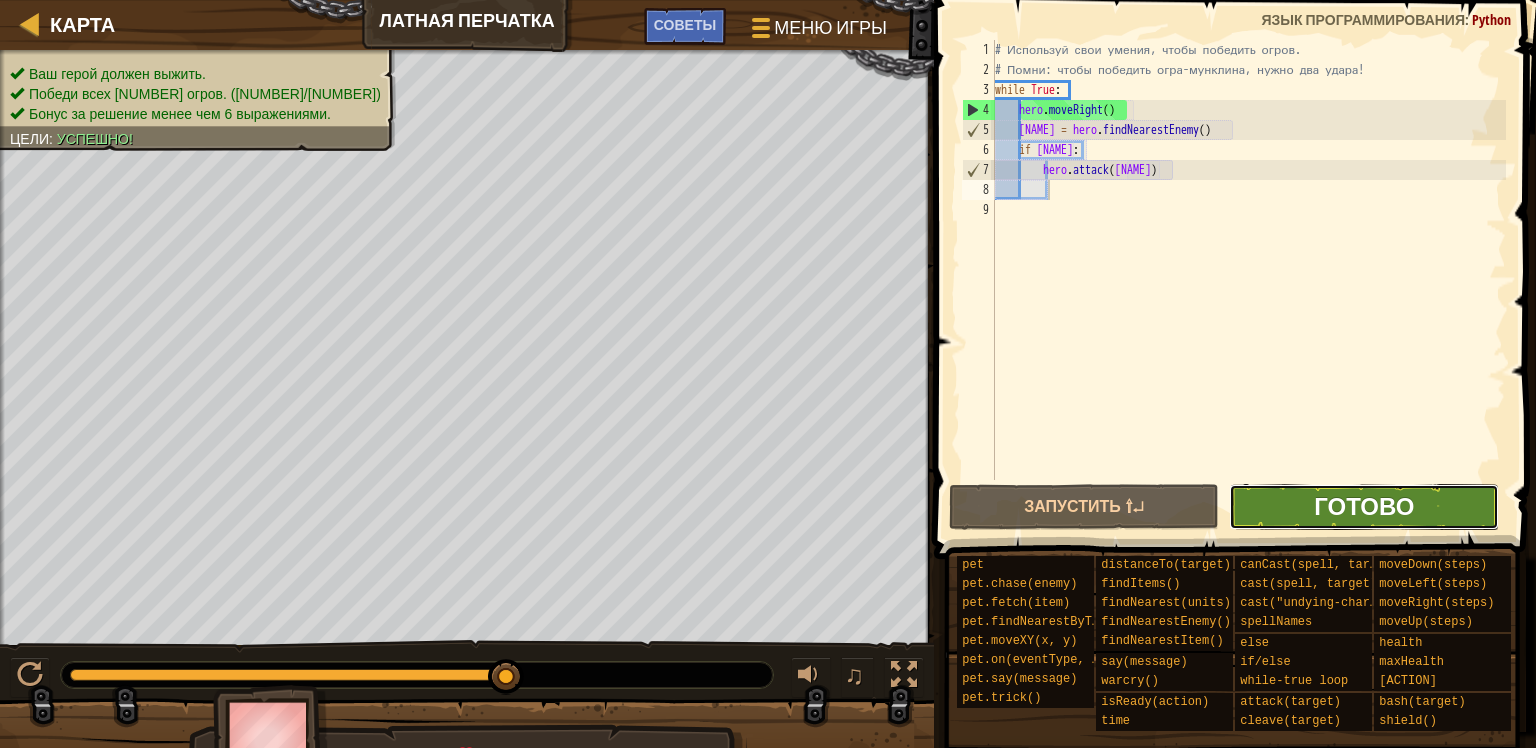 click on "Готово" at bounding box center [1364, 506] 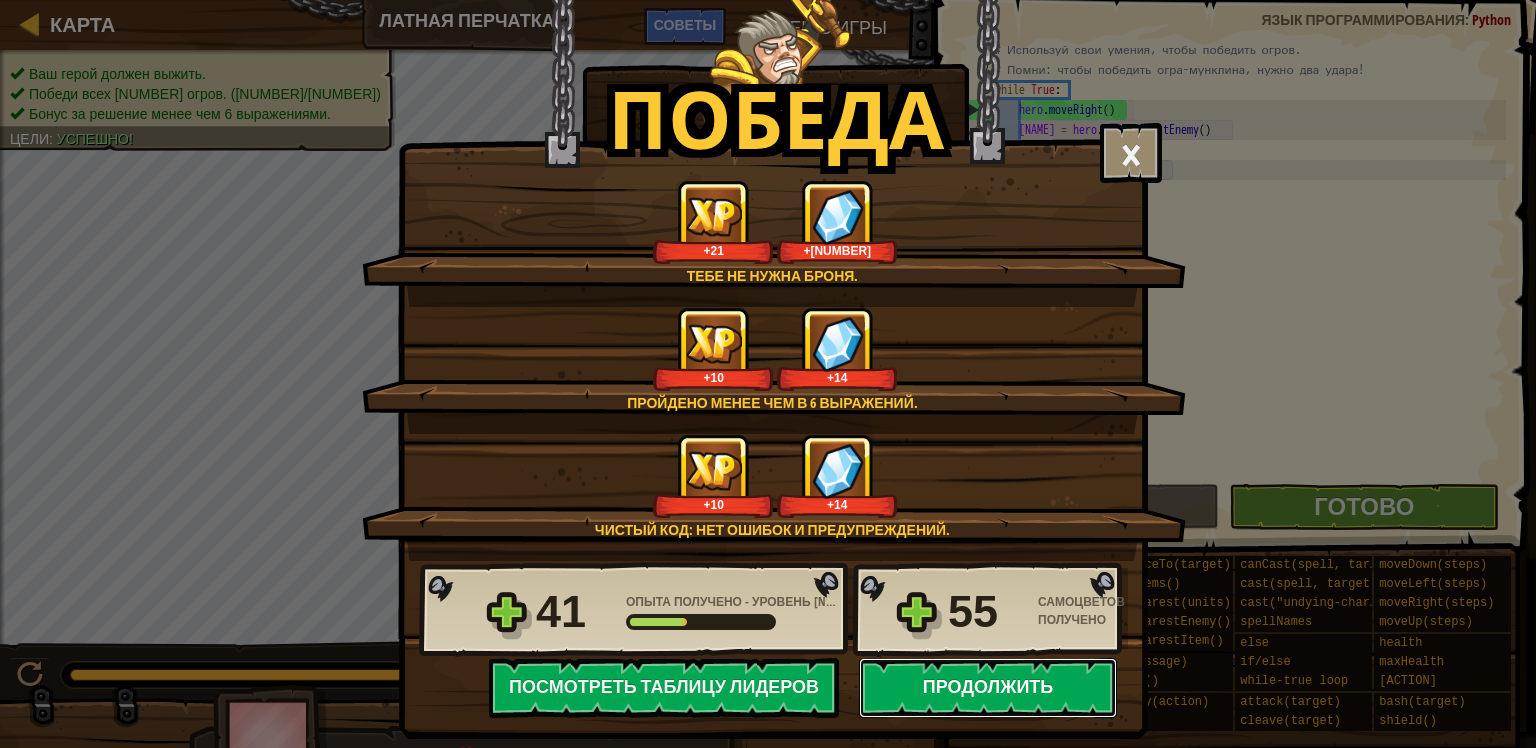 click on "Продолжить" at bounding box center (988, 688) 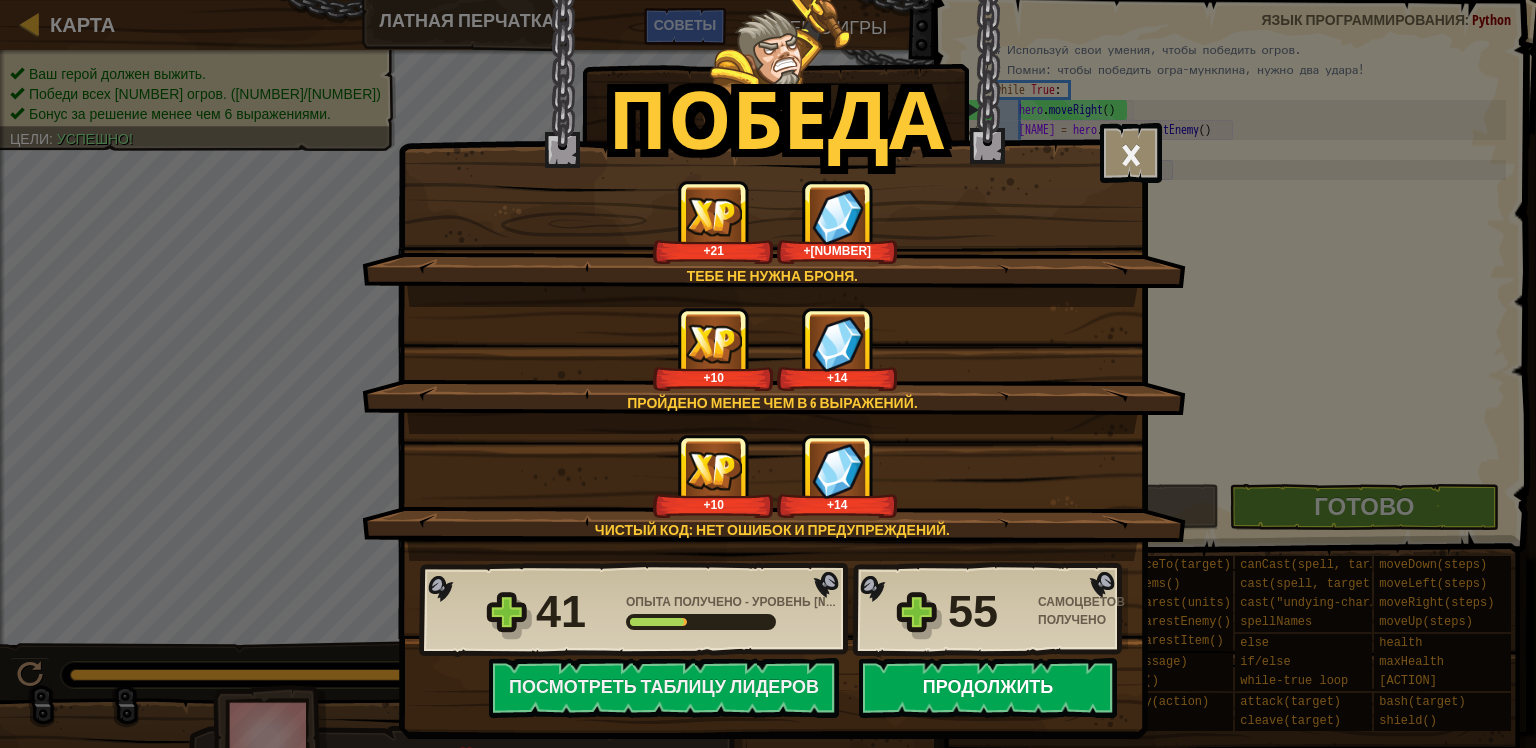 select on "ru" 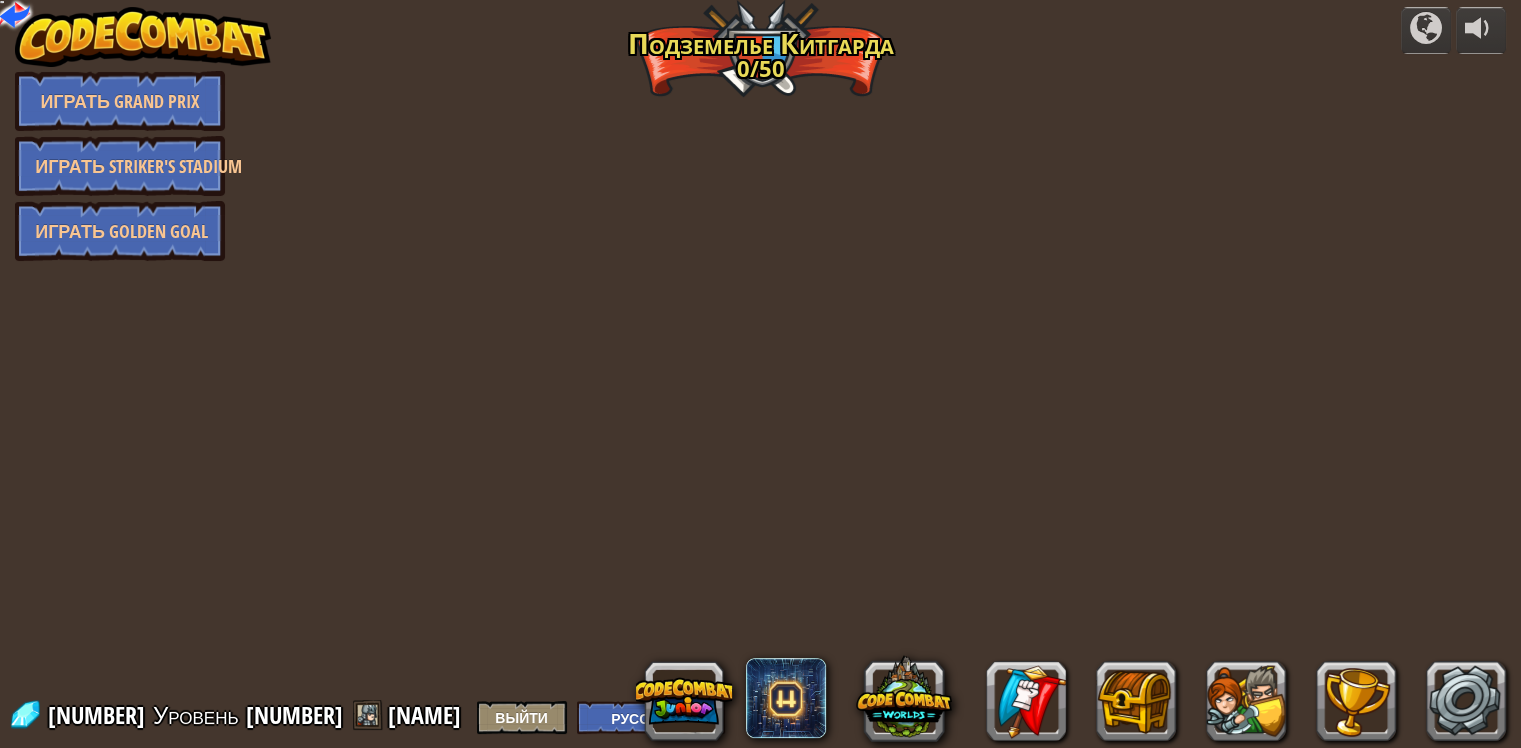 select on "ru" 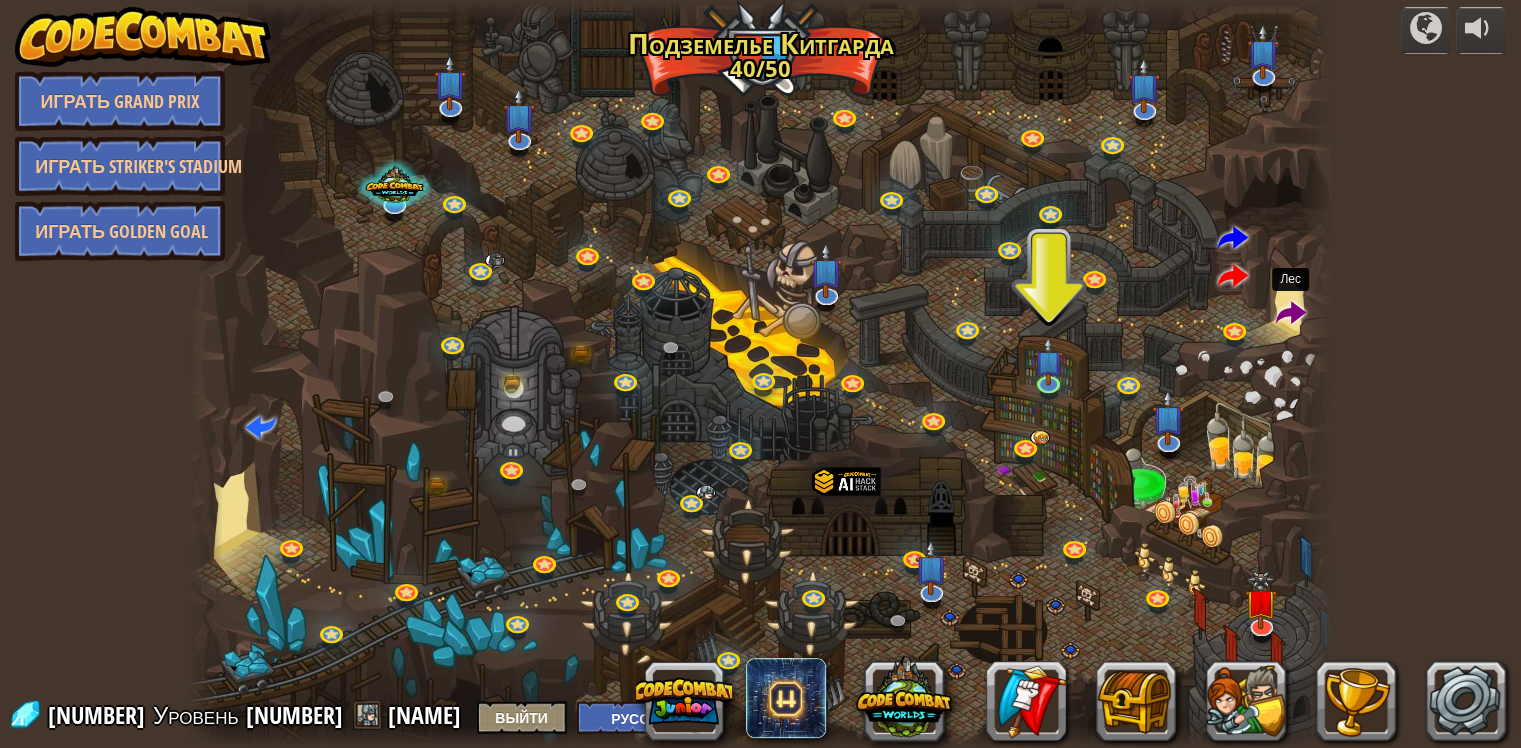 click at bounding box center (1290, 314) 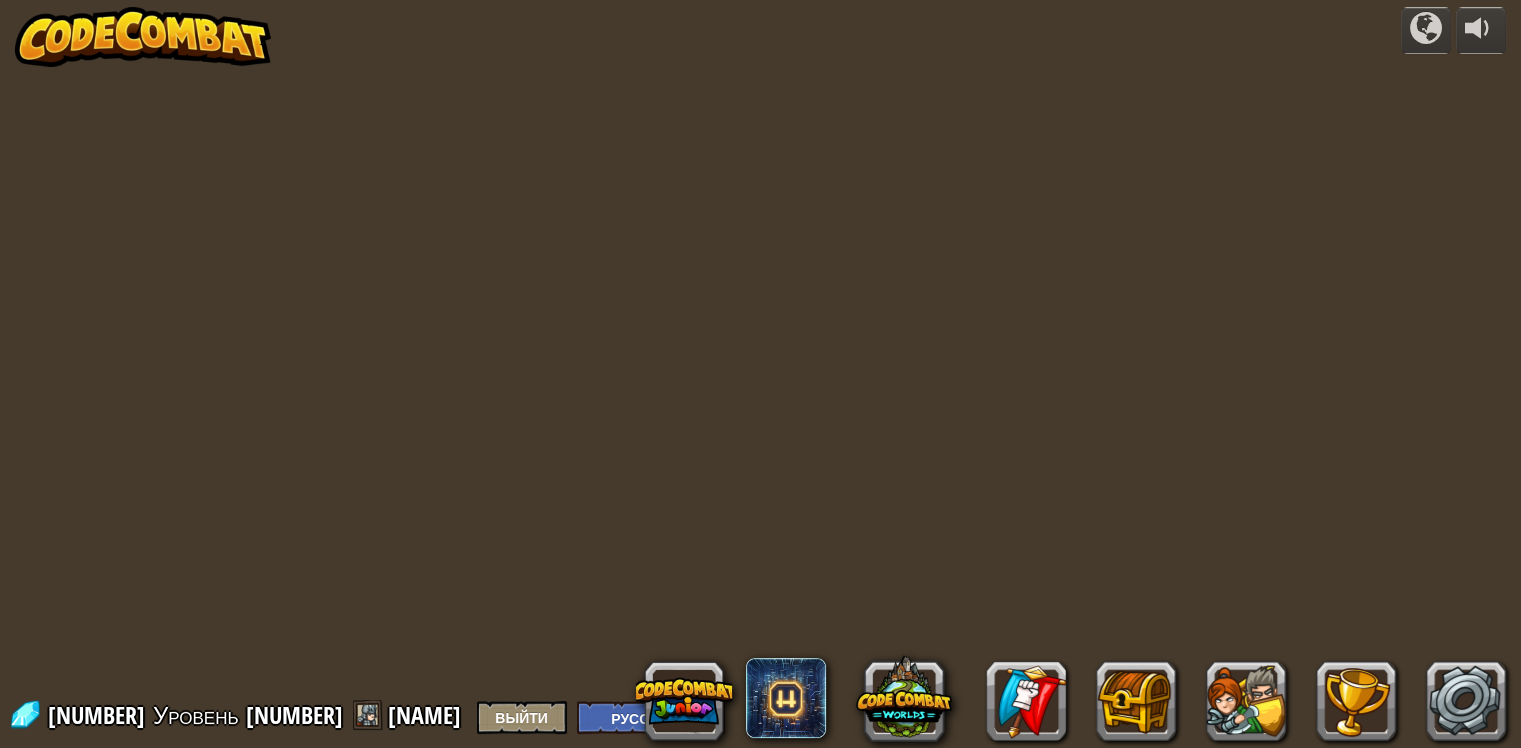 select on "ru" 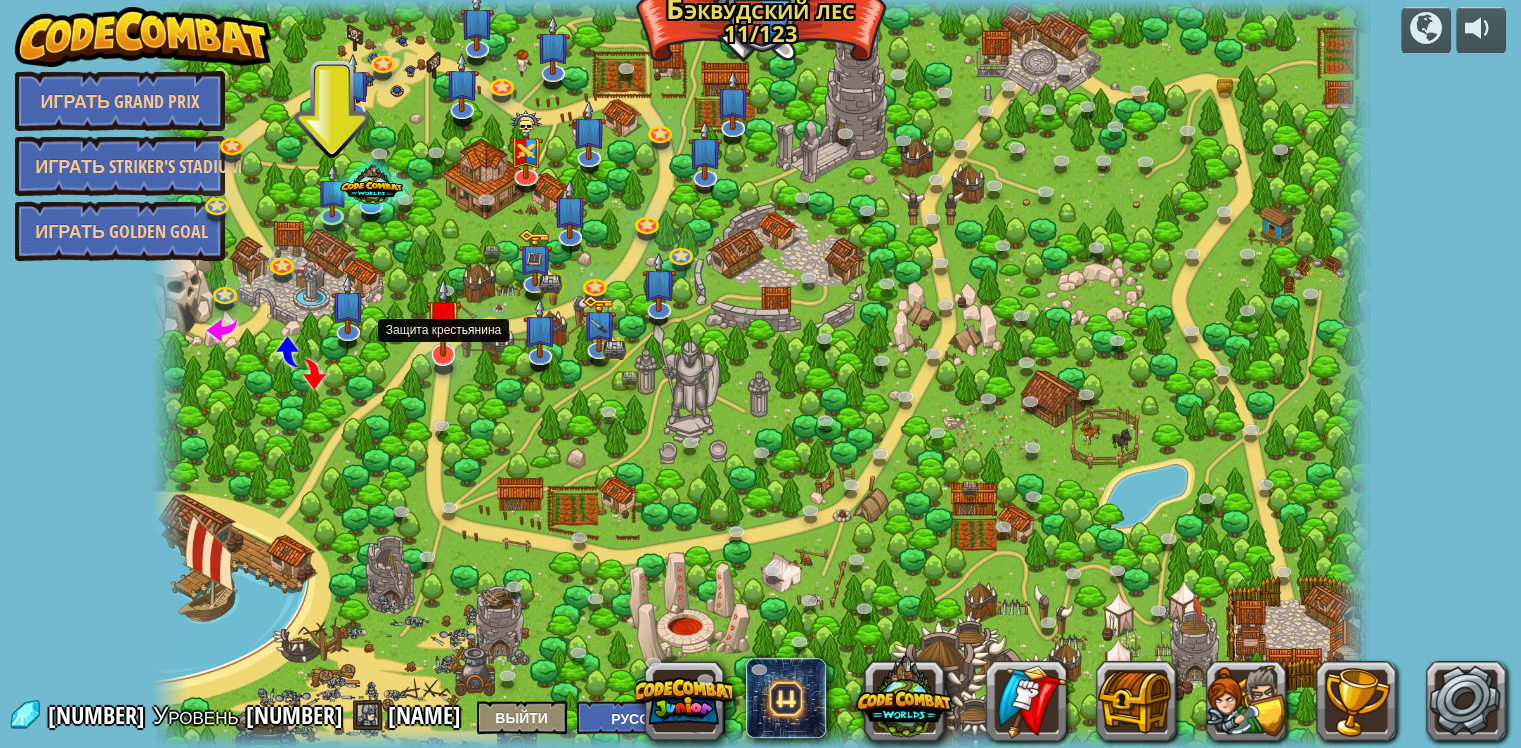 click at bounding box center (443, 316) 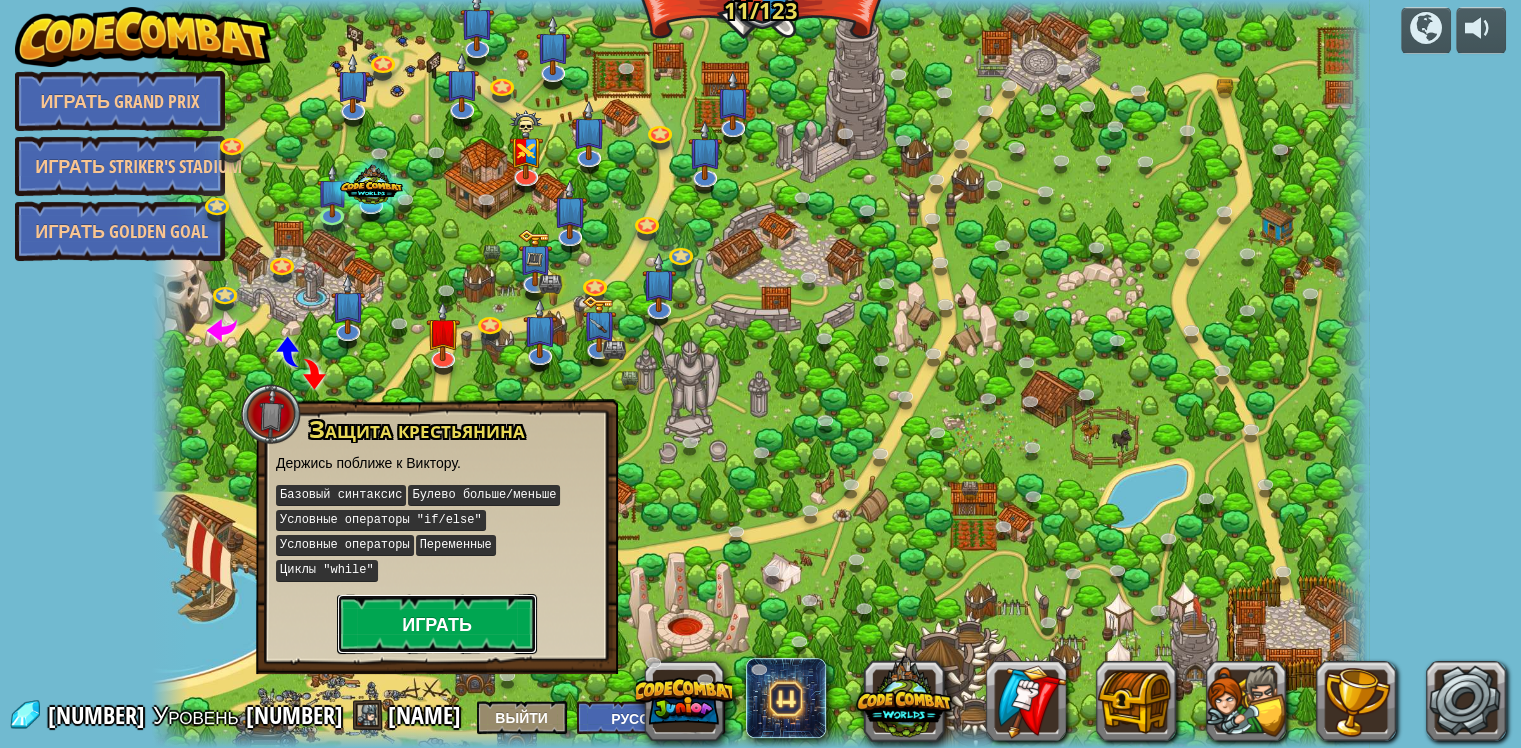 click on "Играть" at bounding box center [437, 624] 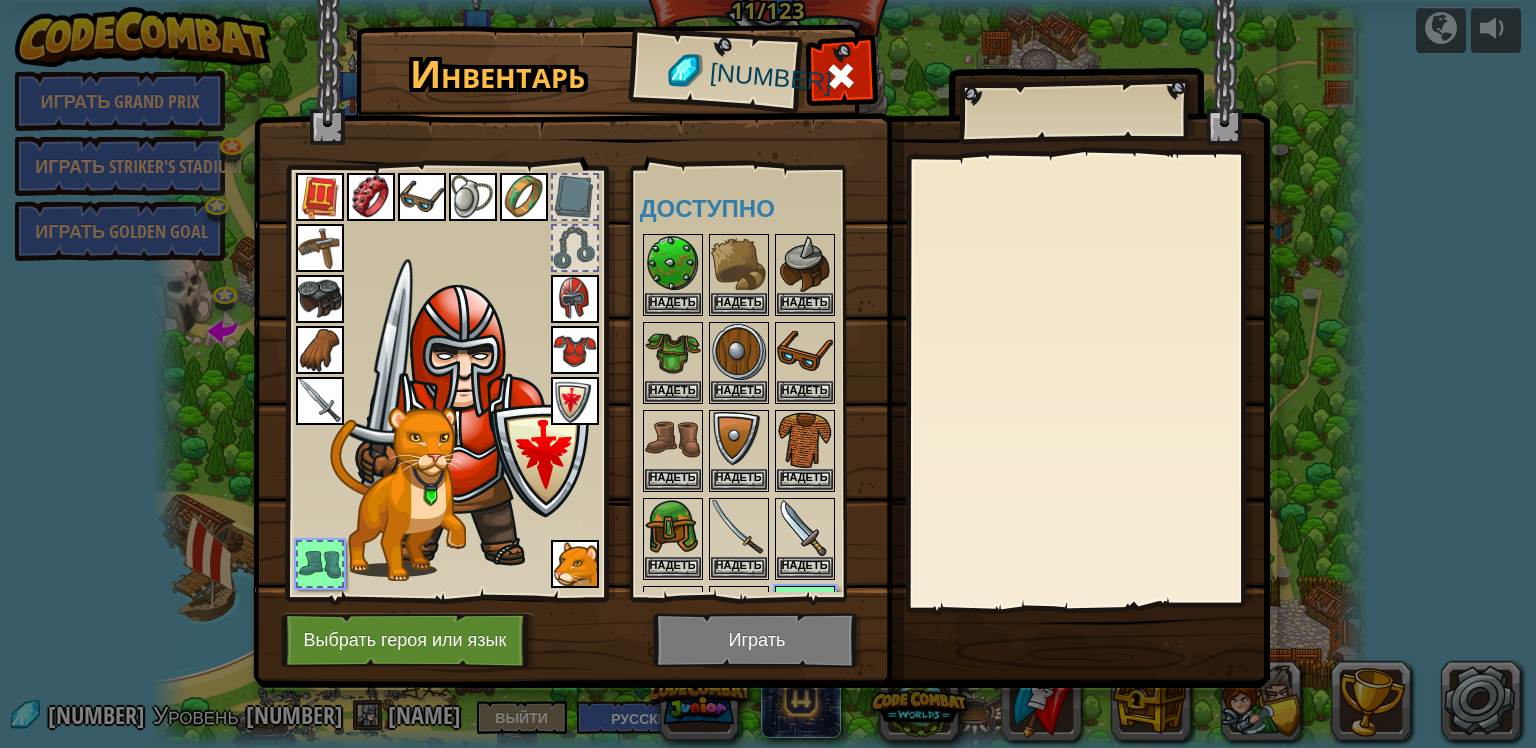 scroll, scrollTop: 76, scrollLeft: 0, axis: vertical 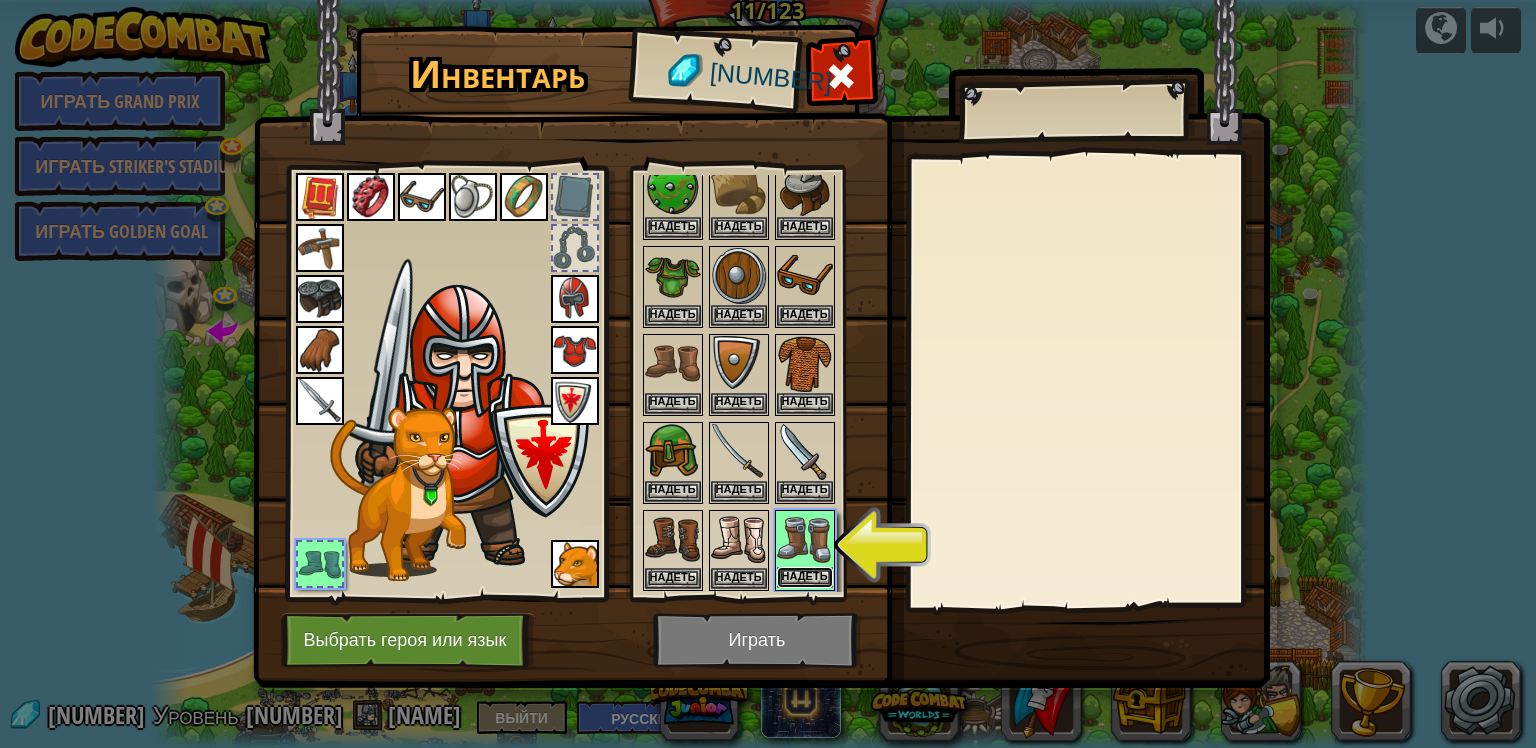 click on "Надеть" at bounding box center [805, 577] 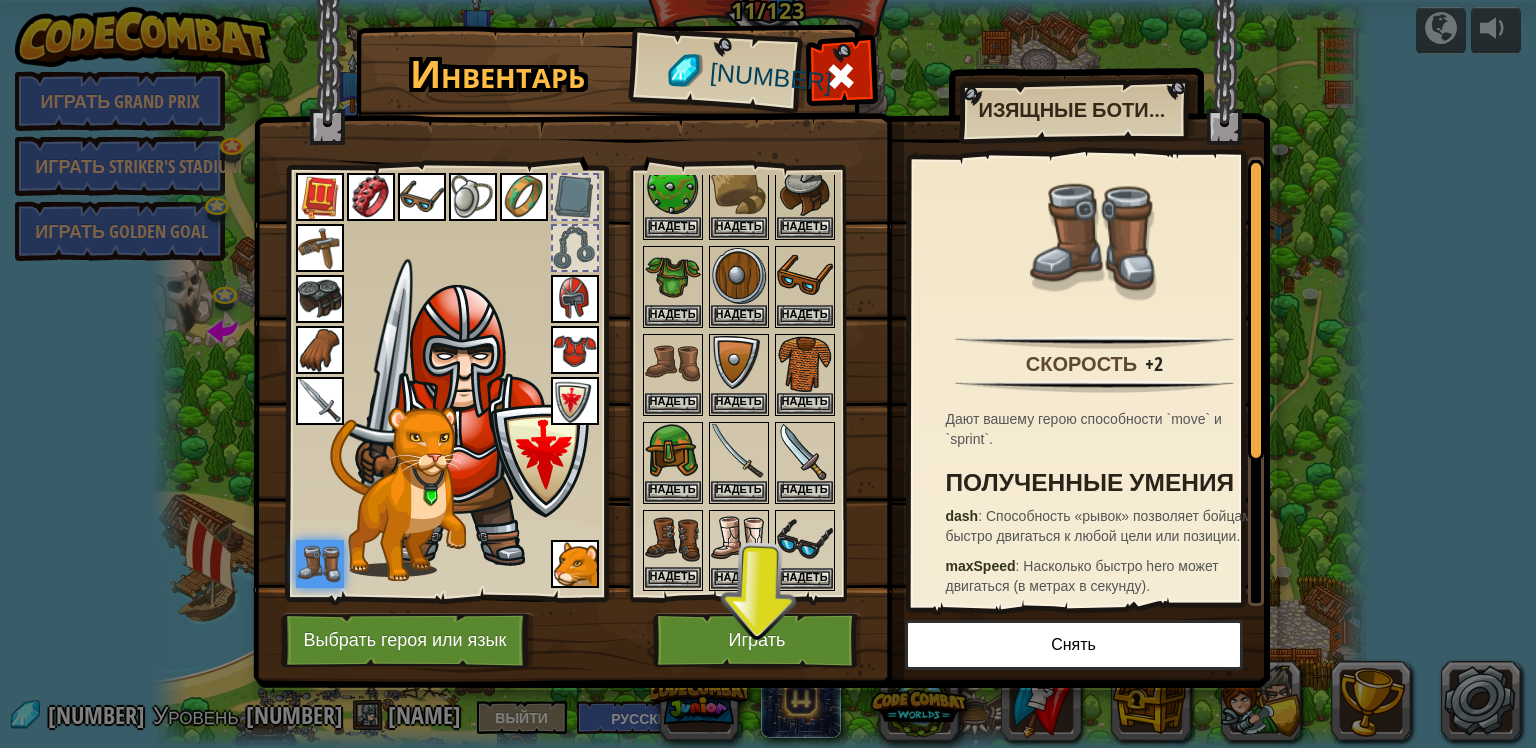 click at bounding box center [673, 540] 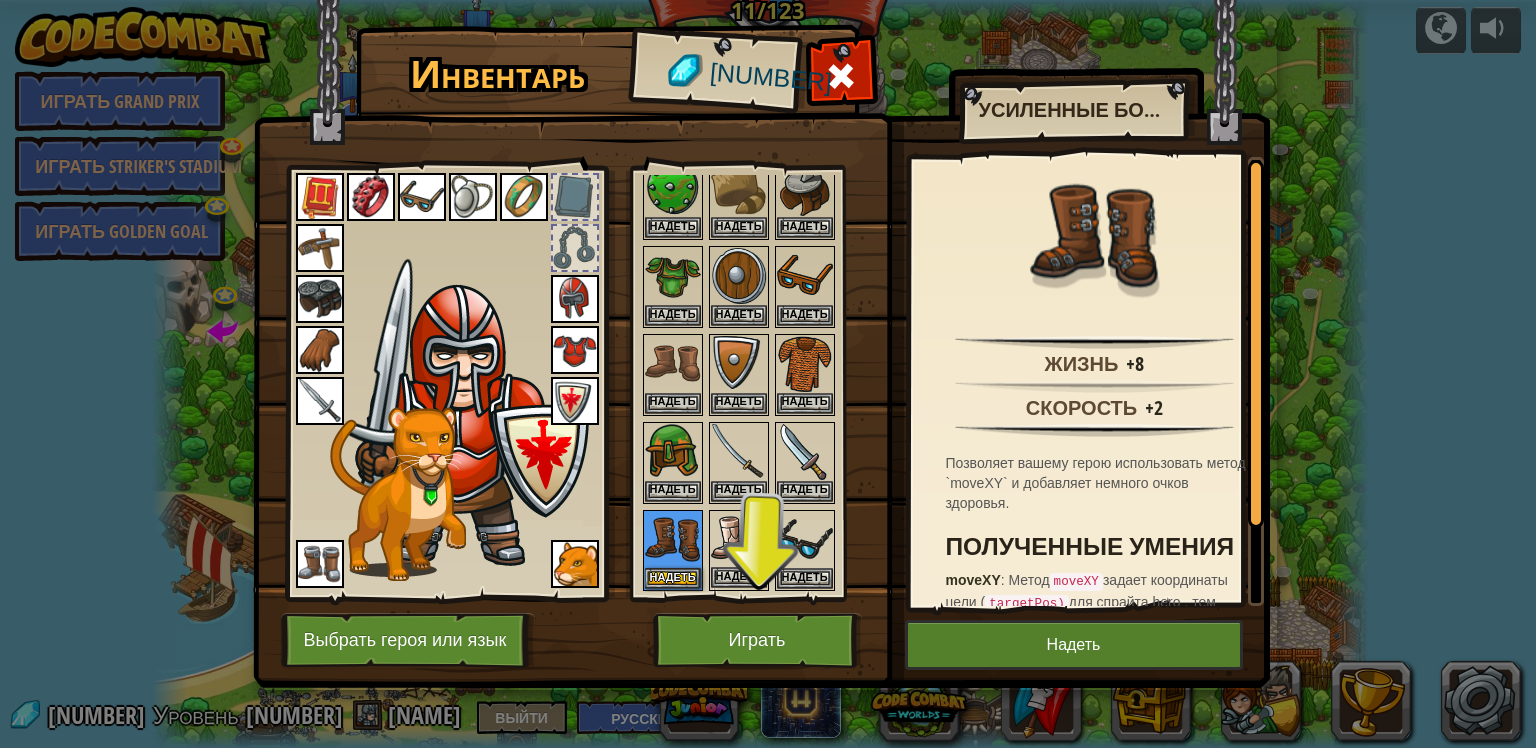 click at bounding box center [739, 540] 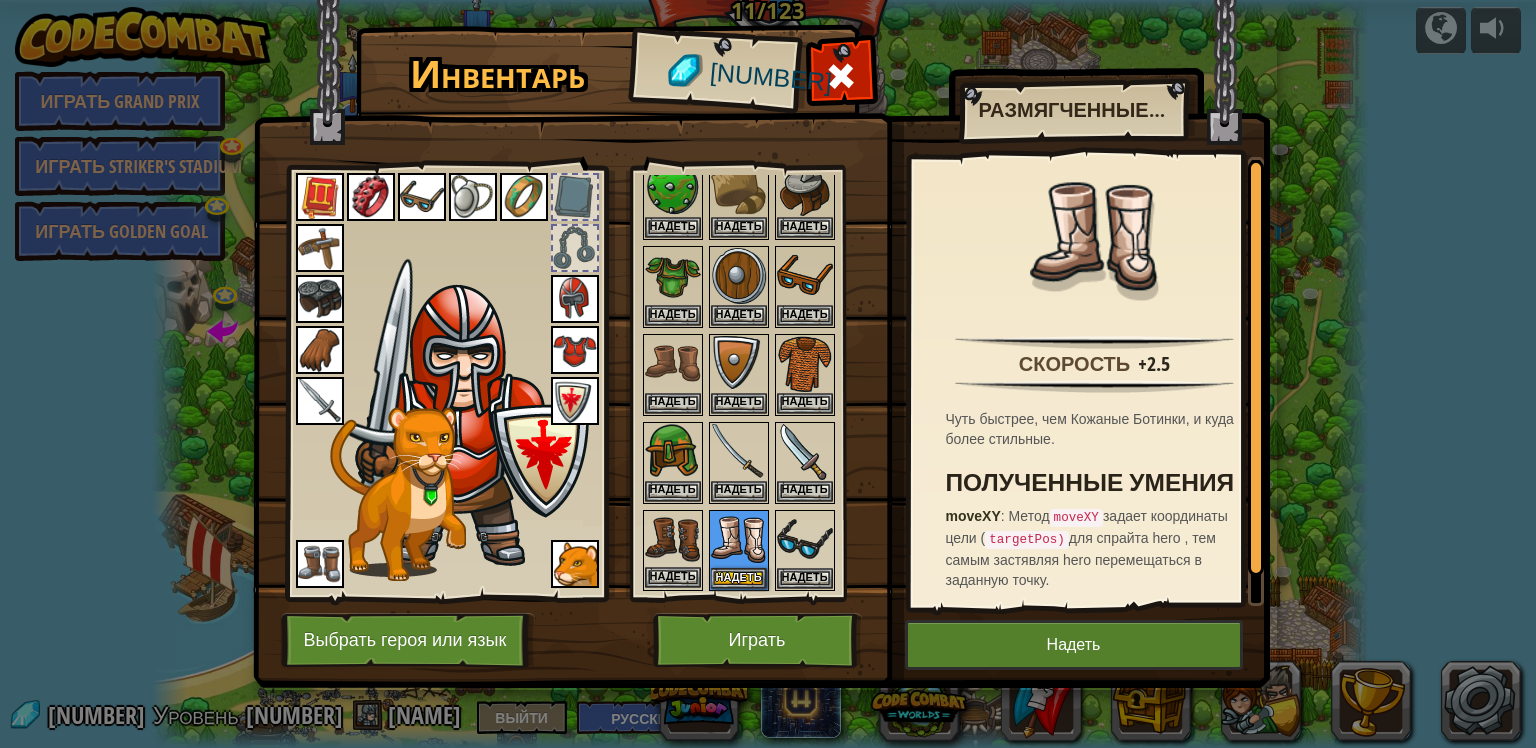 click at bounding box center [673, 540] 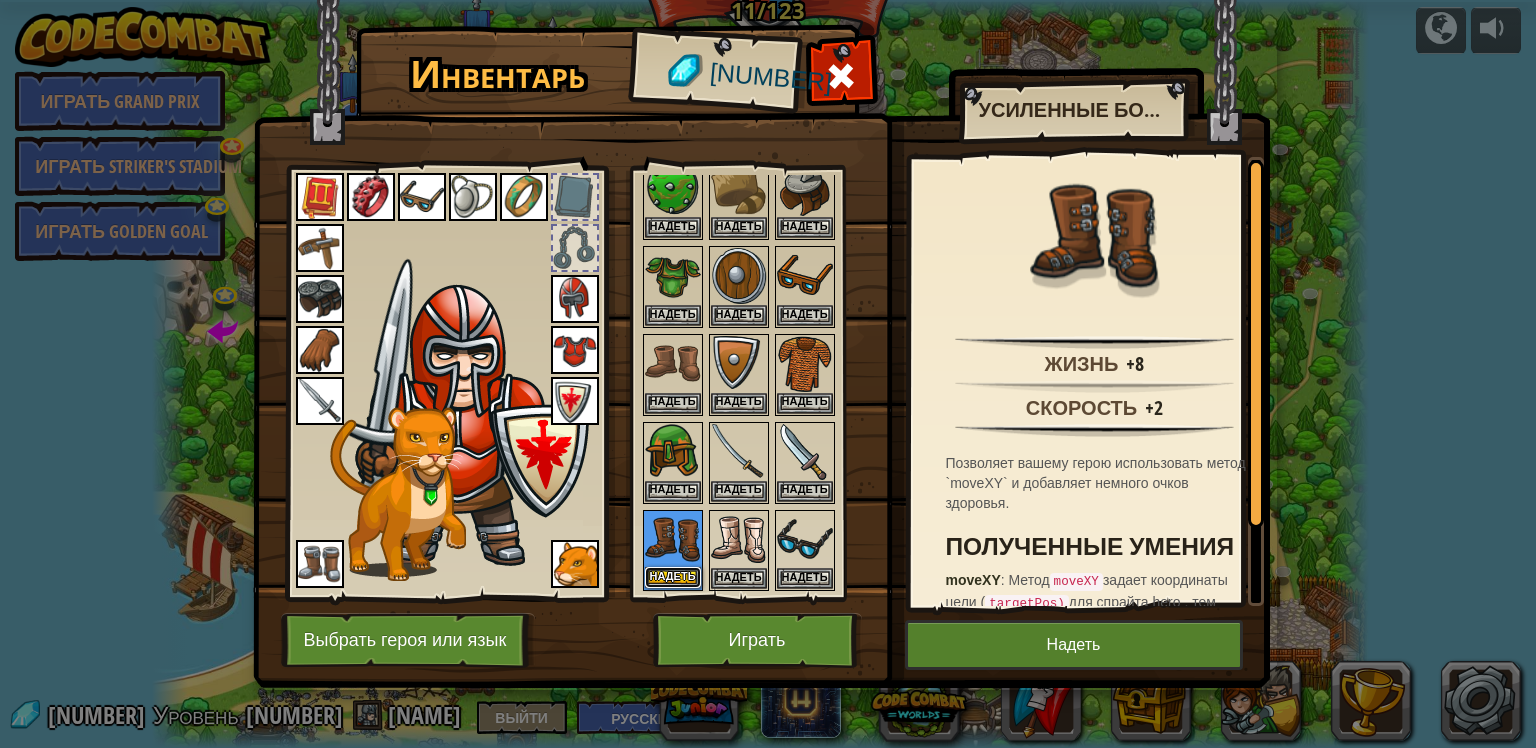 click on "Надеть" at bounding box center [673, 577] 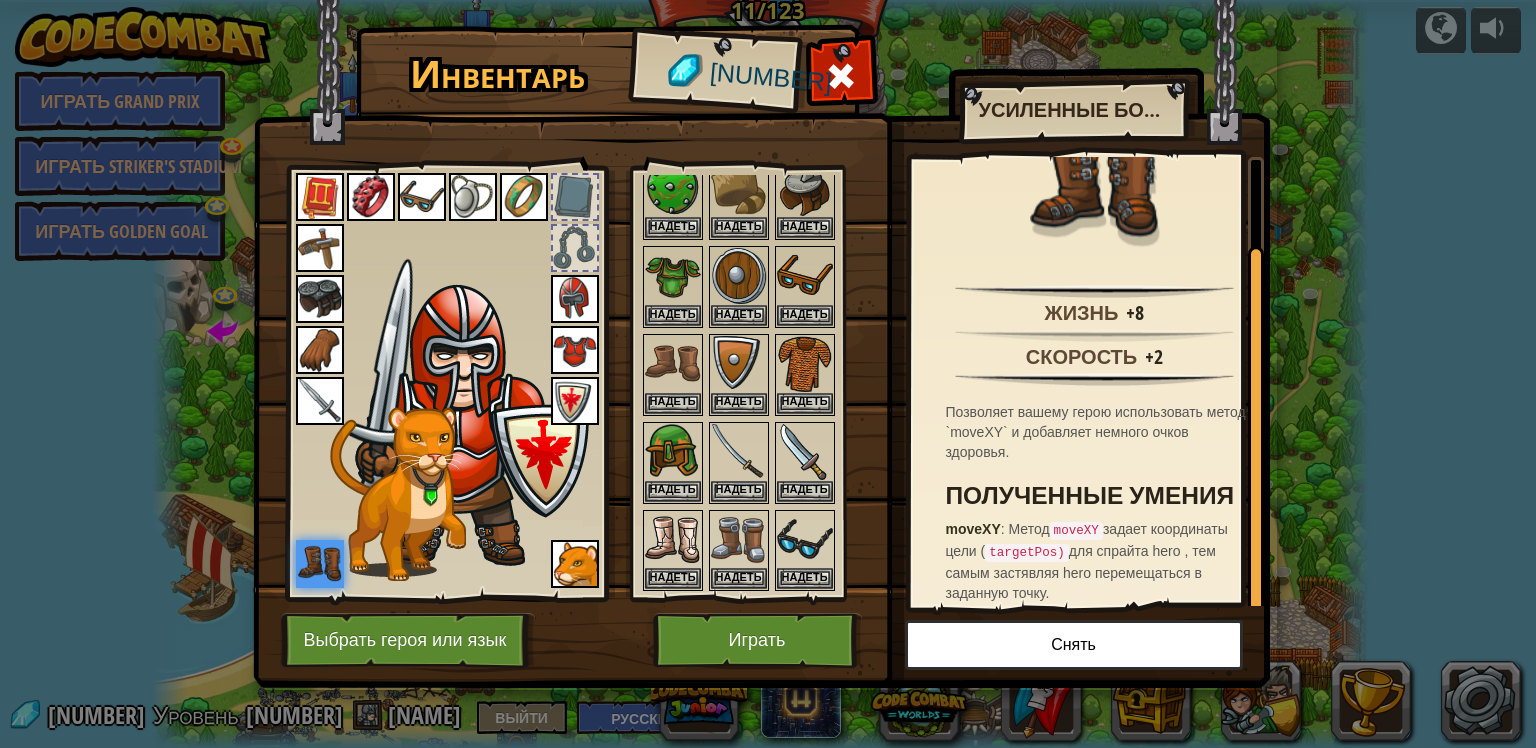 scroll, scrollTop: 91, scrollLeft: 0, axis: vertical 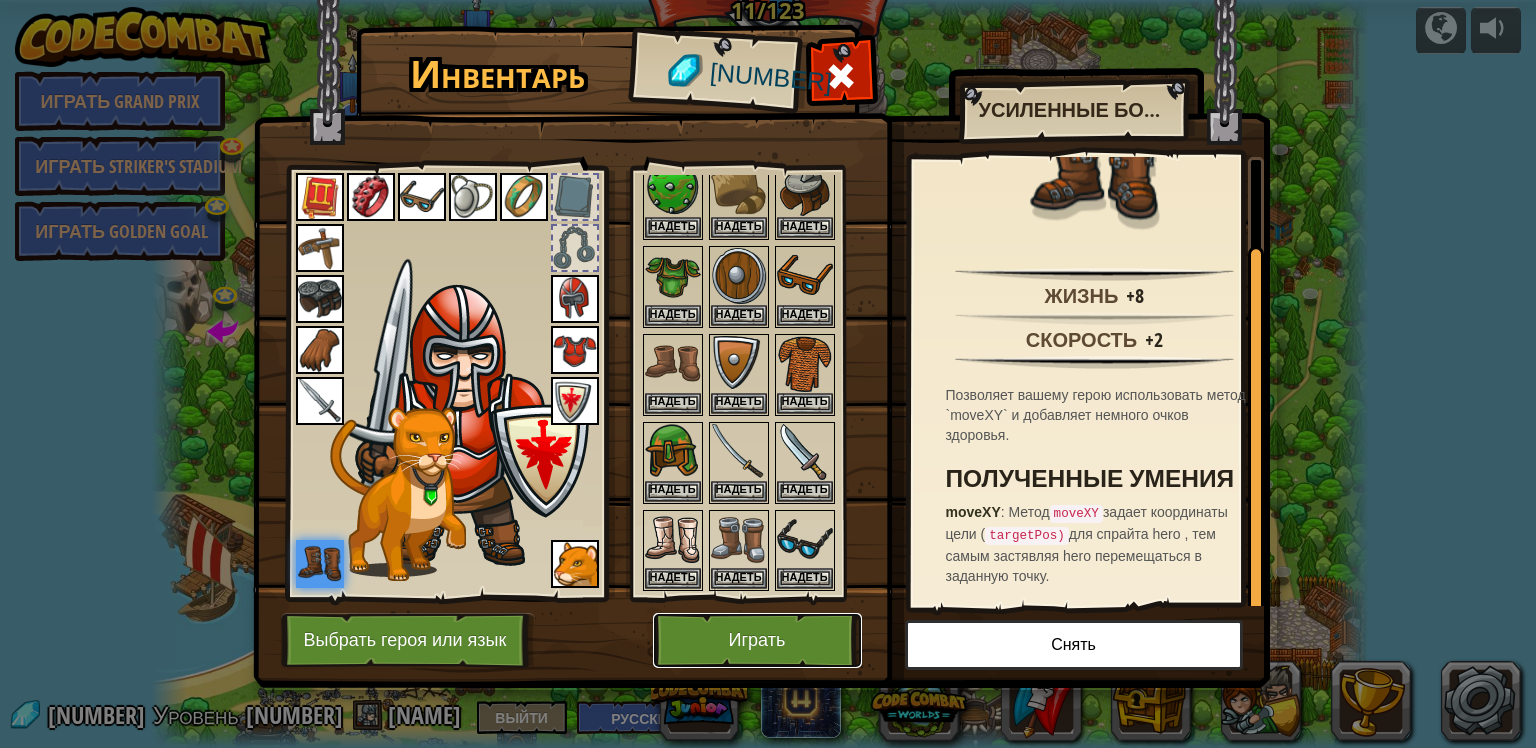 click on "Играть" at bounding box center (757, 640) 